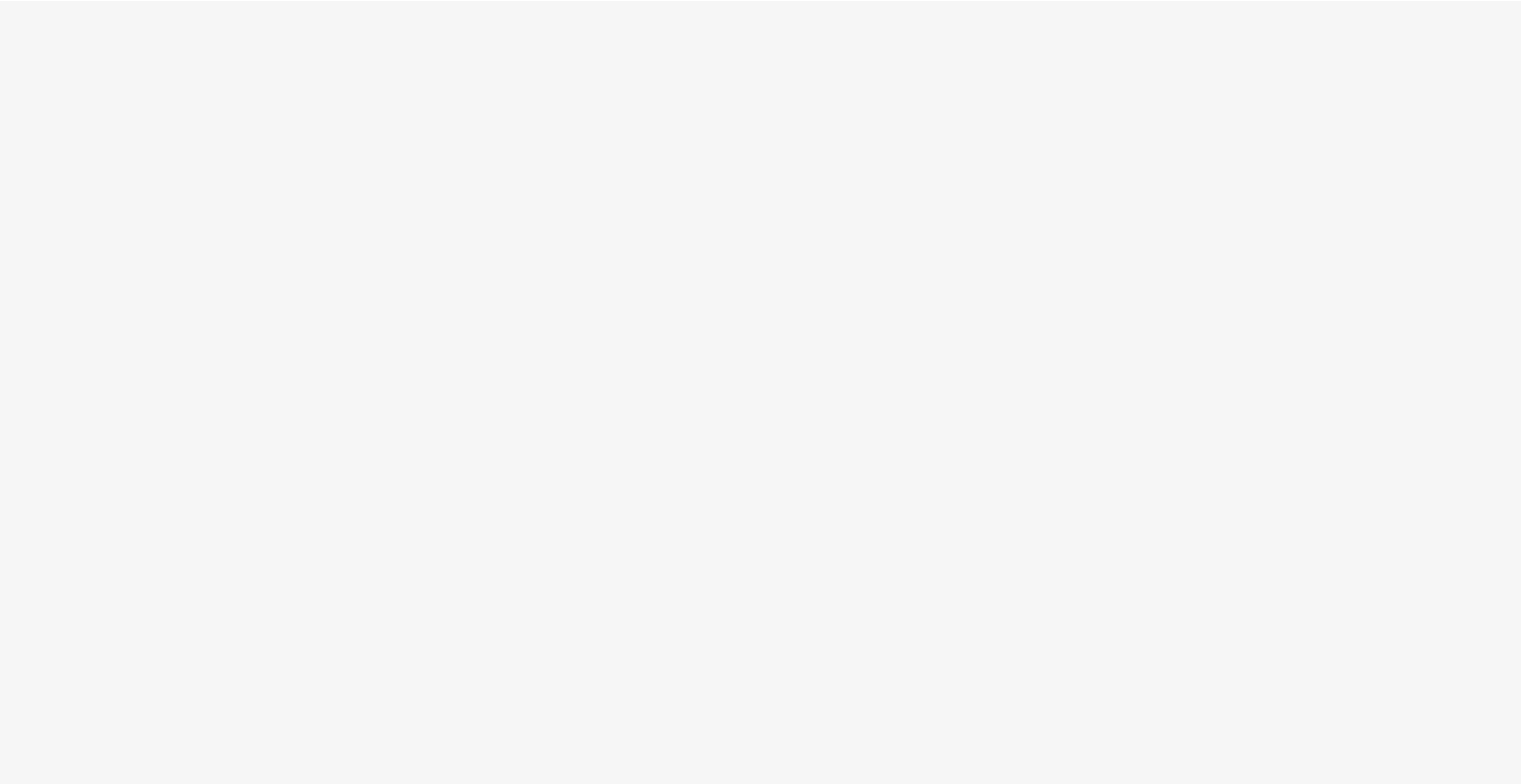 scroll, scrollTop: 0, scrollLeft: 0, axis: both 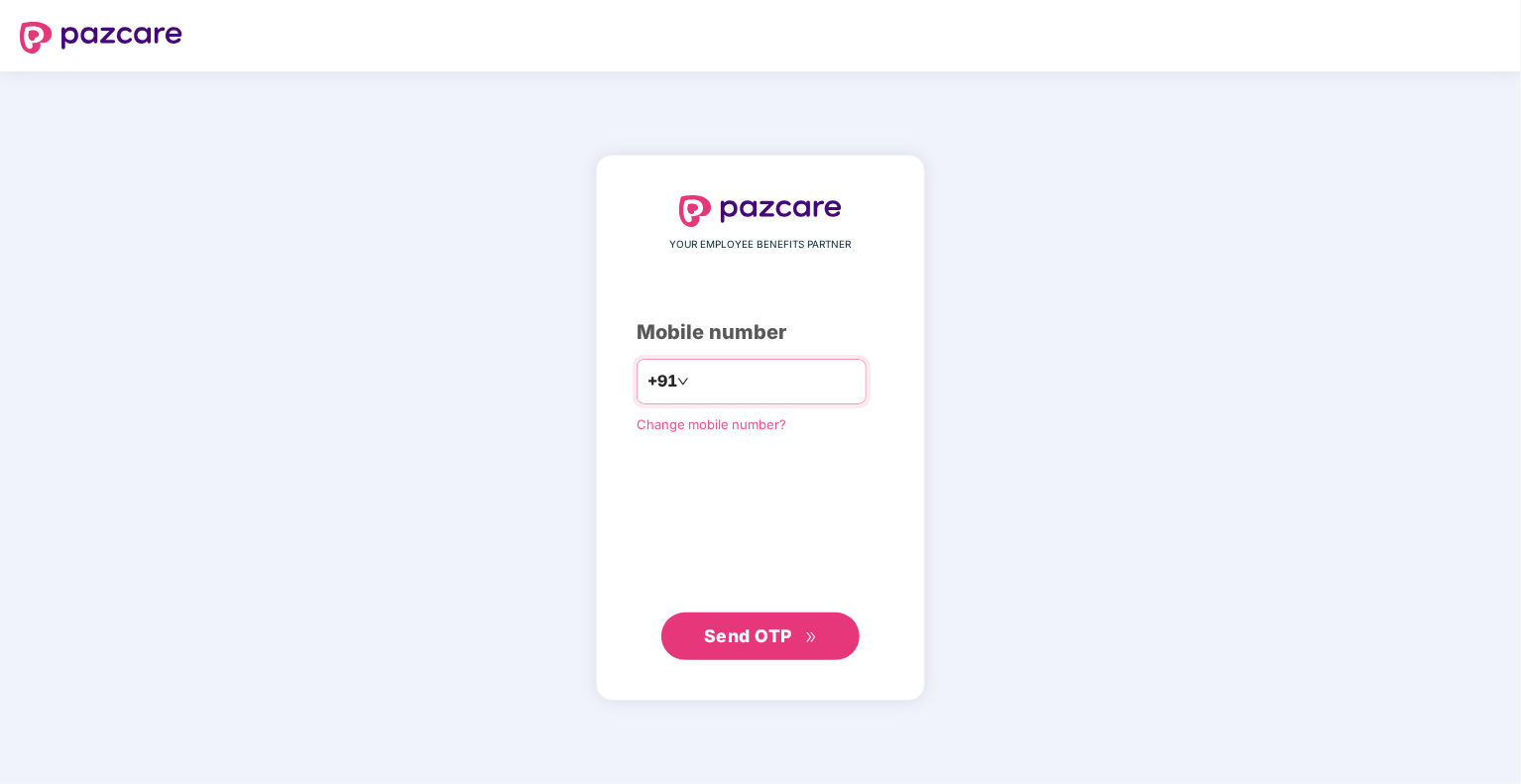 click at bounding box center [774, 382] 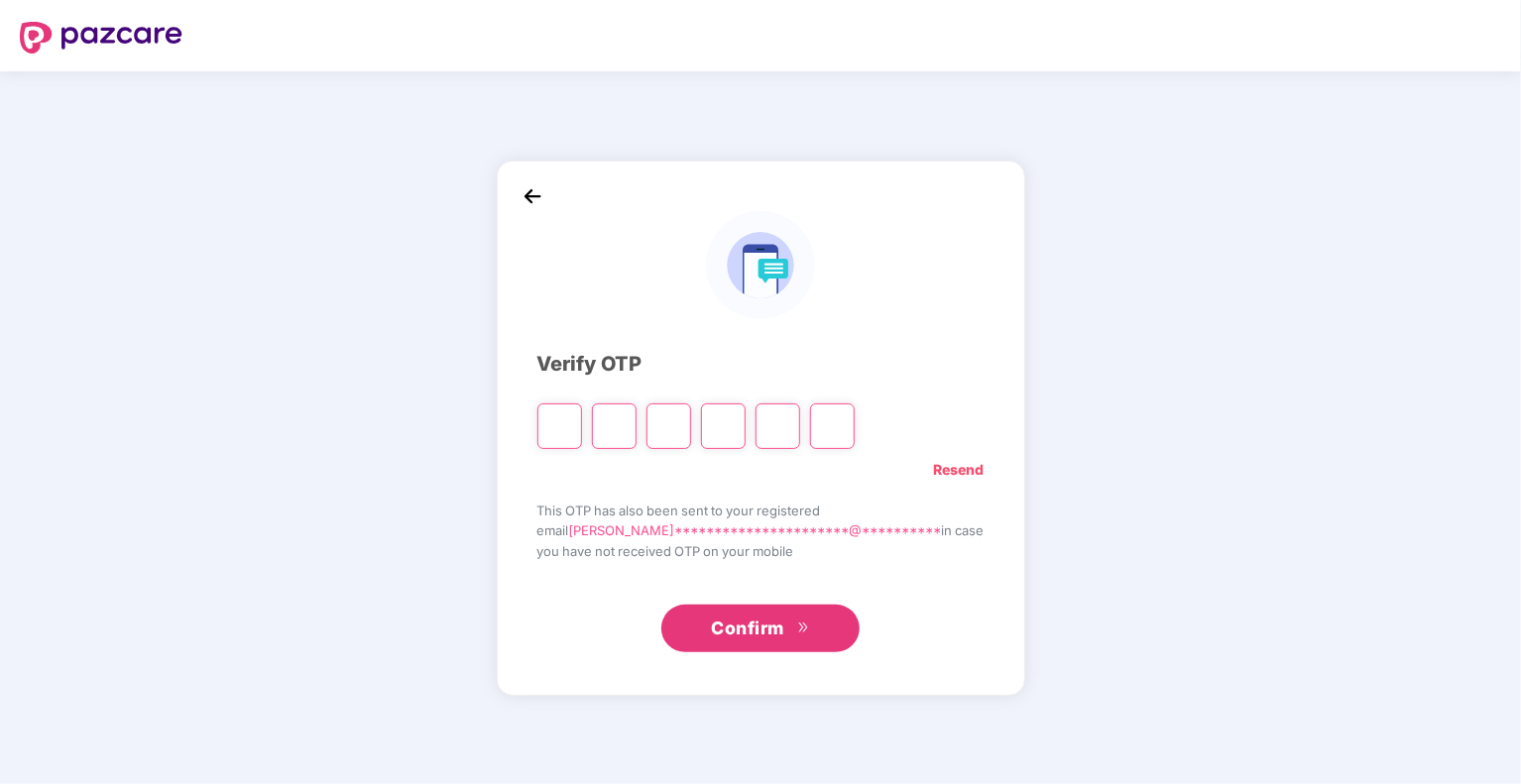 type on "*" 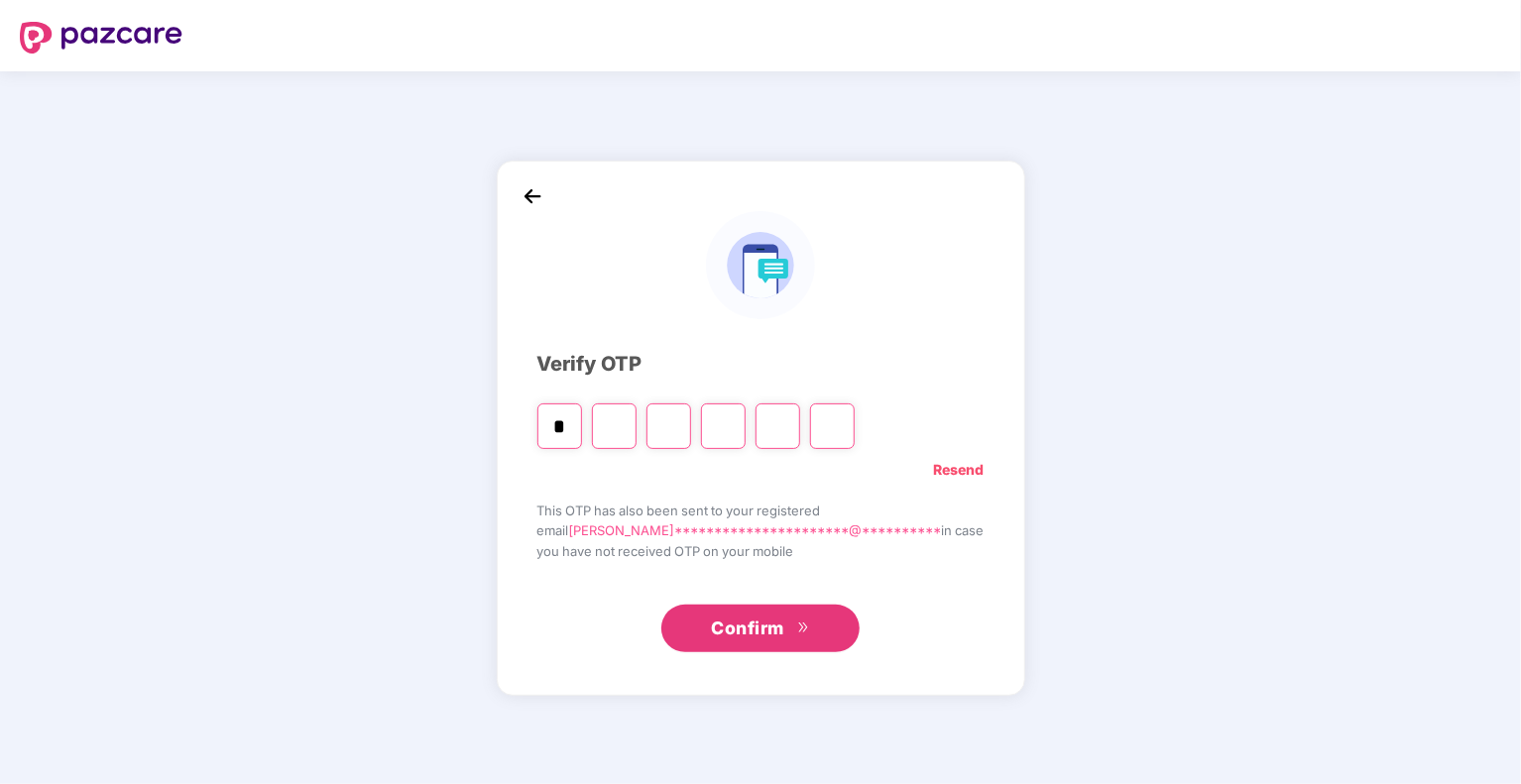 type on "*" 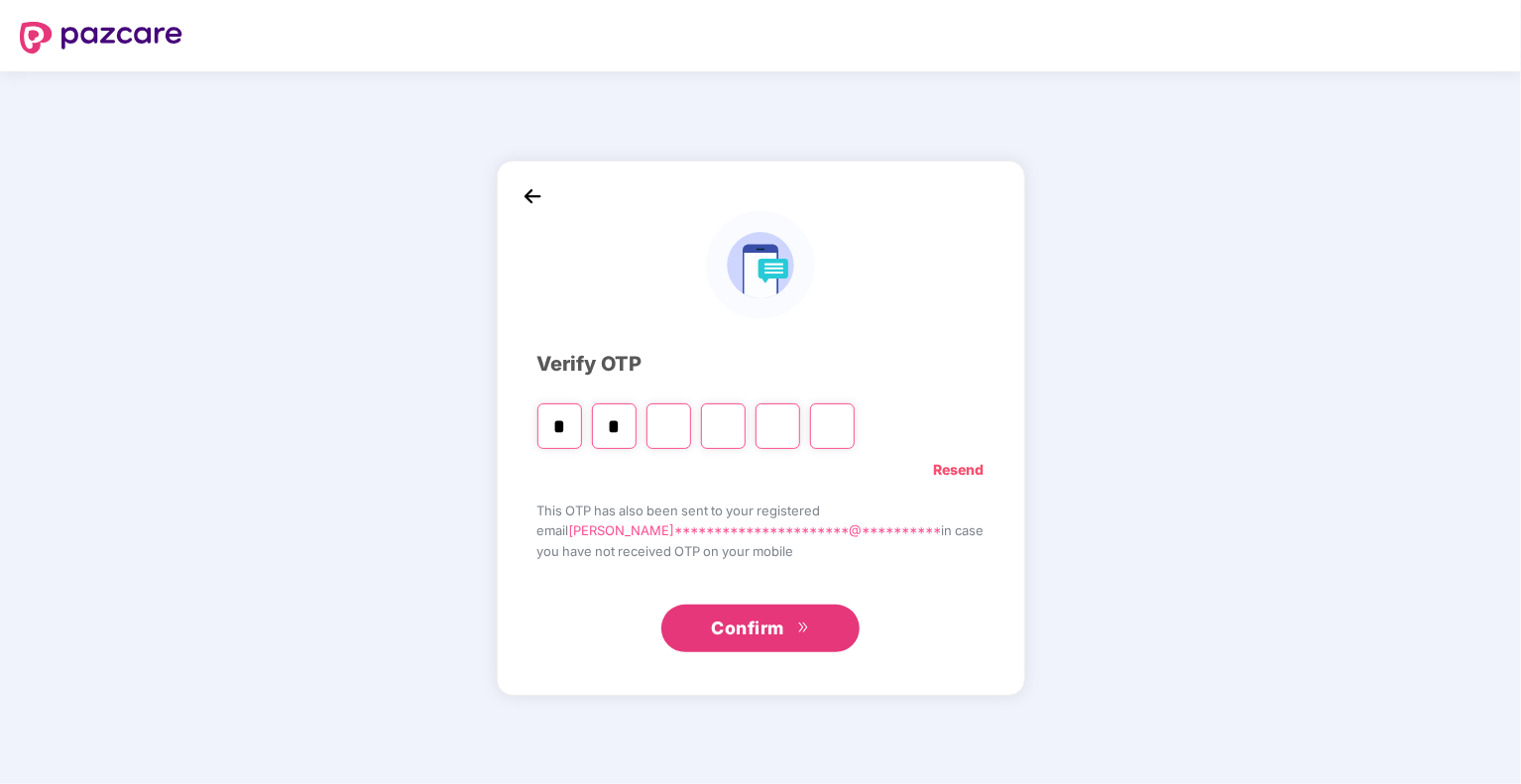 type on "*" 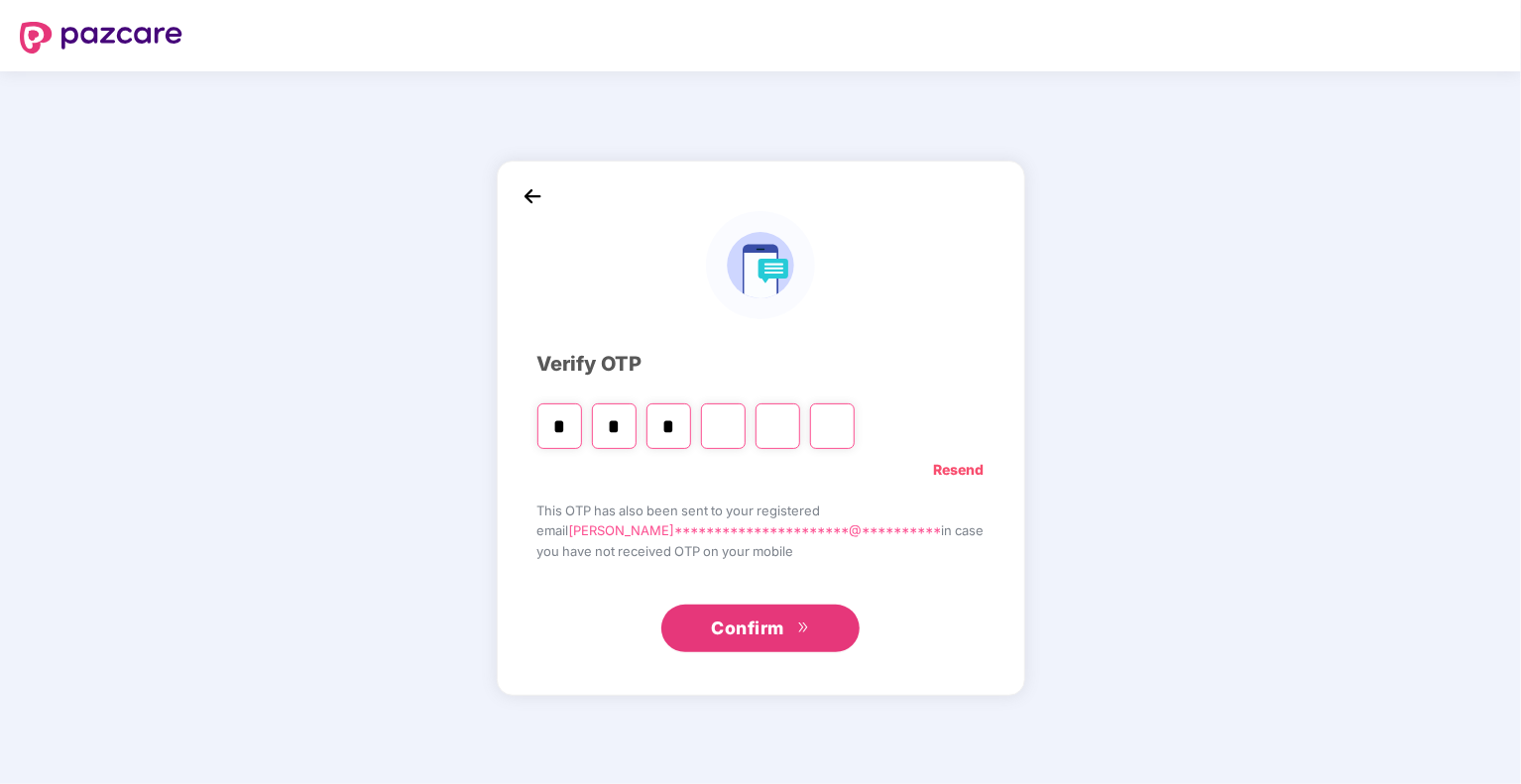 type on "*" 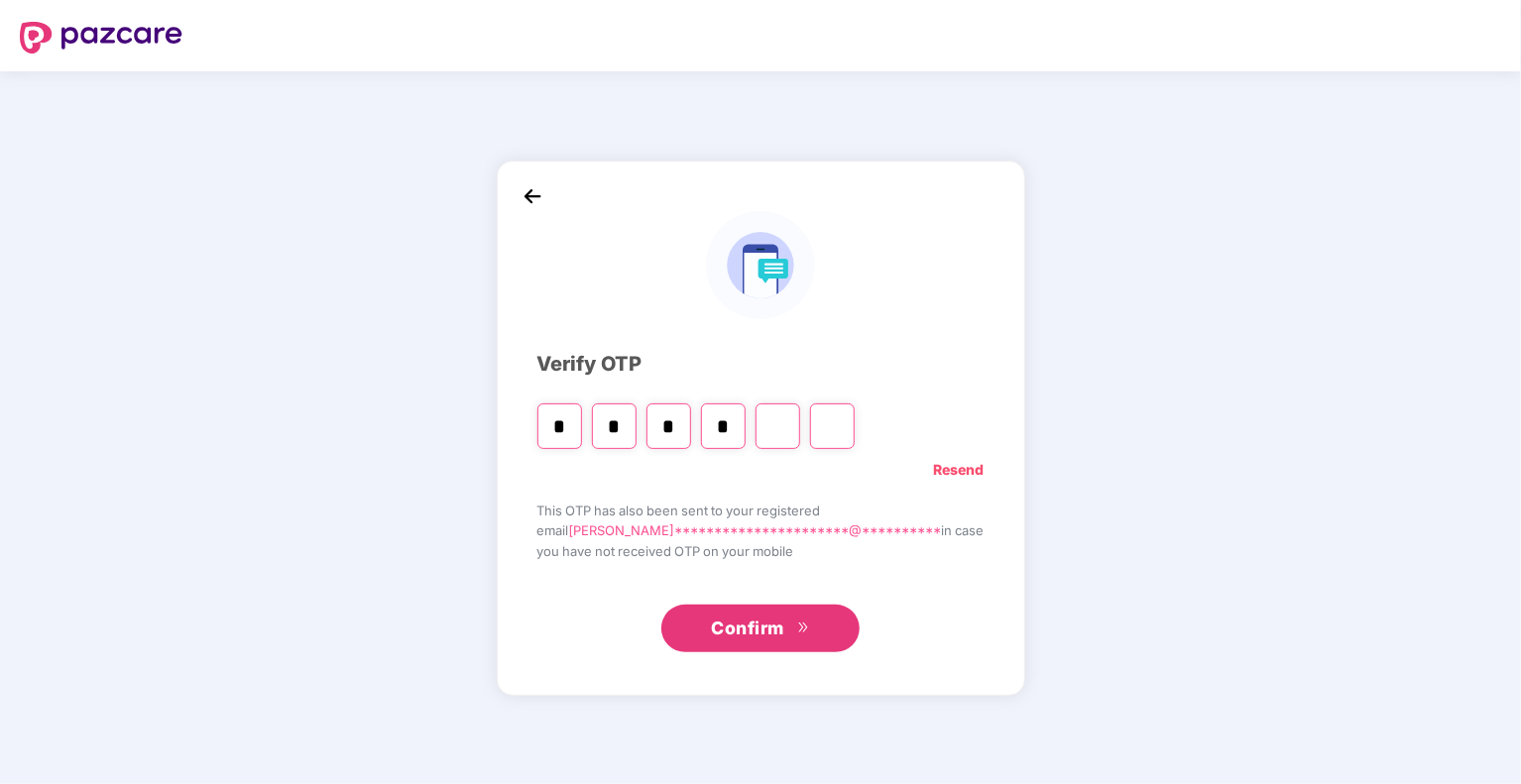 type on "*" 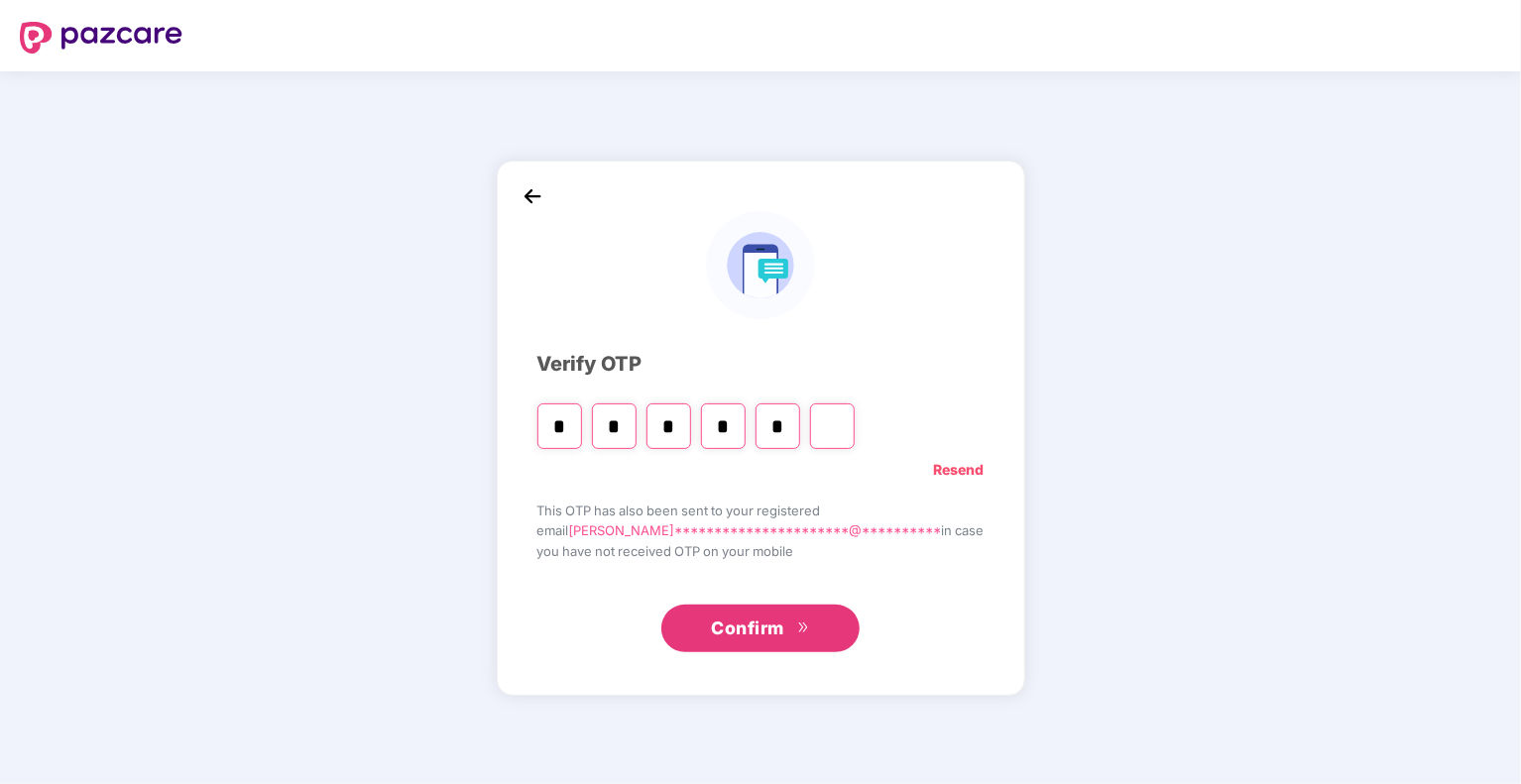 type on "*" 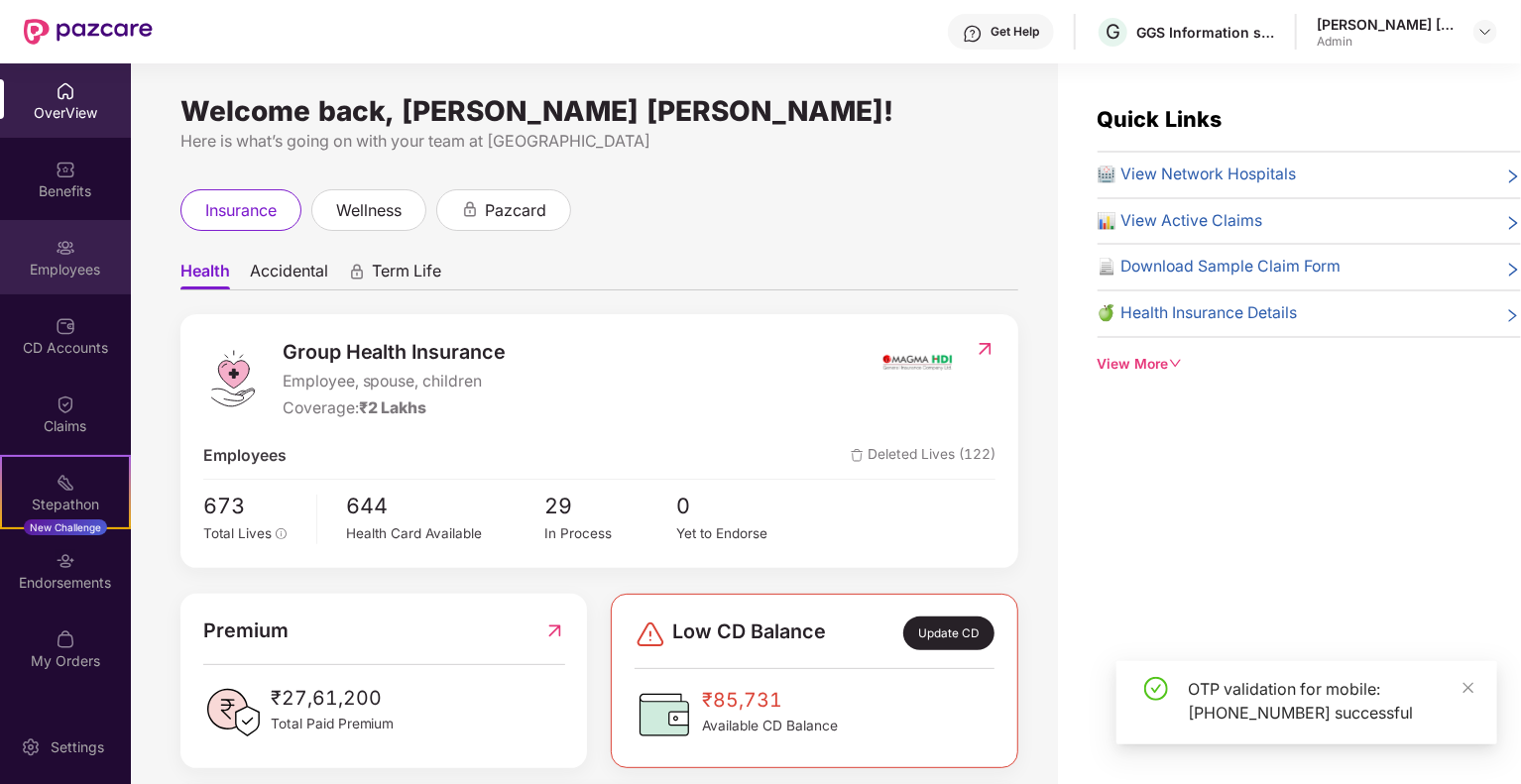 click on "Employees" at bounding box center [65, 270] 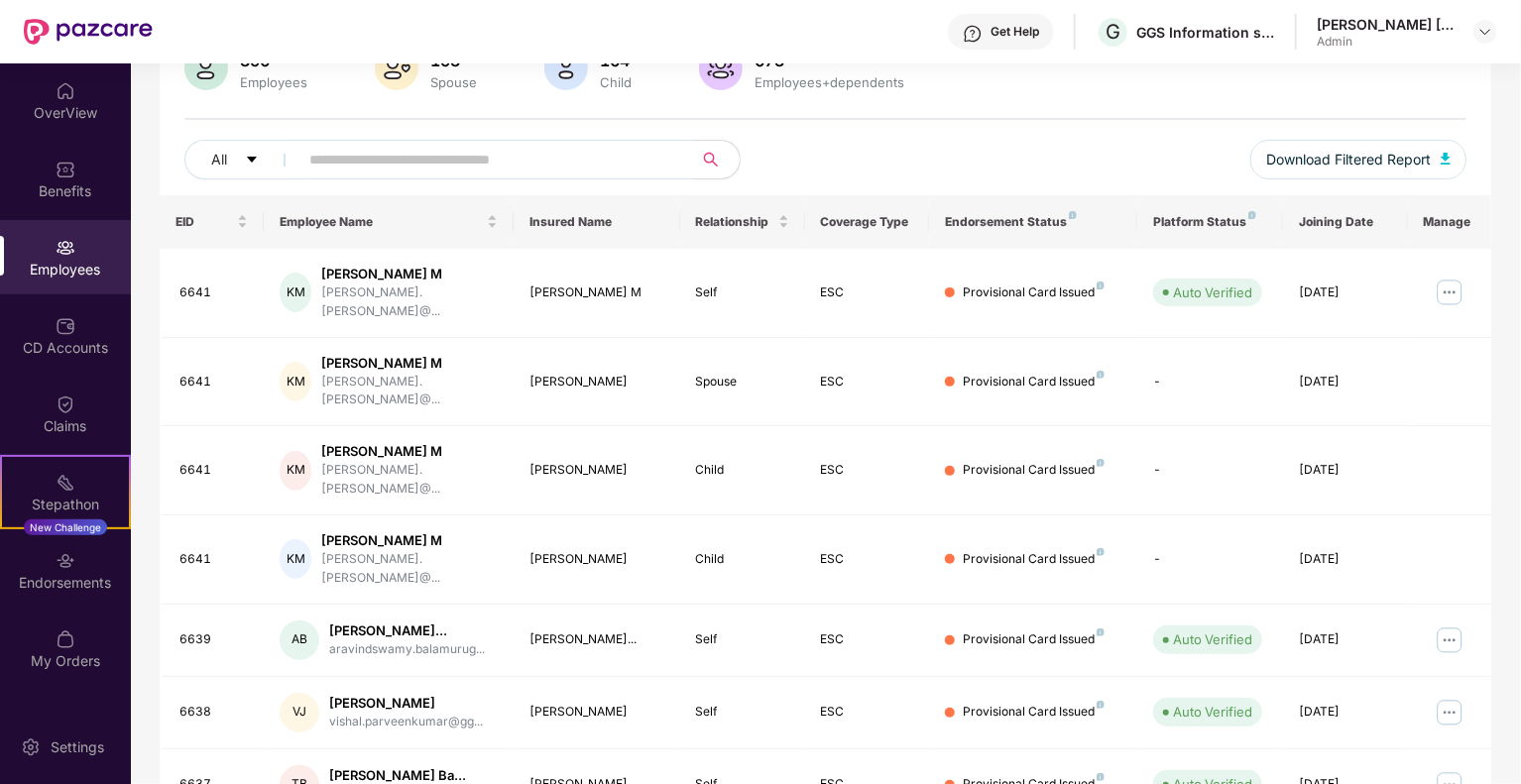 scroll, scrollTop: 198, scrollLeft: 0, axis: vertical 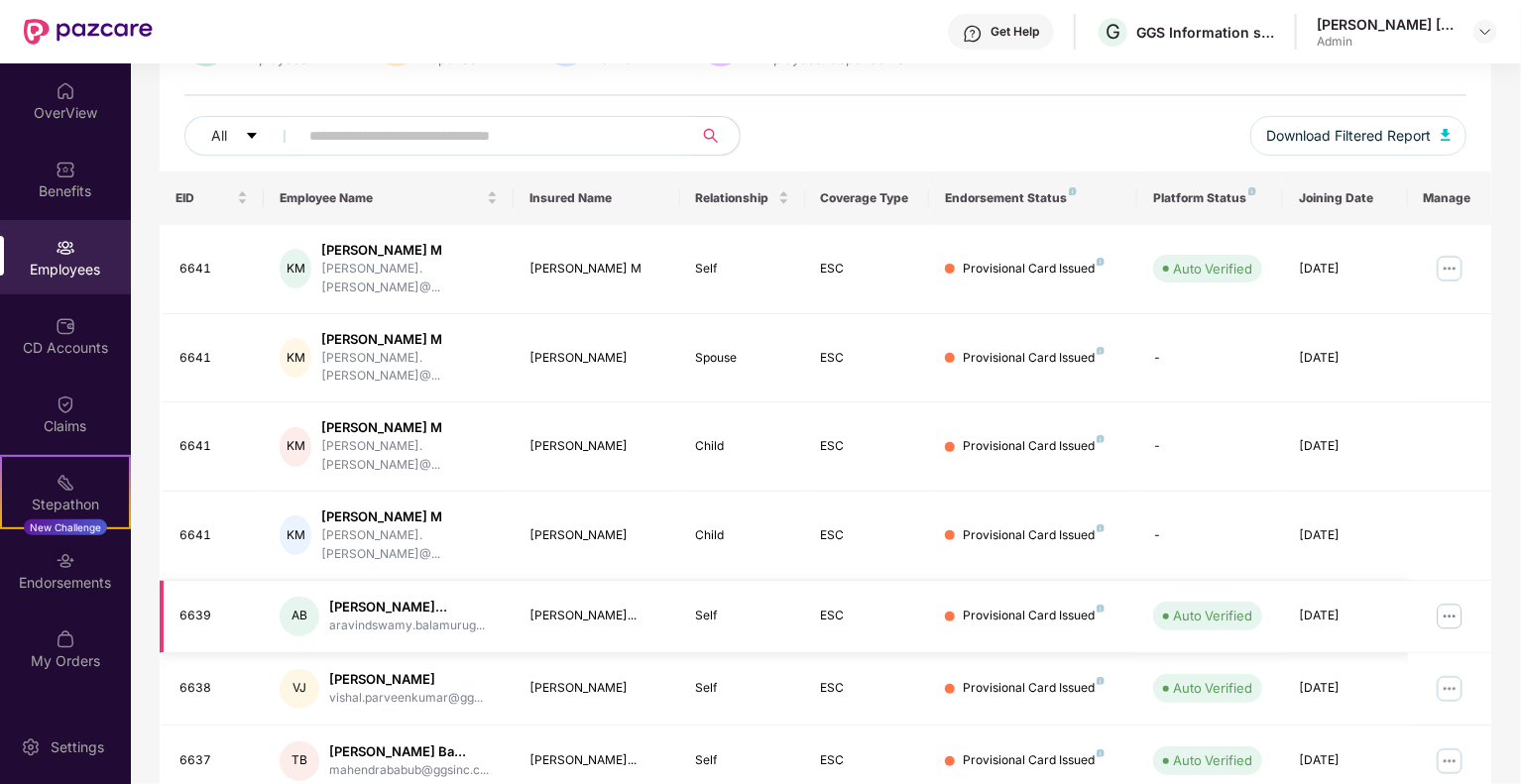 click at bounding box center (1450, 616) 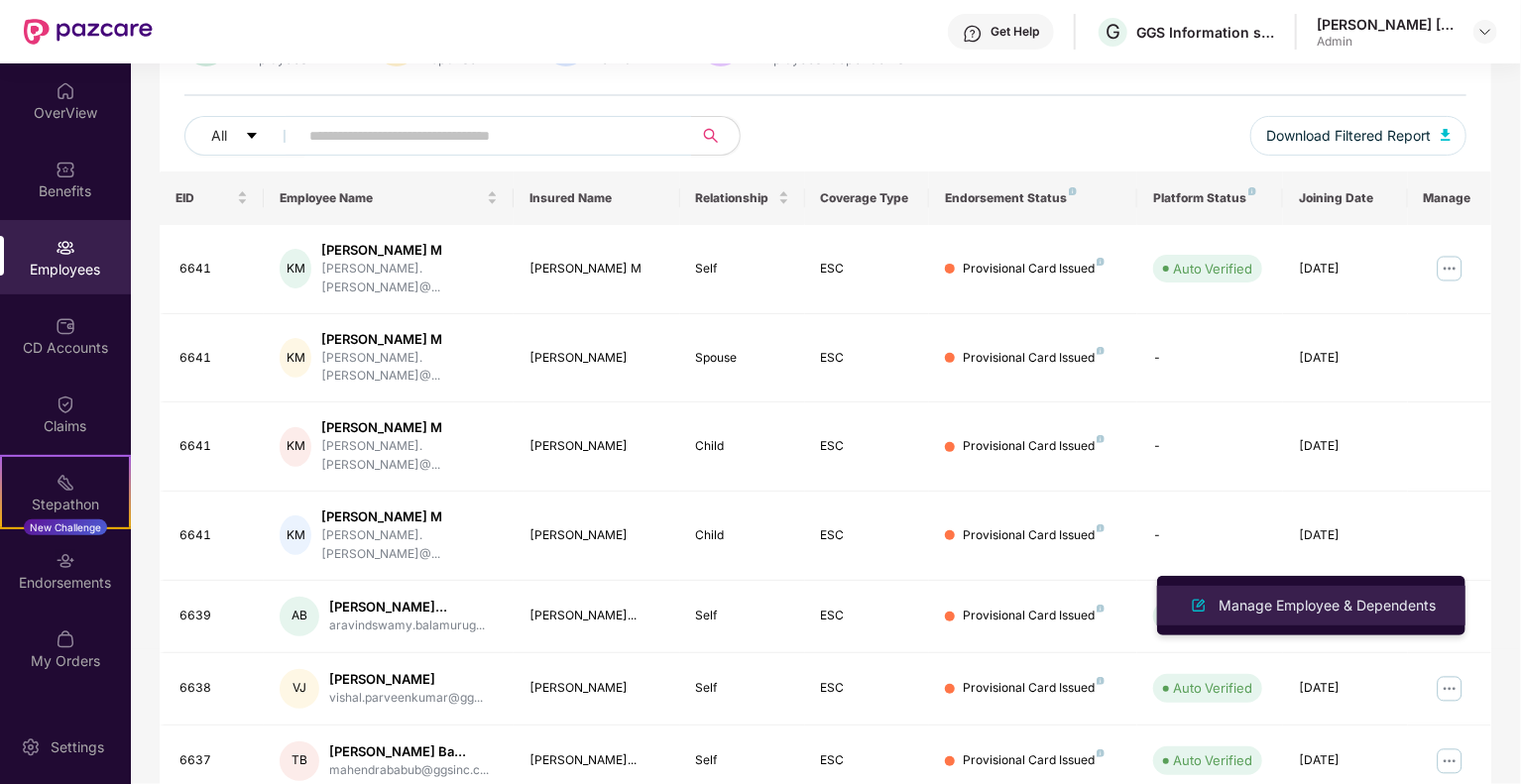 click on "Manage Employee & Dependents" at bounding box center [1327, 606] 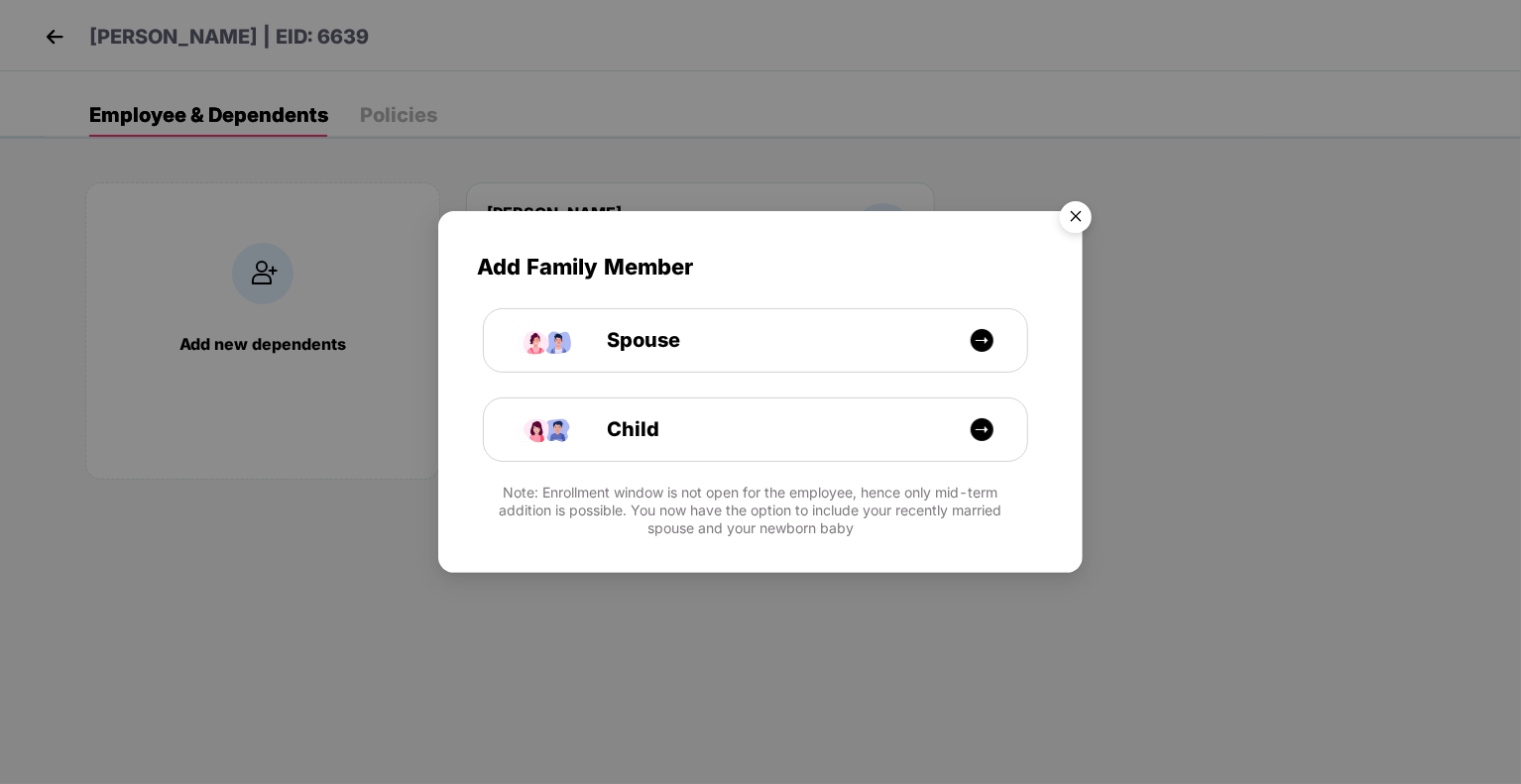 click at bounding box center [1076, 220] 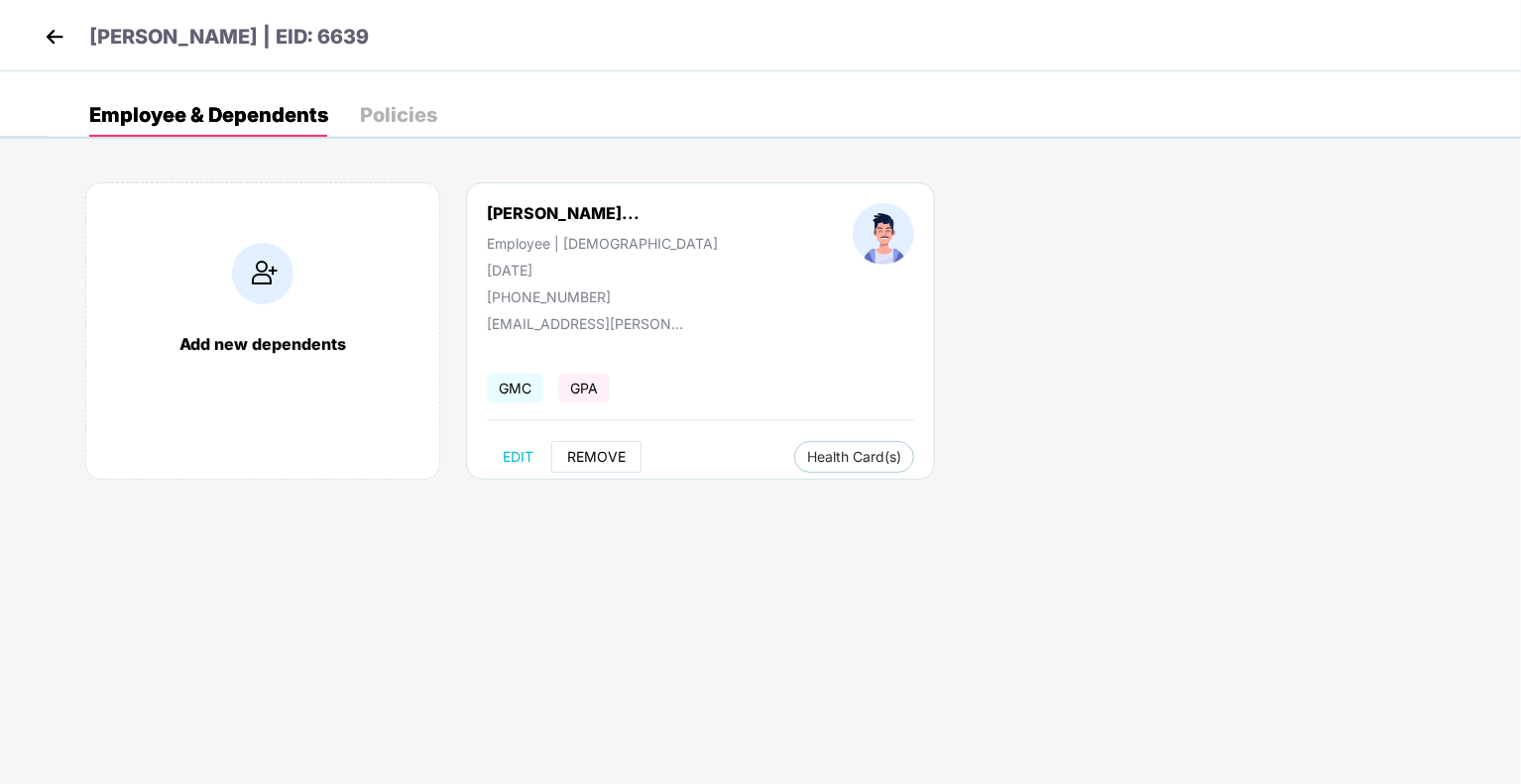 click on "REMOVE" at bounding box center (596, 457) 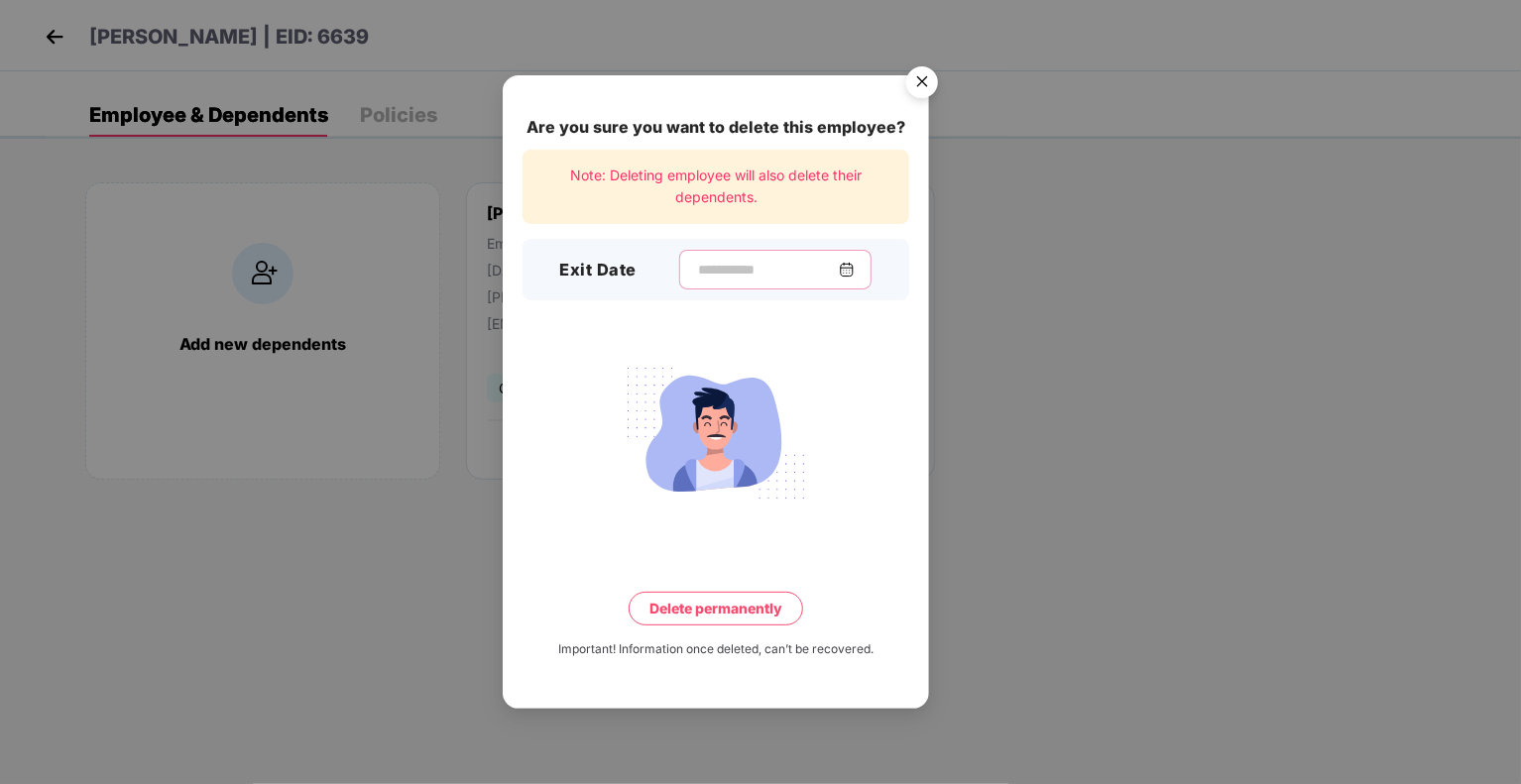 click at bounding box center [767, 270] 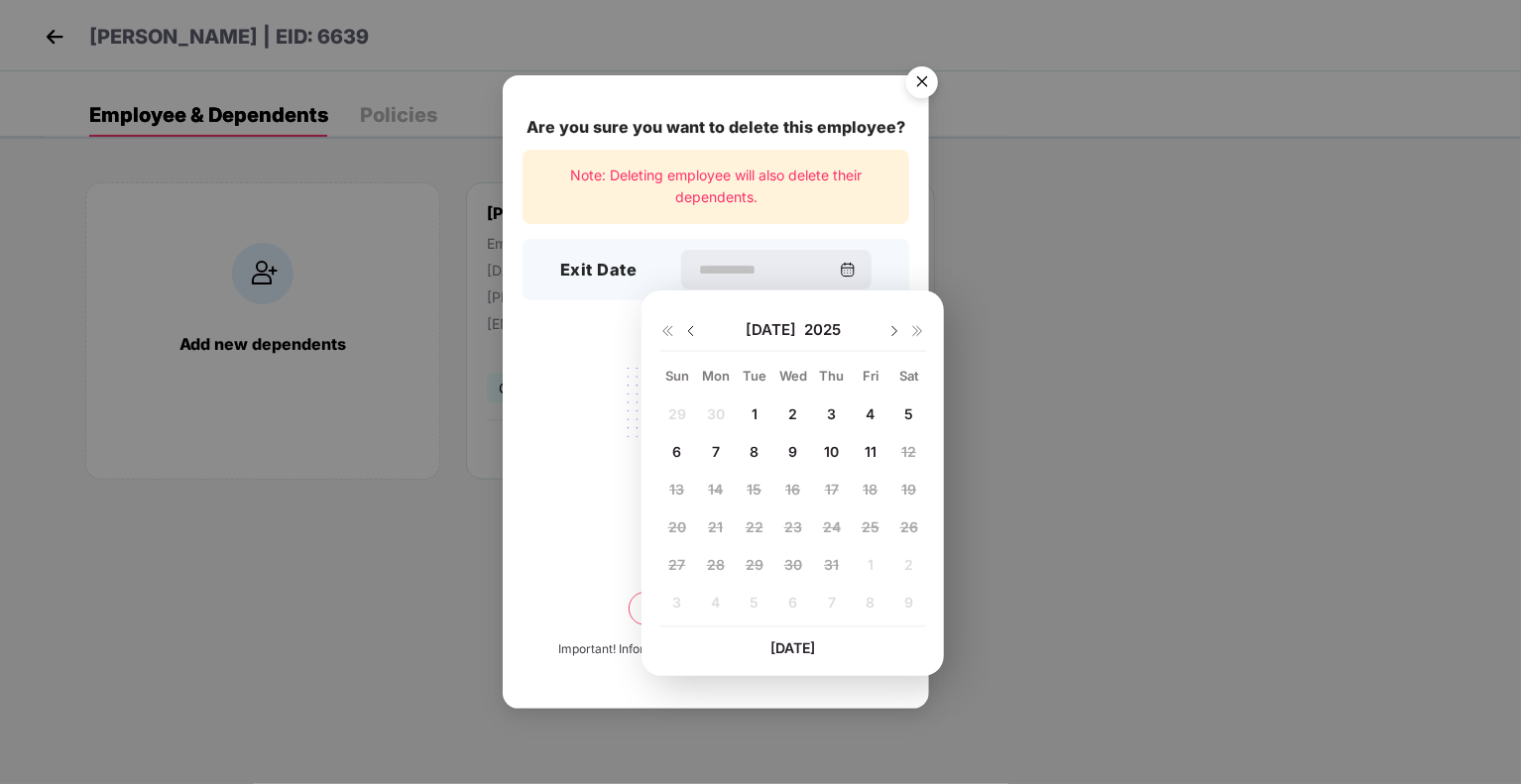 click on "10" at bounding box center [832, 452] 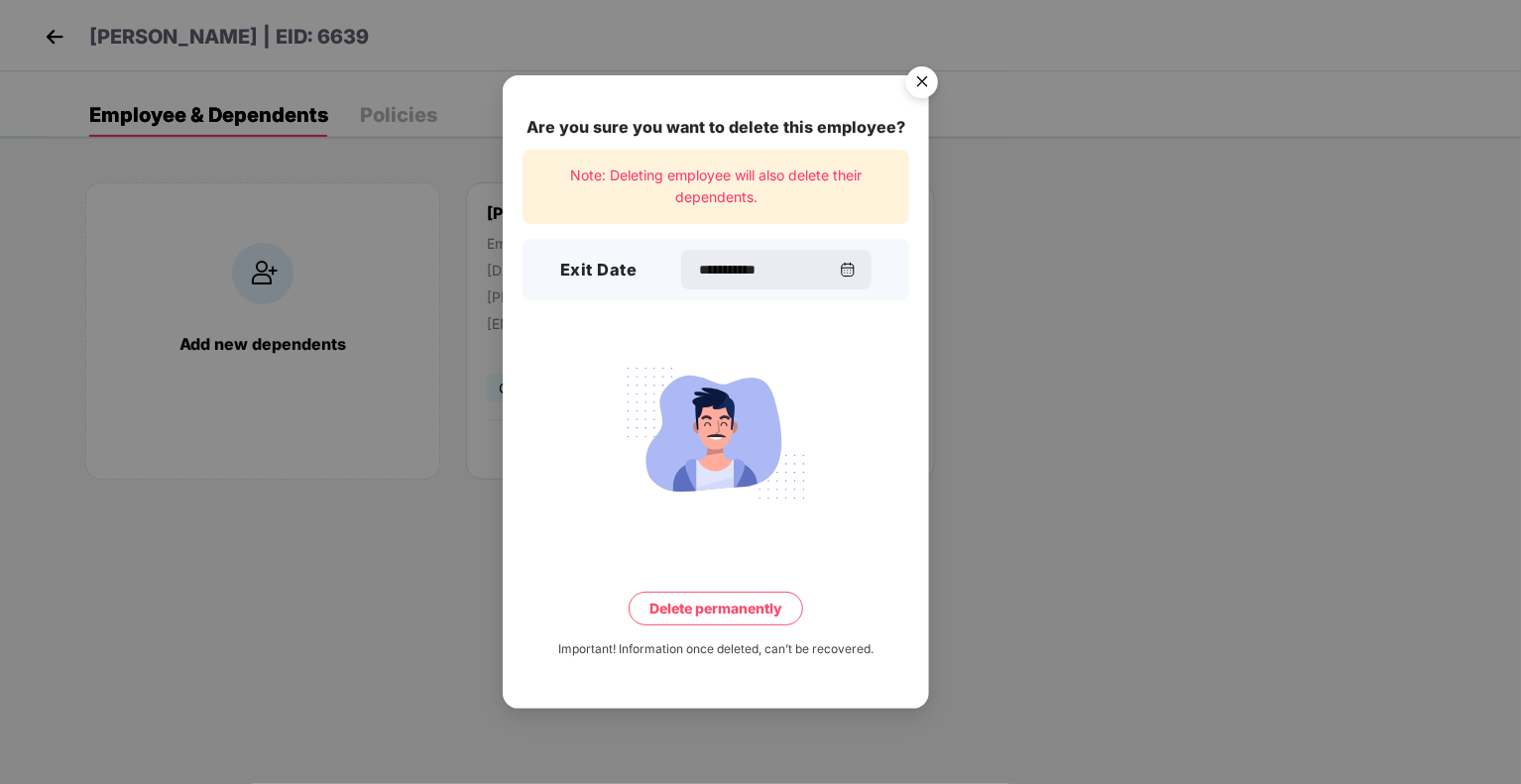 click on "Delete permanently" at bounding box center (716, 609) 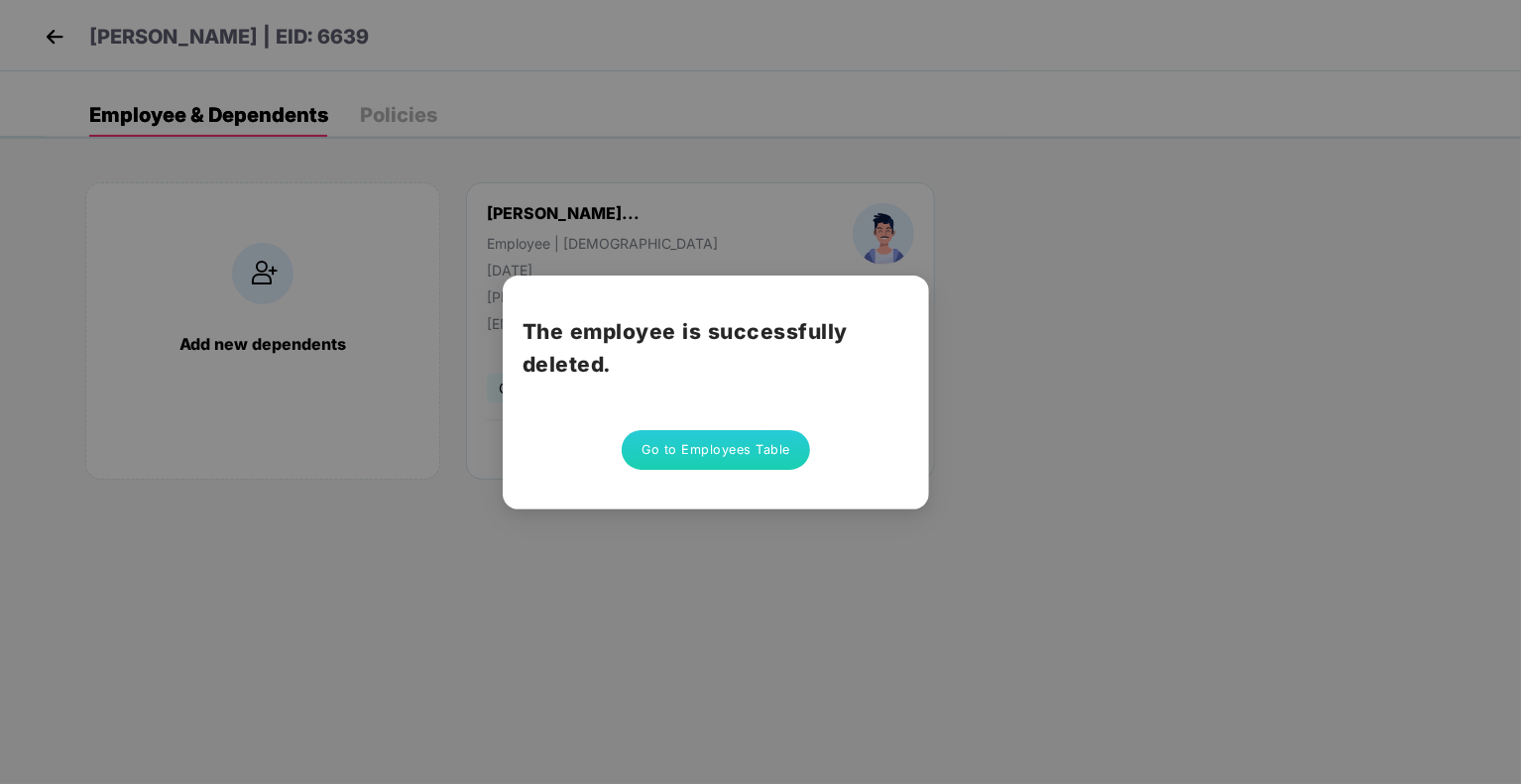 click on "Go to Employees Table" at bounding box center [716, 450] 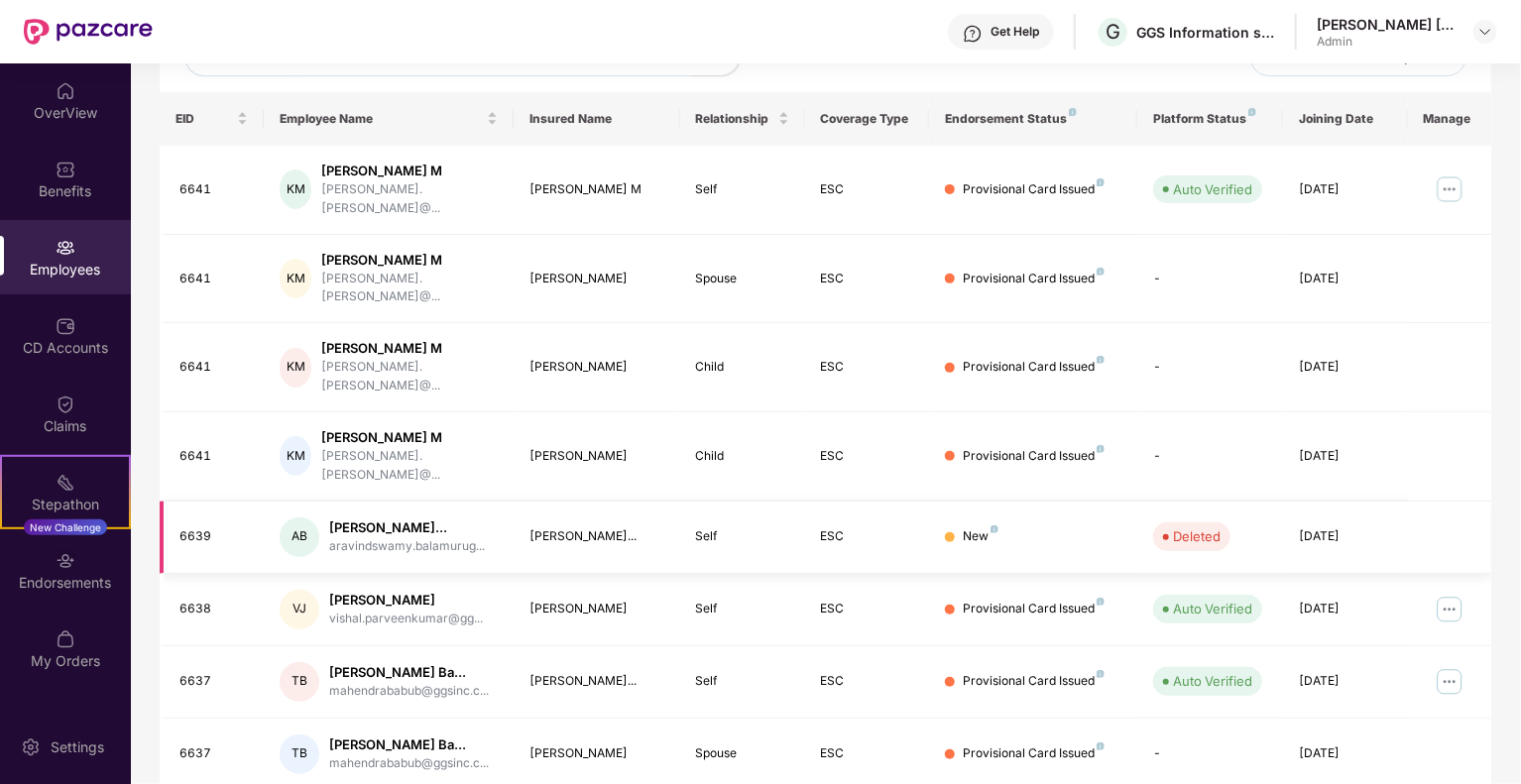 scroll, scrollTop: 0, scrollLeft: 0, axis: both 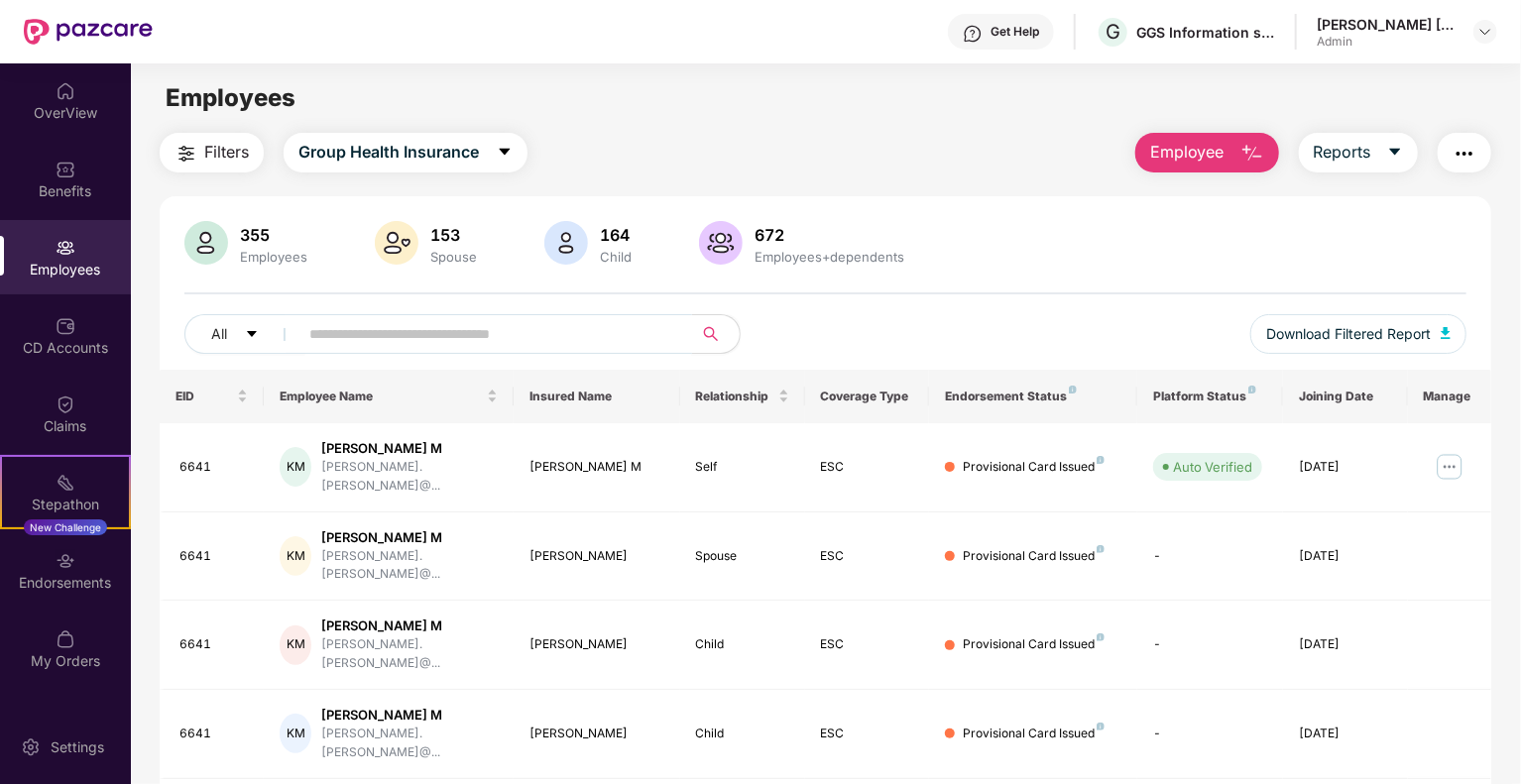 click at bounding box center (487, 334) 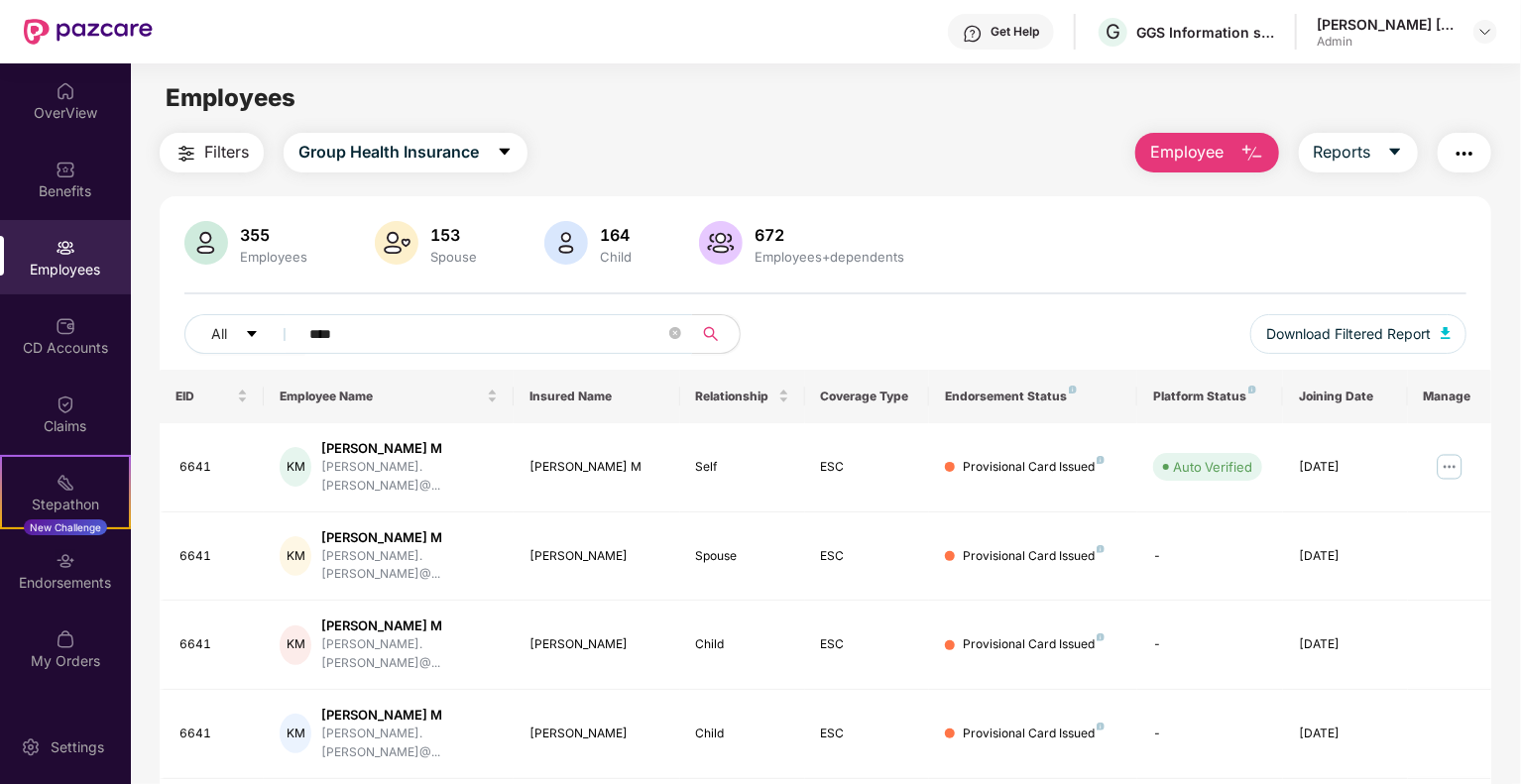 type on "****" 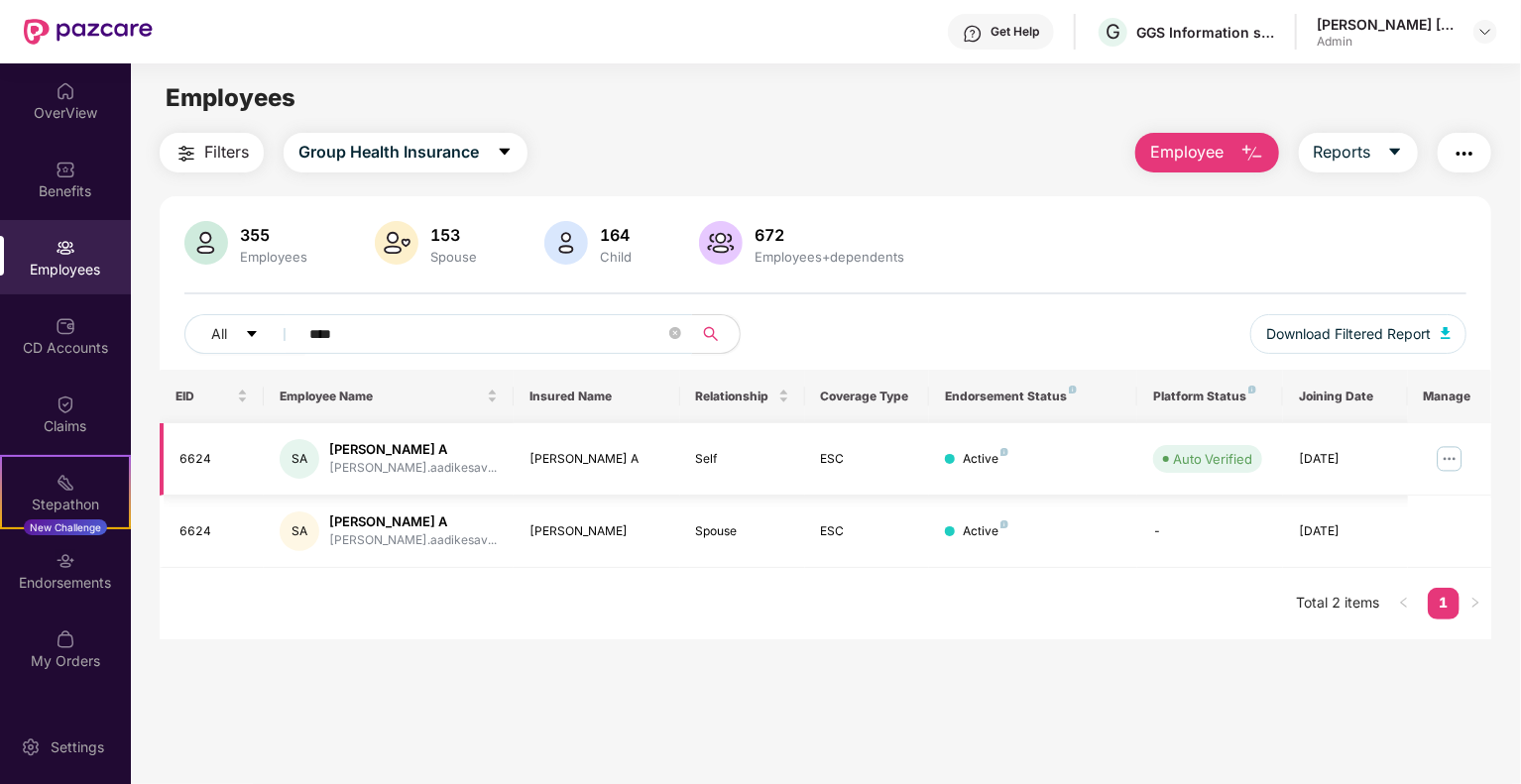click at bounding box center (1450, 459) 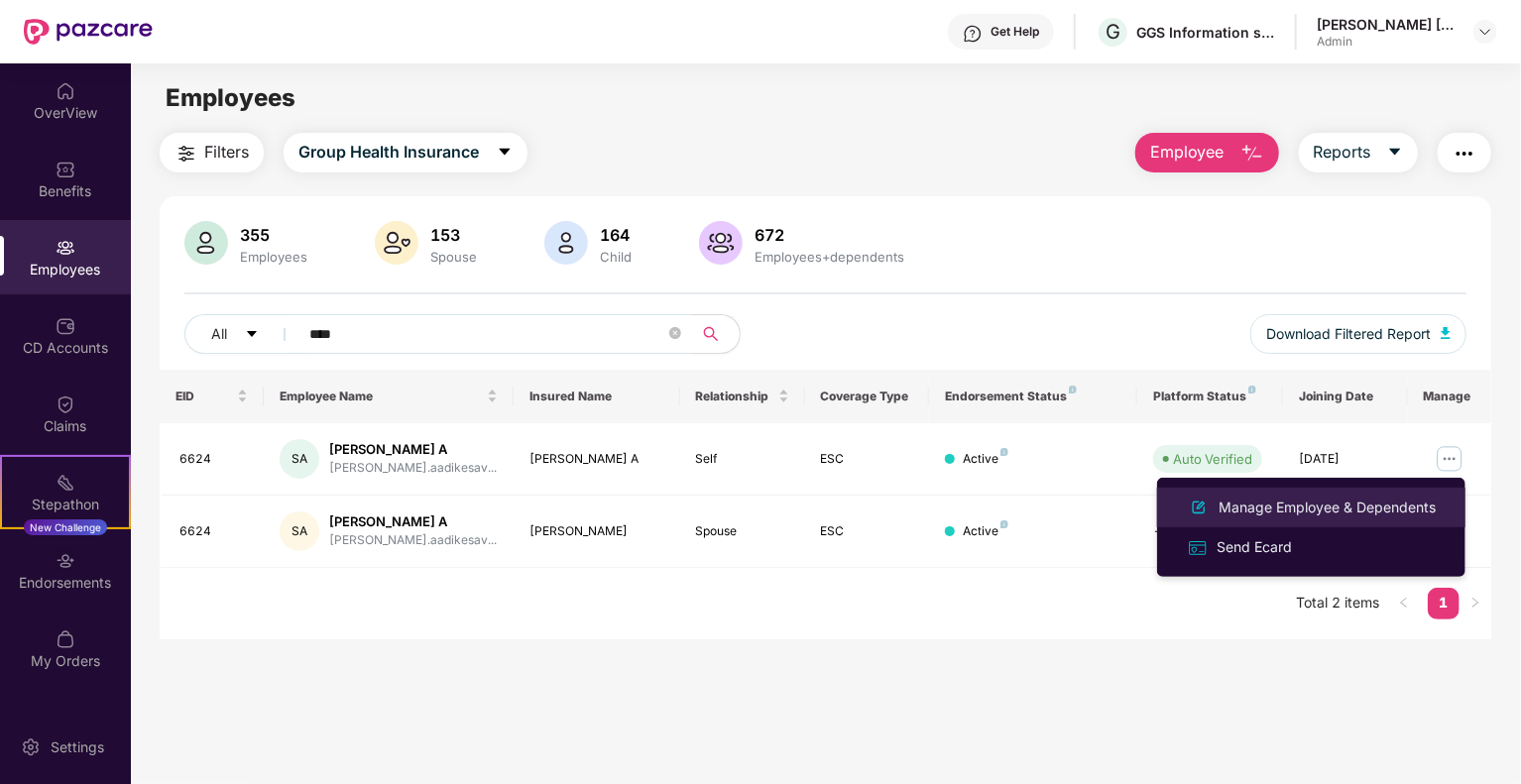 click on "Manage Employee & Dependents" at bounding box center (1327, 507) 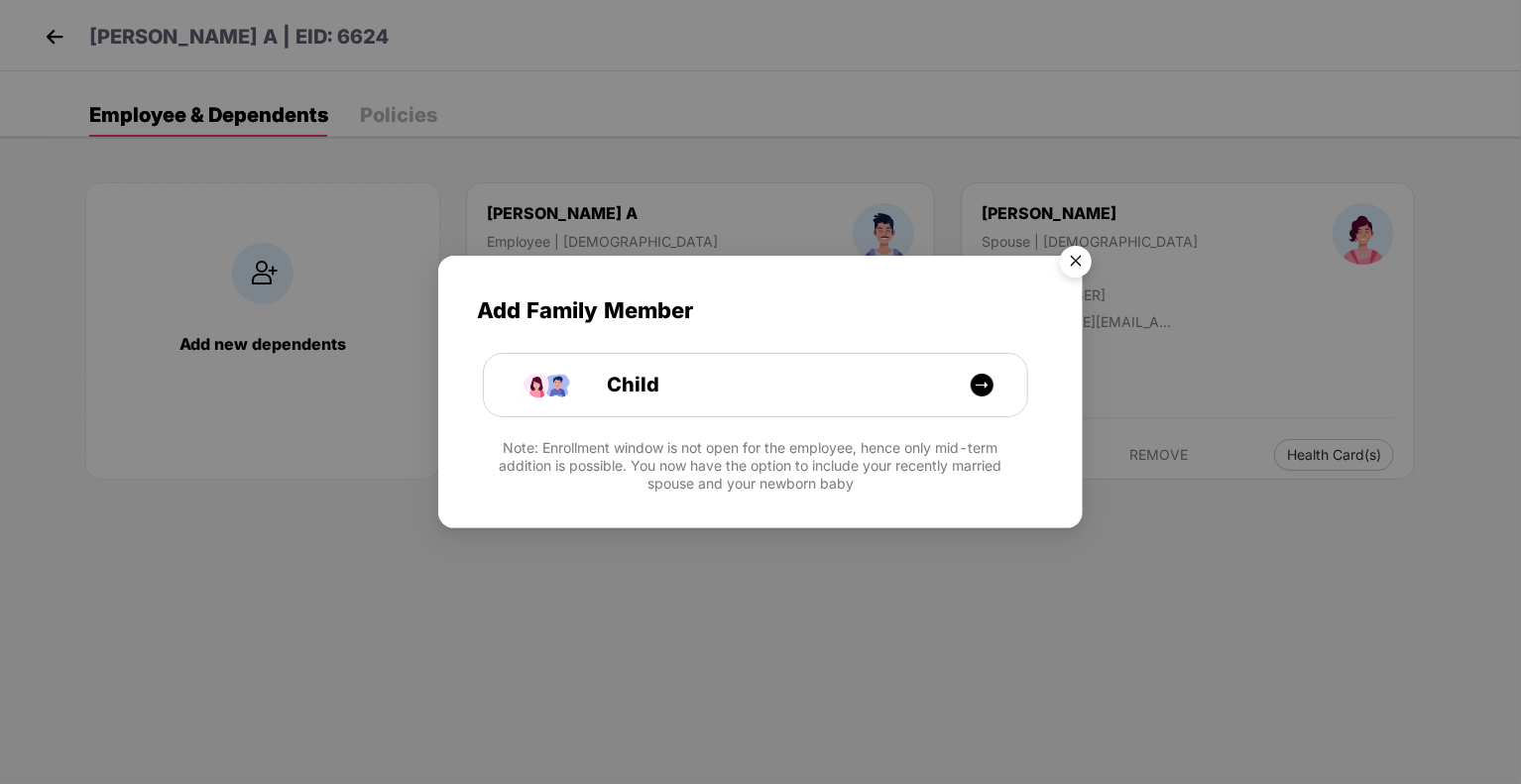 click at bounding box center (1076, 265) 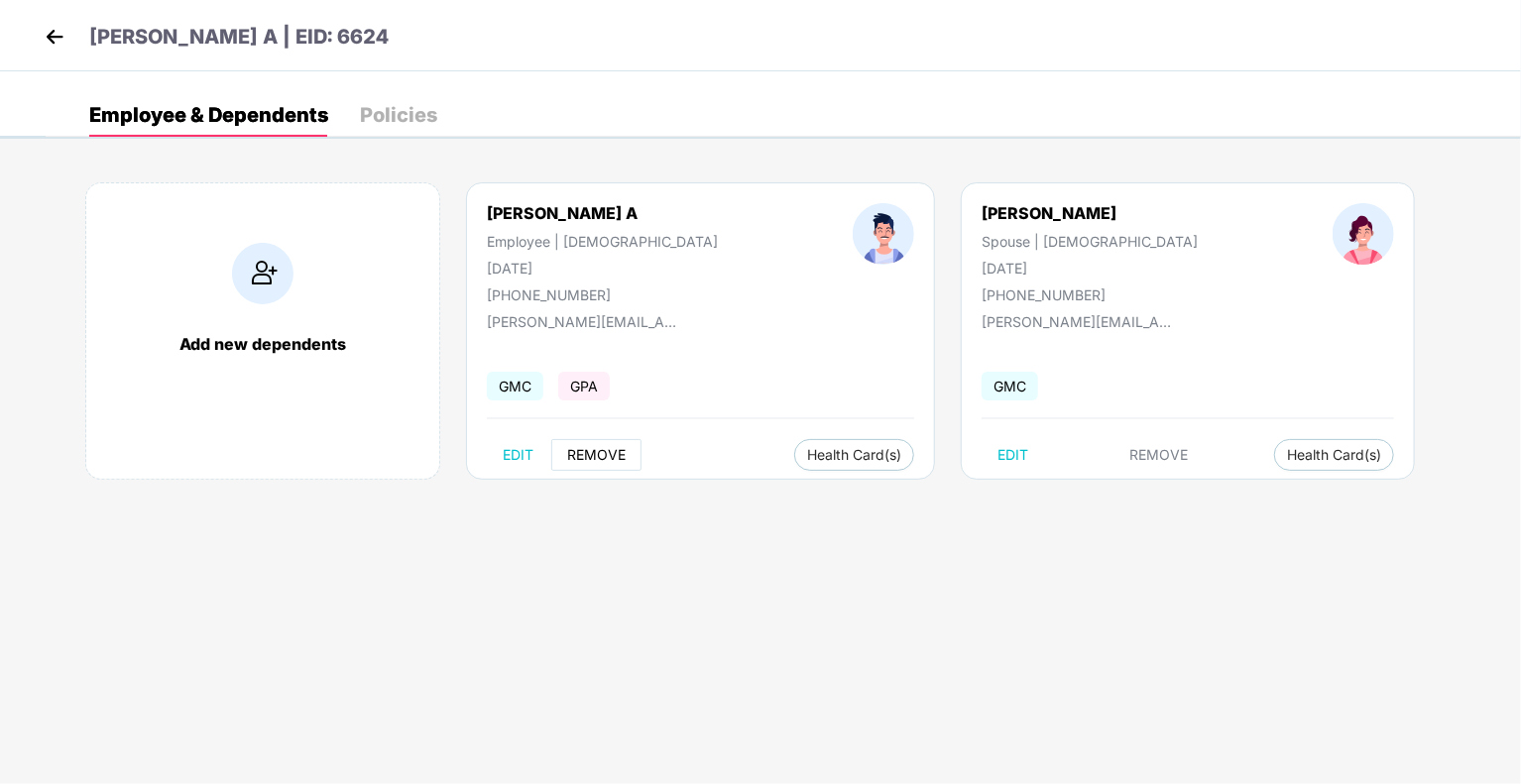 click on "REMOVE" at bounding box center (596, 455) 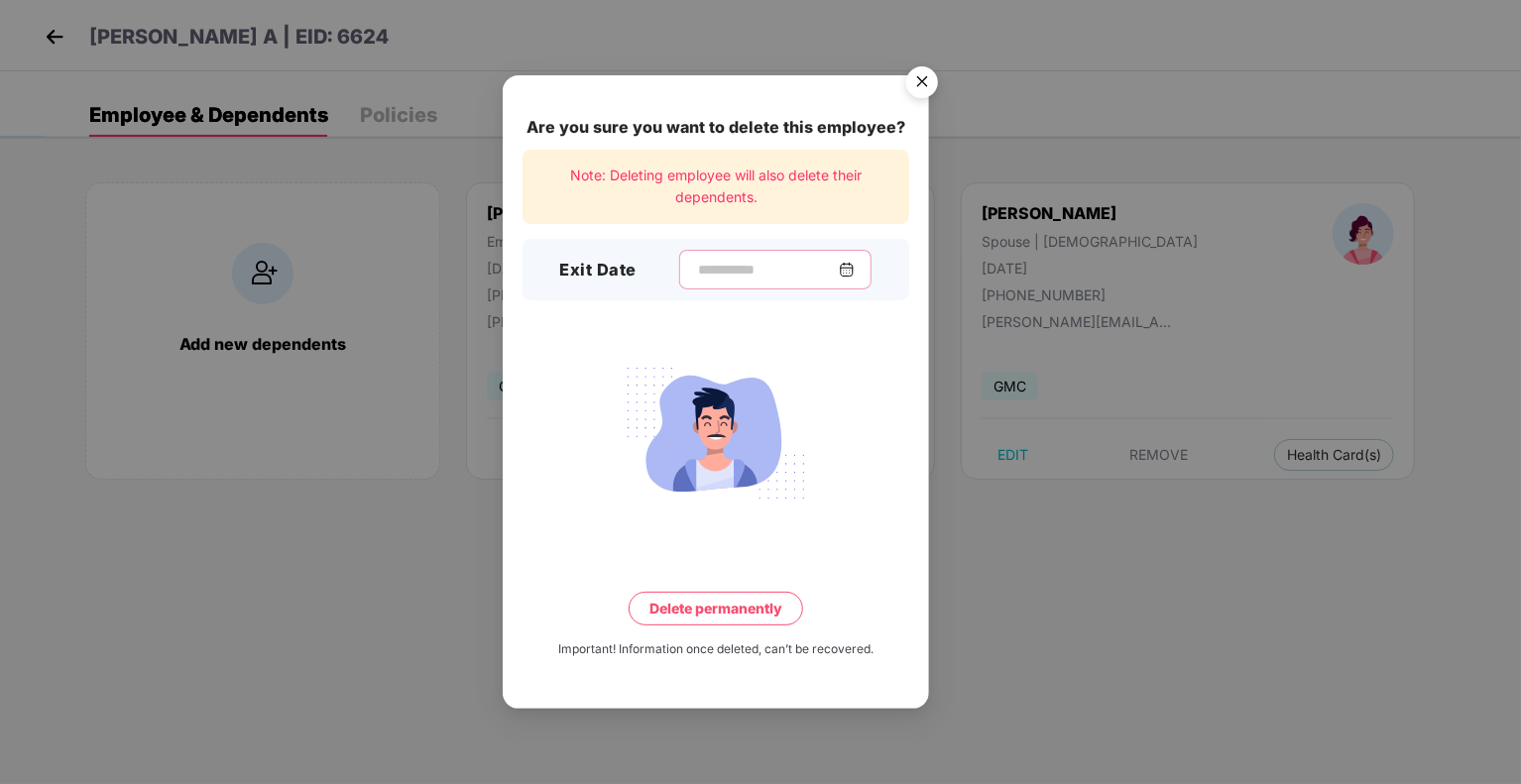 click at bounding box center (767, 270) 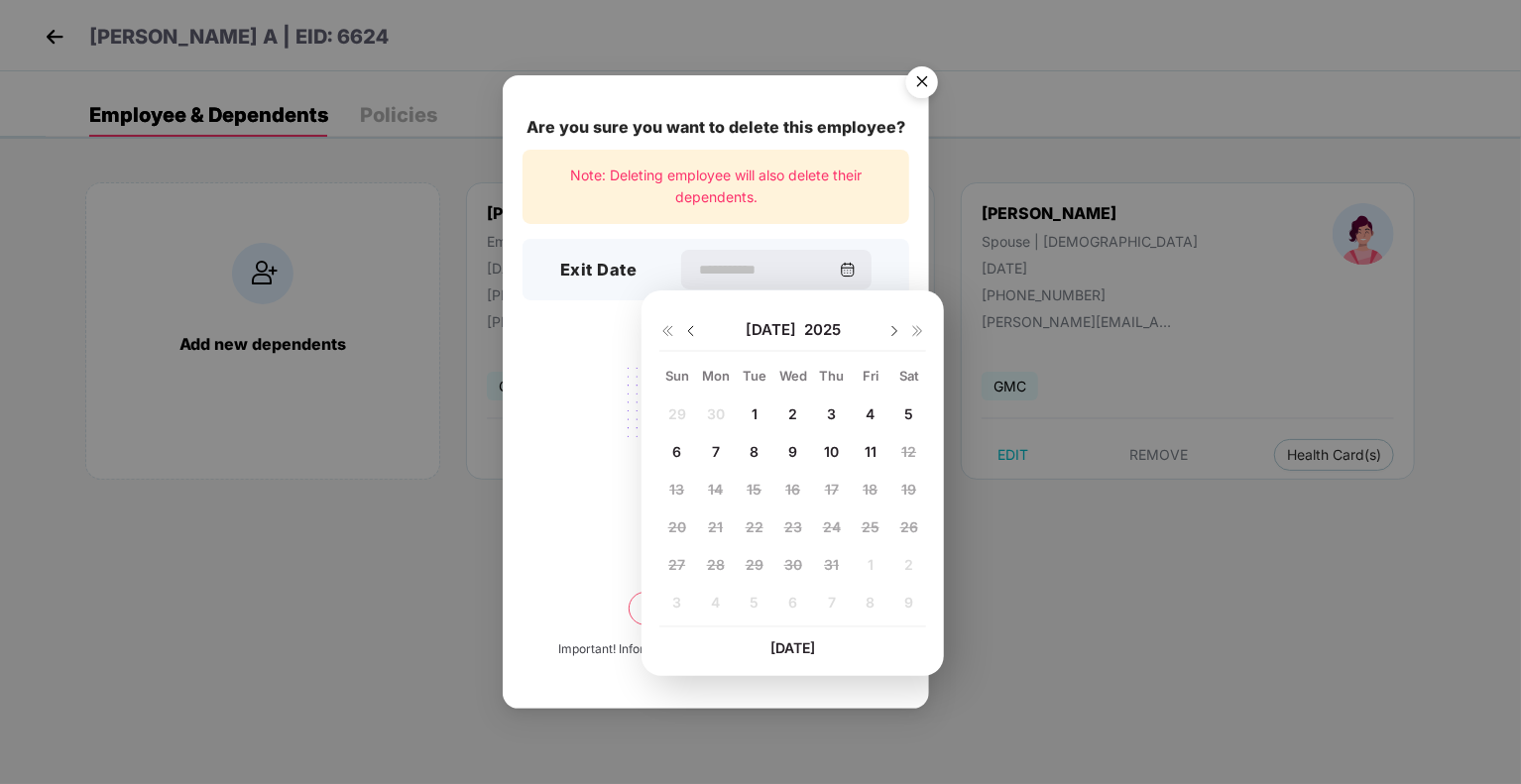 click on "7" at bounding box center (716, 452) 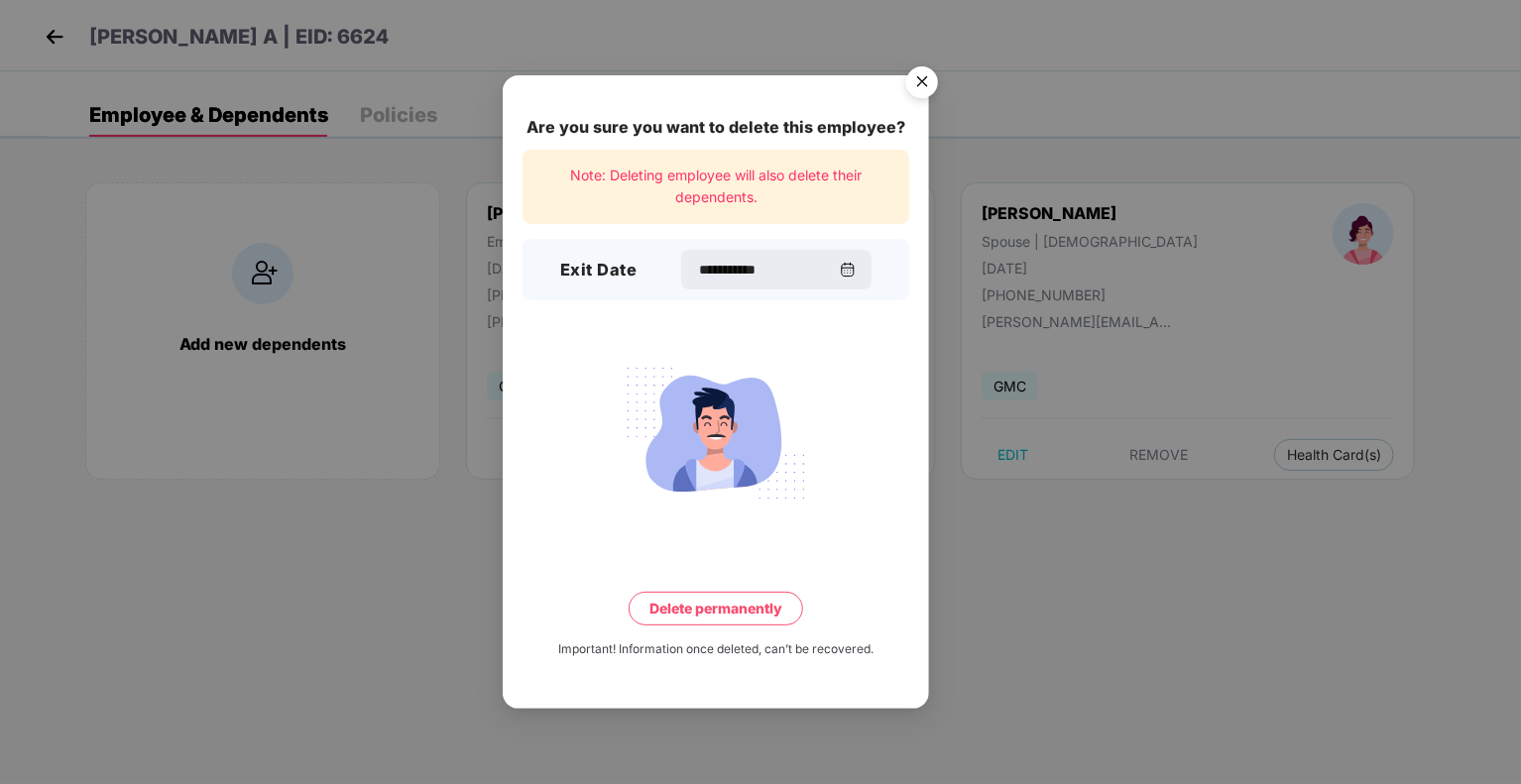 click on "Delete permanently" at bounding box center [716, 609] 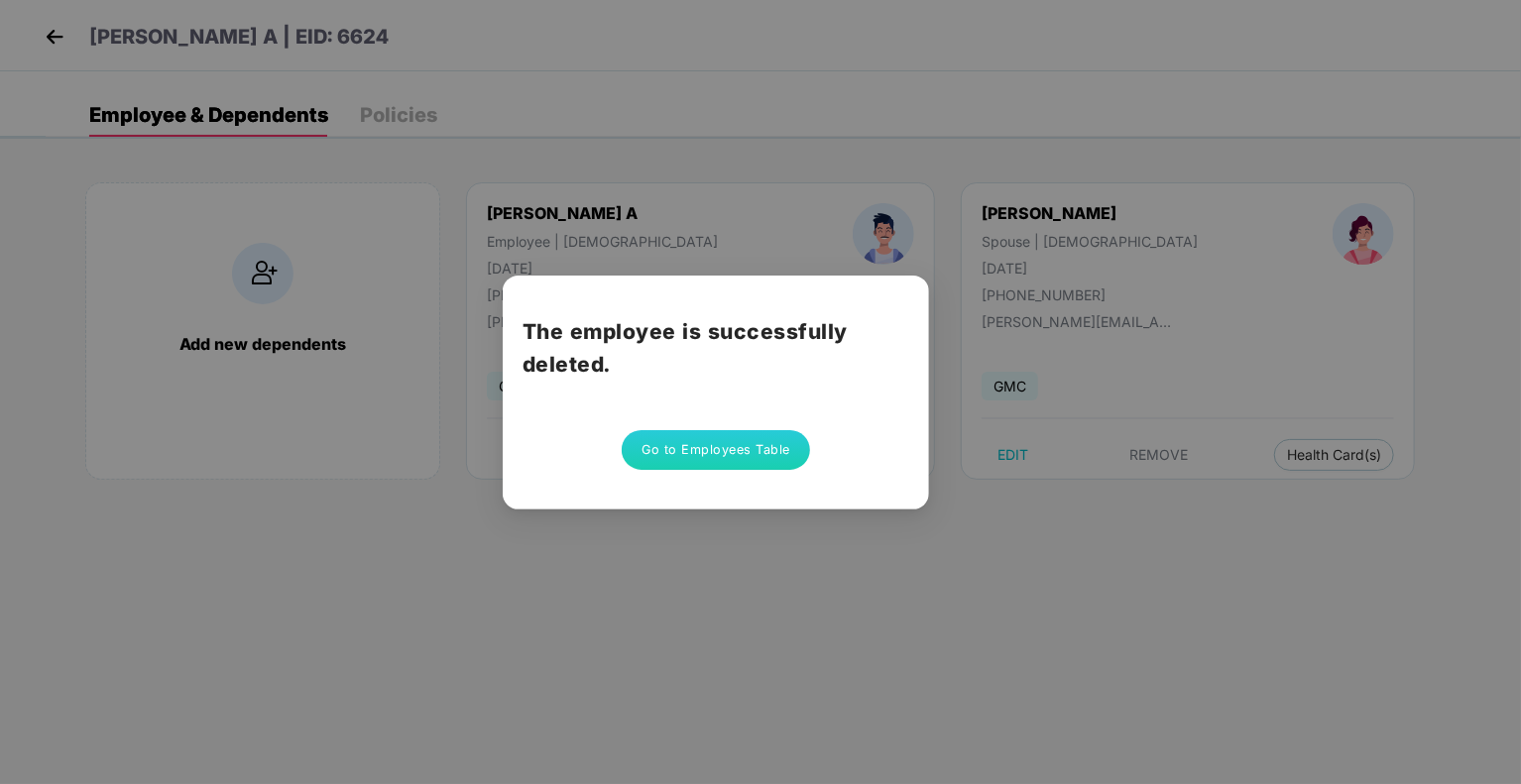 click on "Go to Employees Table" at bounding box center (716, 450) 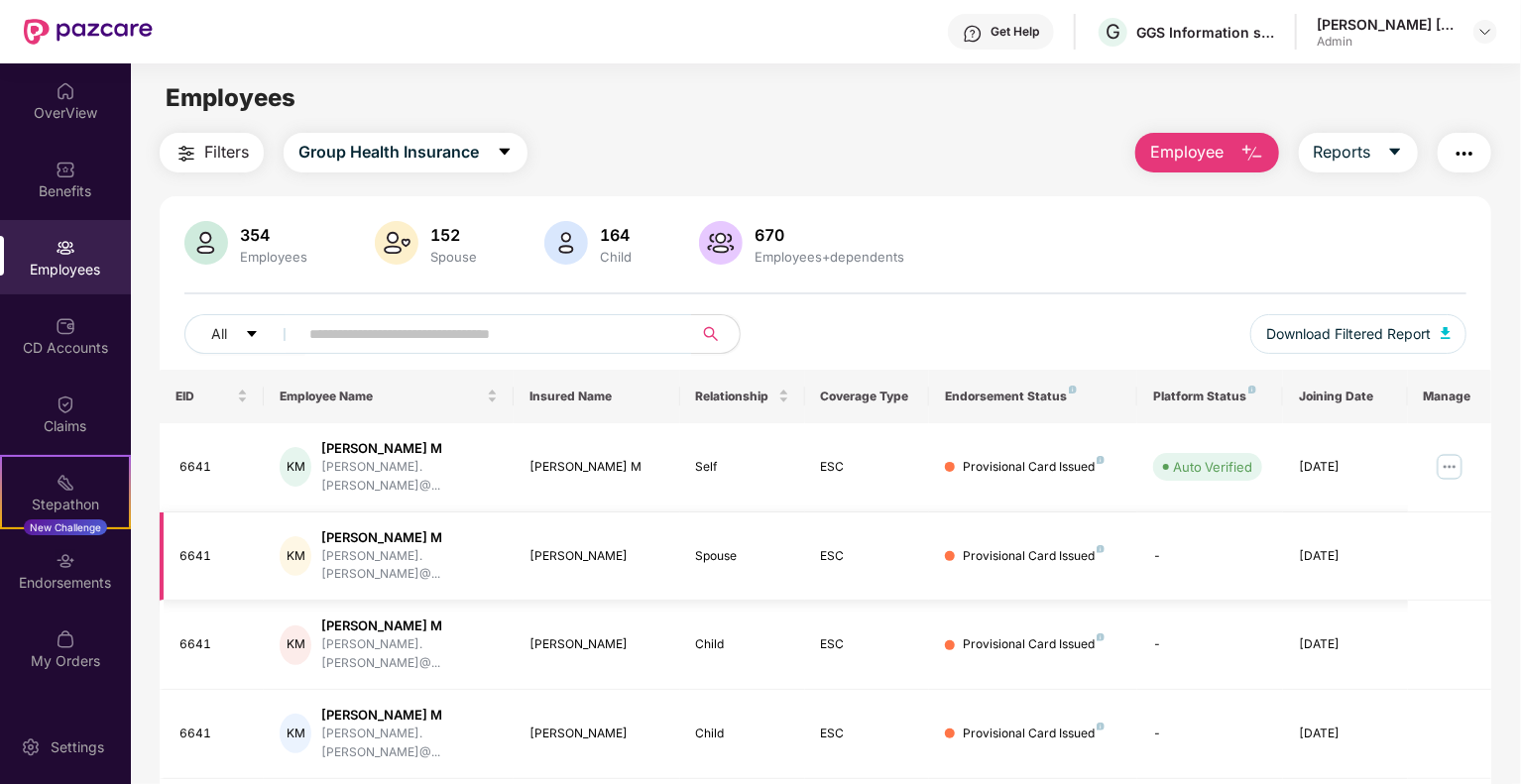 scroll, scrollTop: 198, scrollLeft: 0, axis: vertical 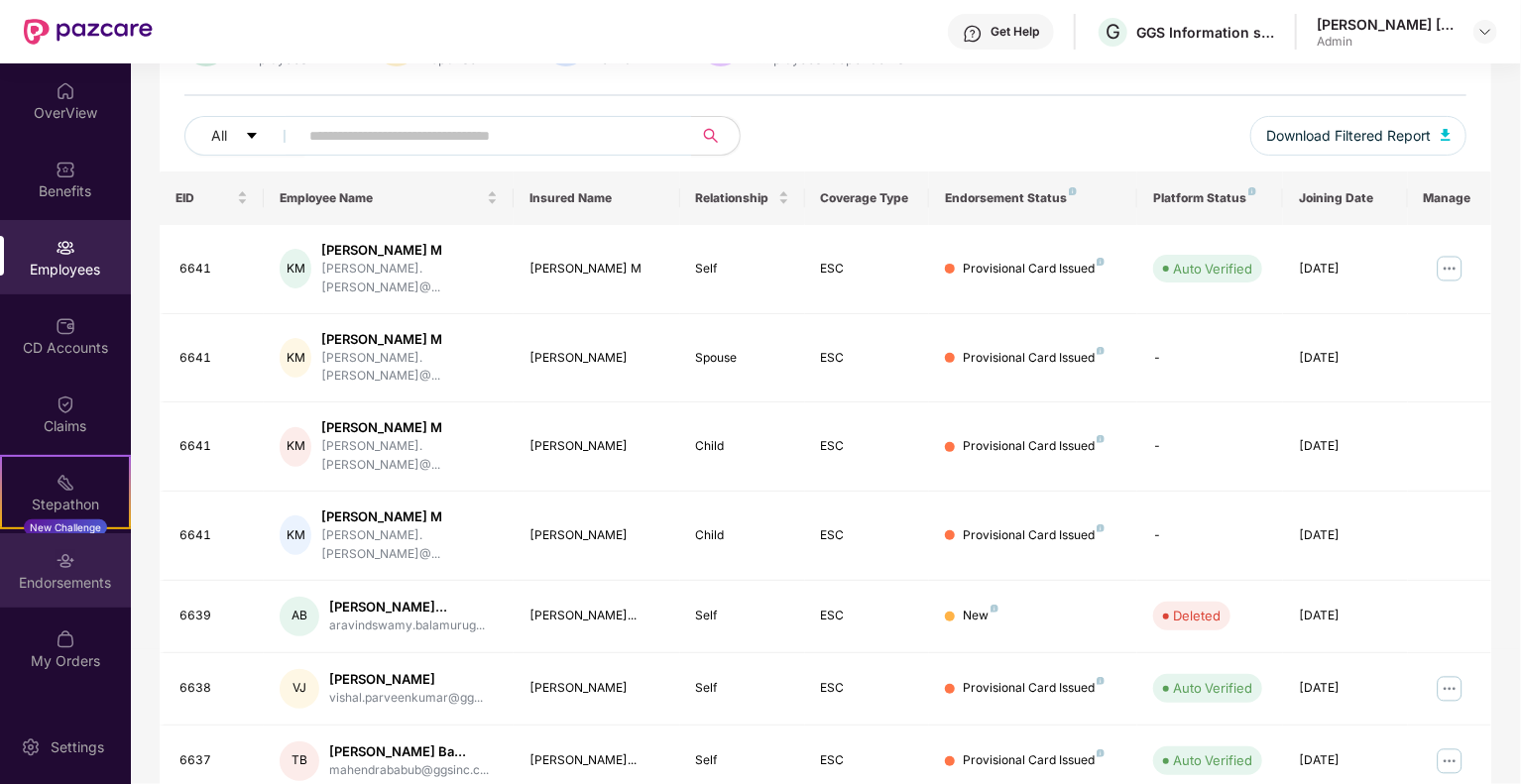 click on "Endorsements" at bounding box center [65, 570] 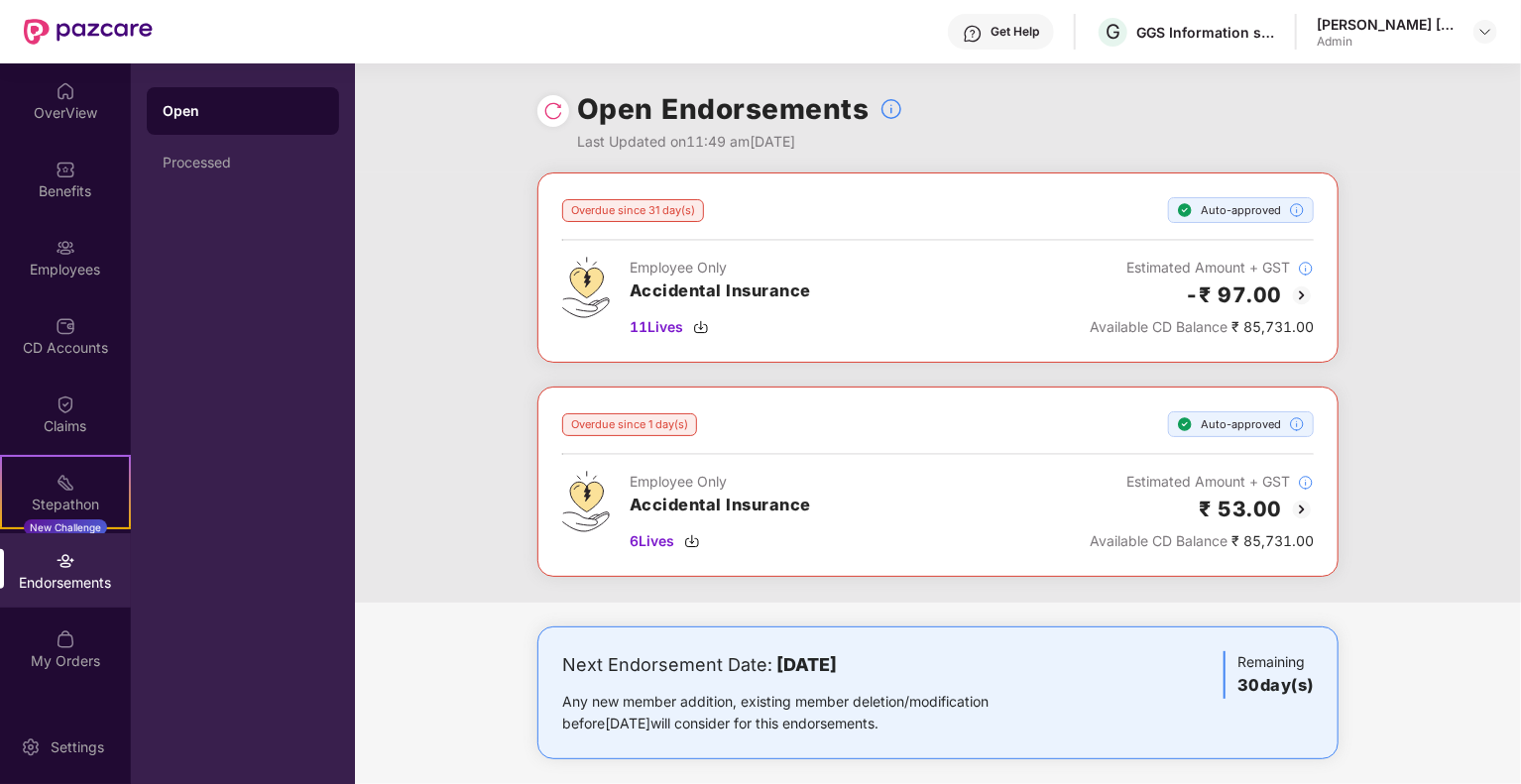 scroll, scrollTop: 12, scrollLeft: 0, axis: vertical 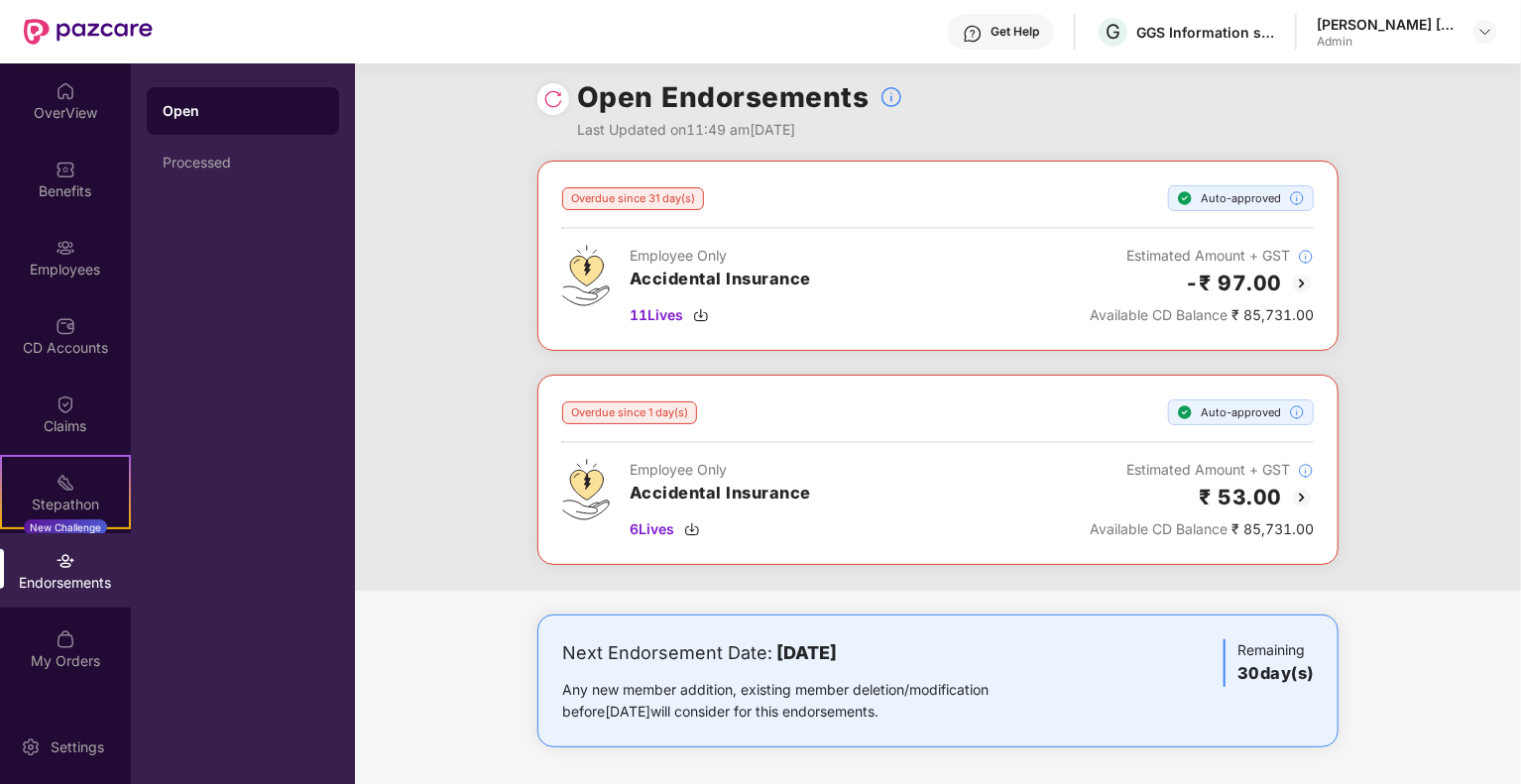 click at bounding box center [553, 99] 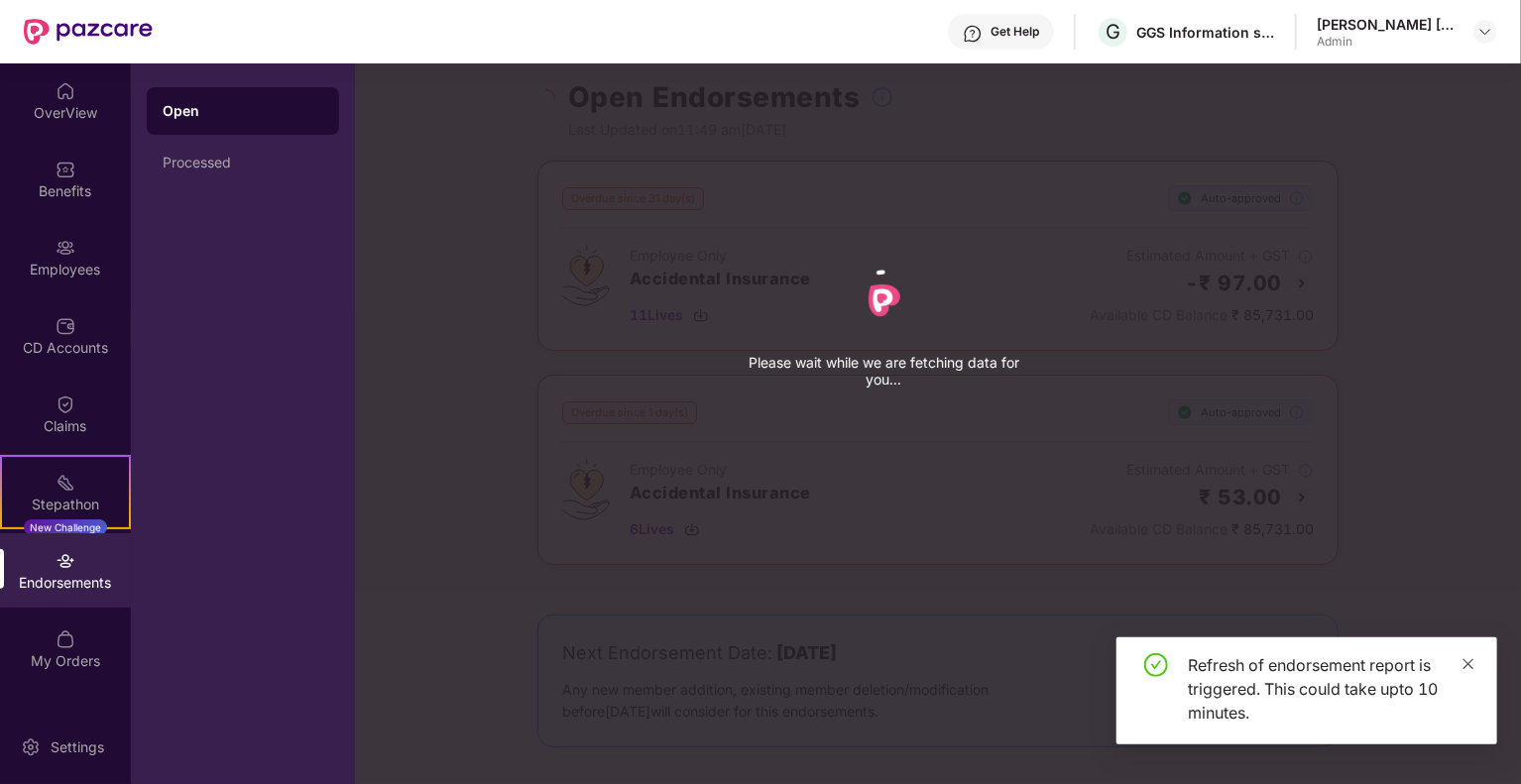 click 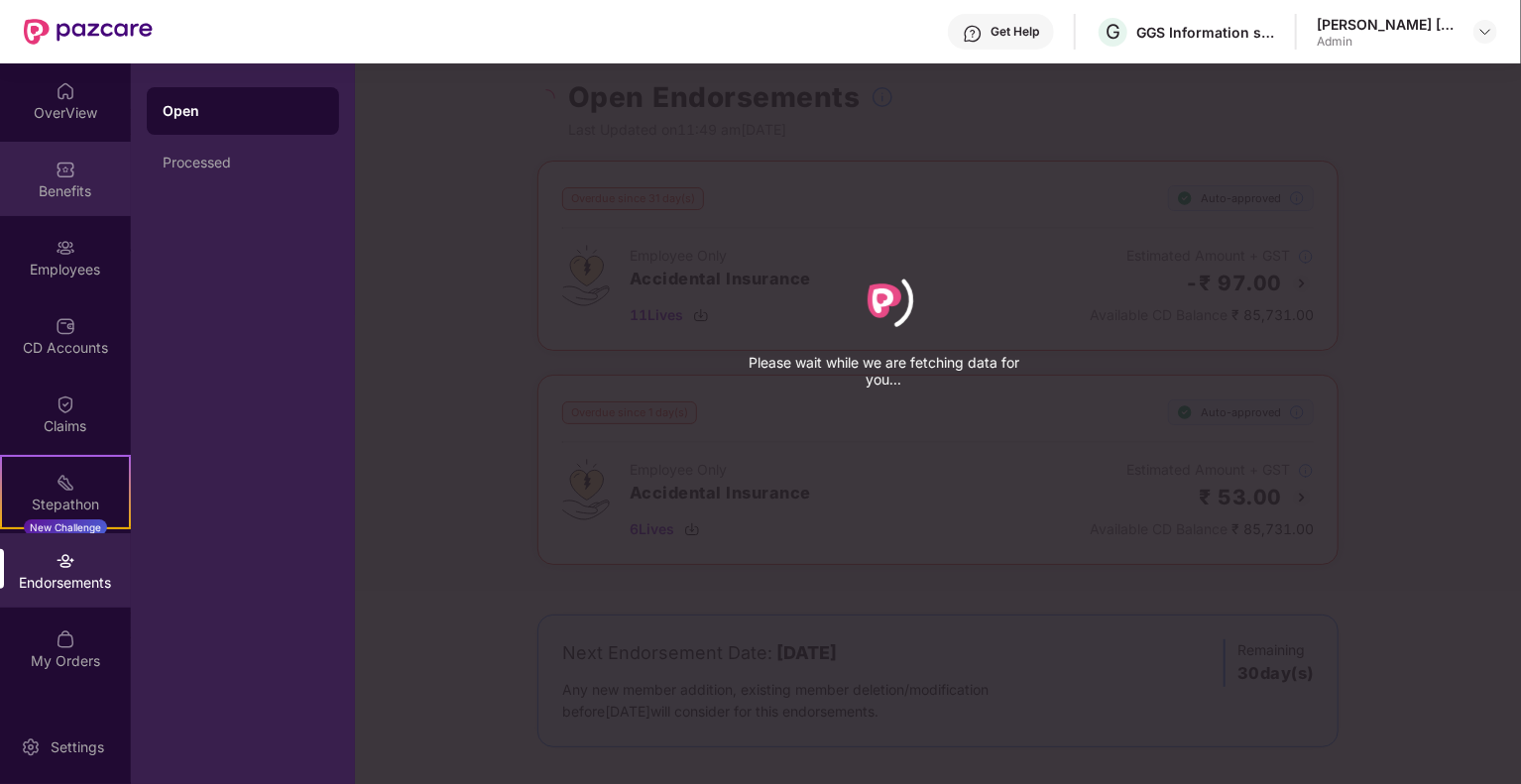 click on "Benefits" at bounding box center (65, 191) 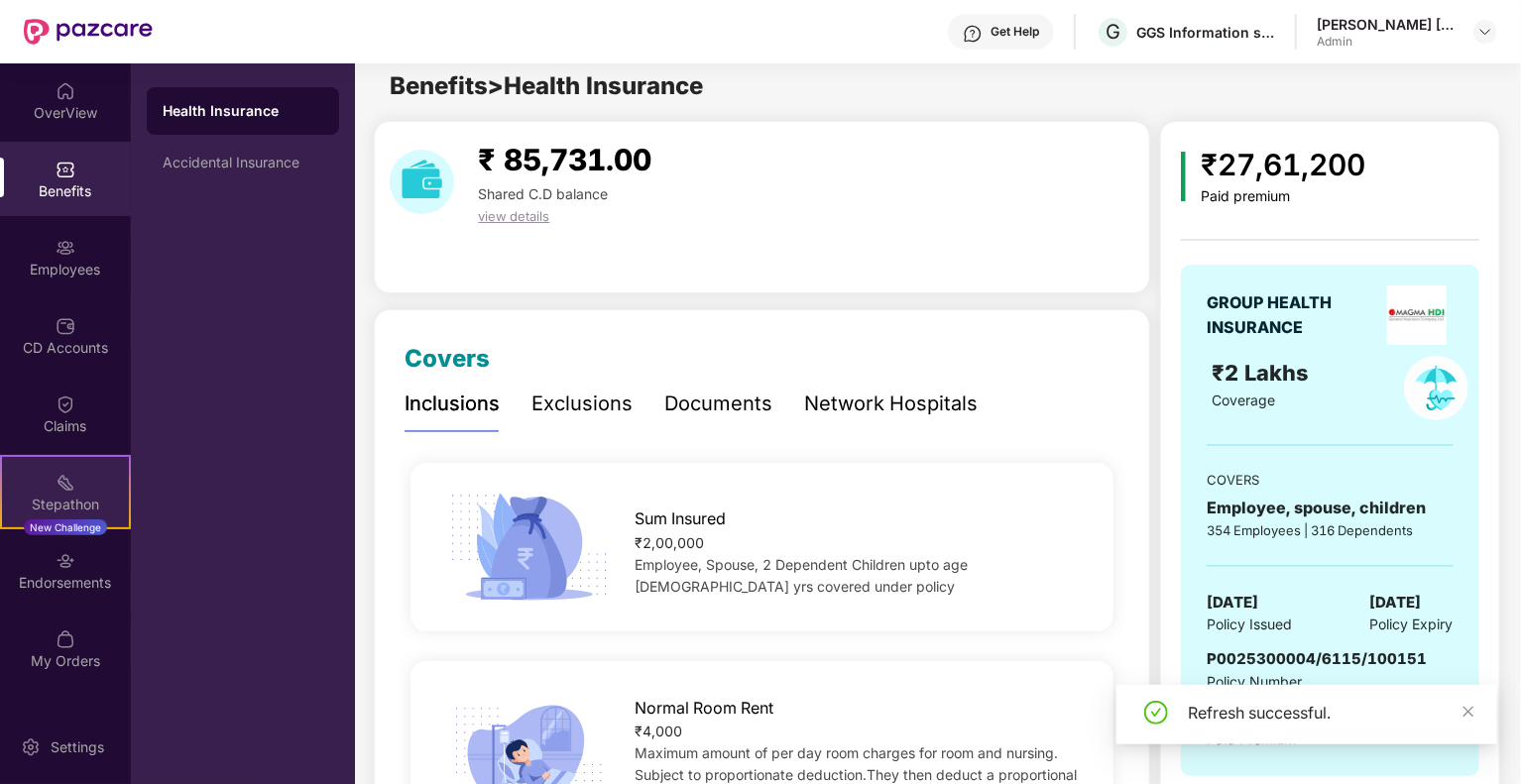 click on "Stepathon New Challenge" at bounding box center [65, 492] 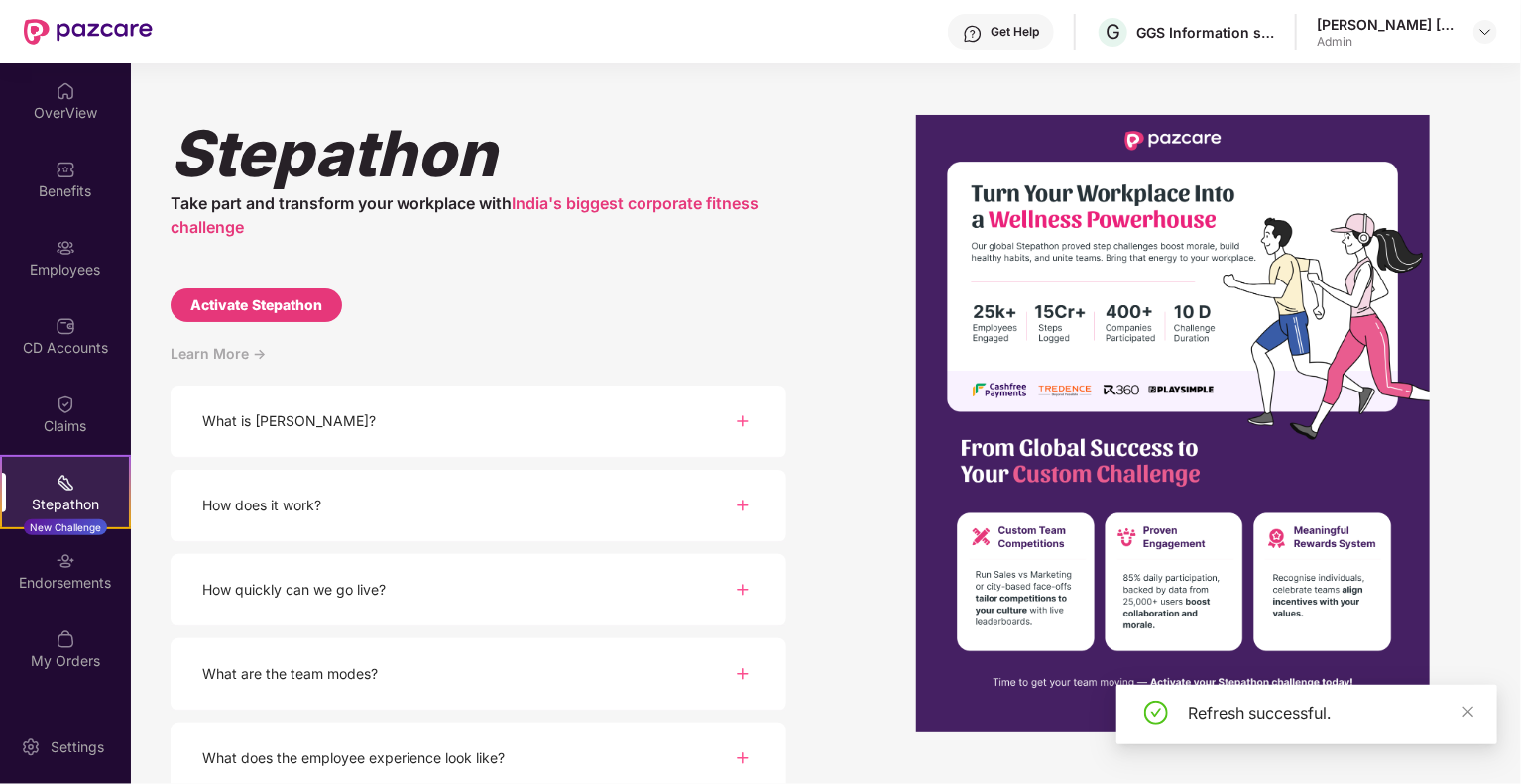 click on "What is [PERSON_NAME]?" at bounding box center [478, 421] 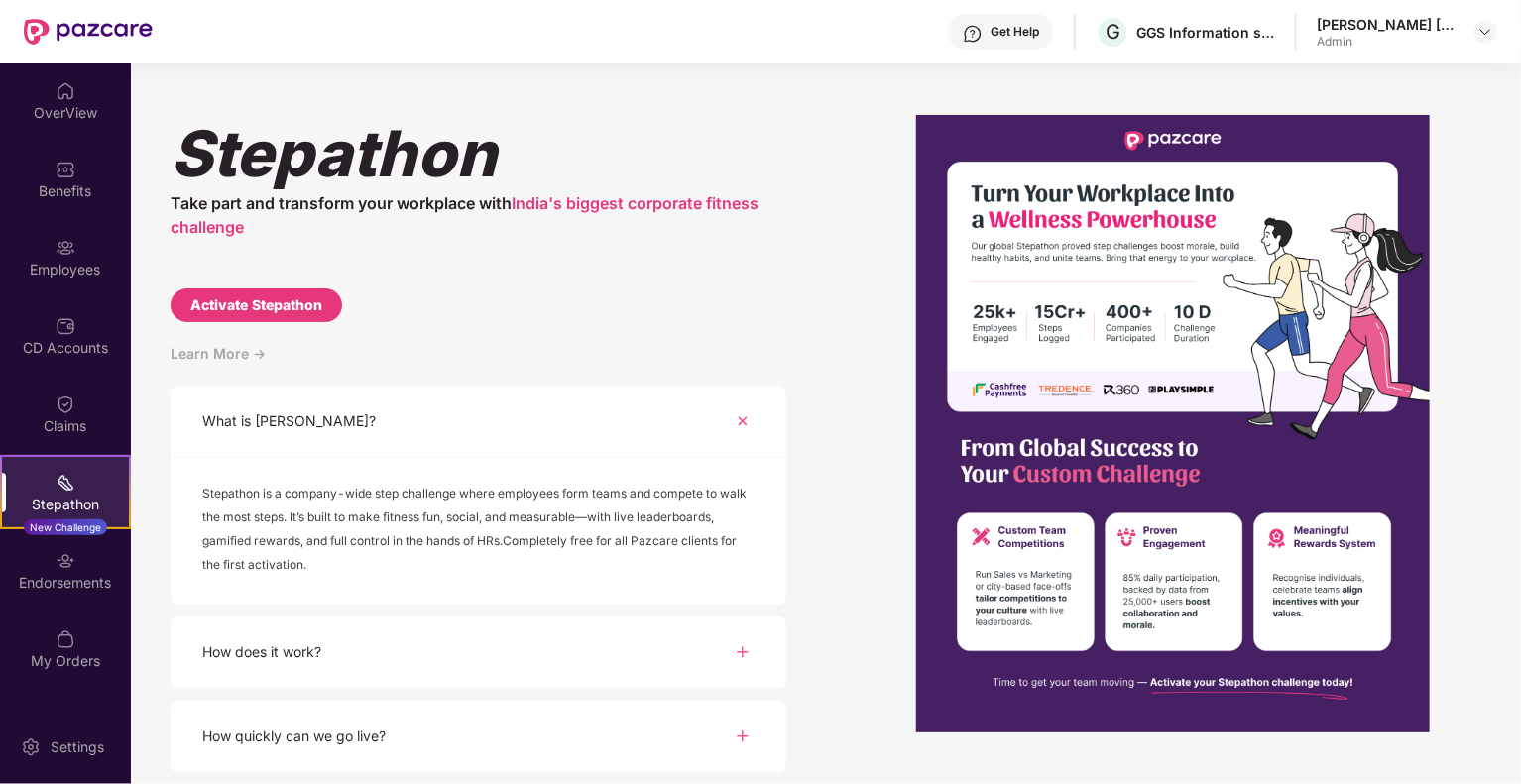 click on "How does it work?" at bounding box center (478, 652) 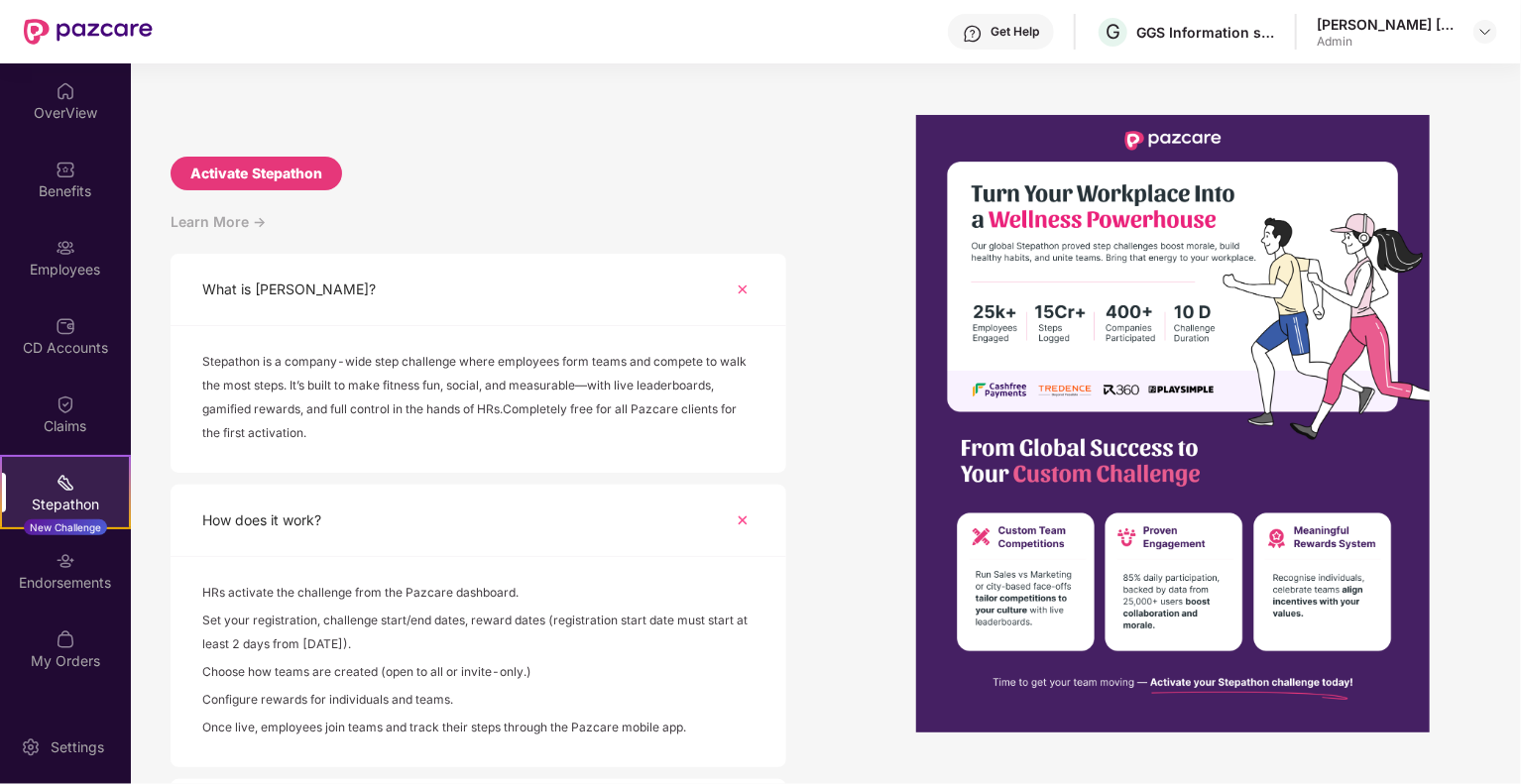 scroll, scrollTop: 198, scrollLeft: 0, axis: vertical 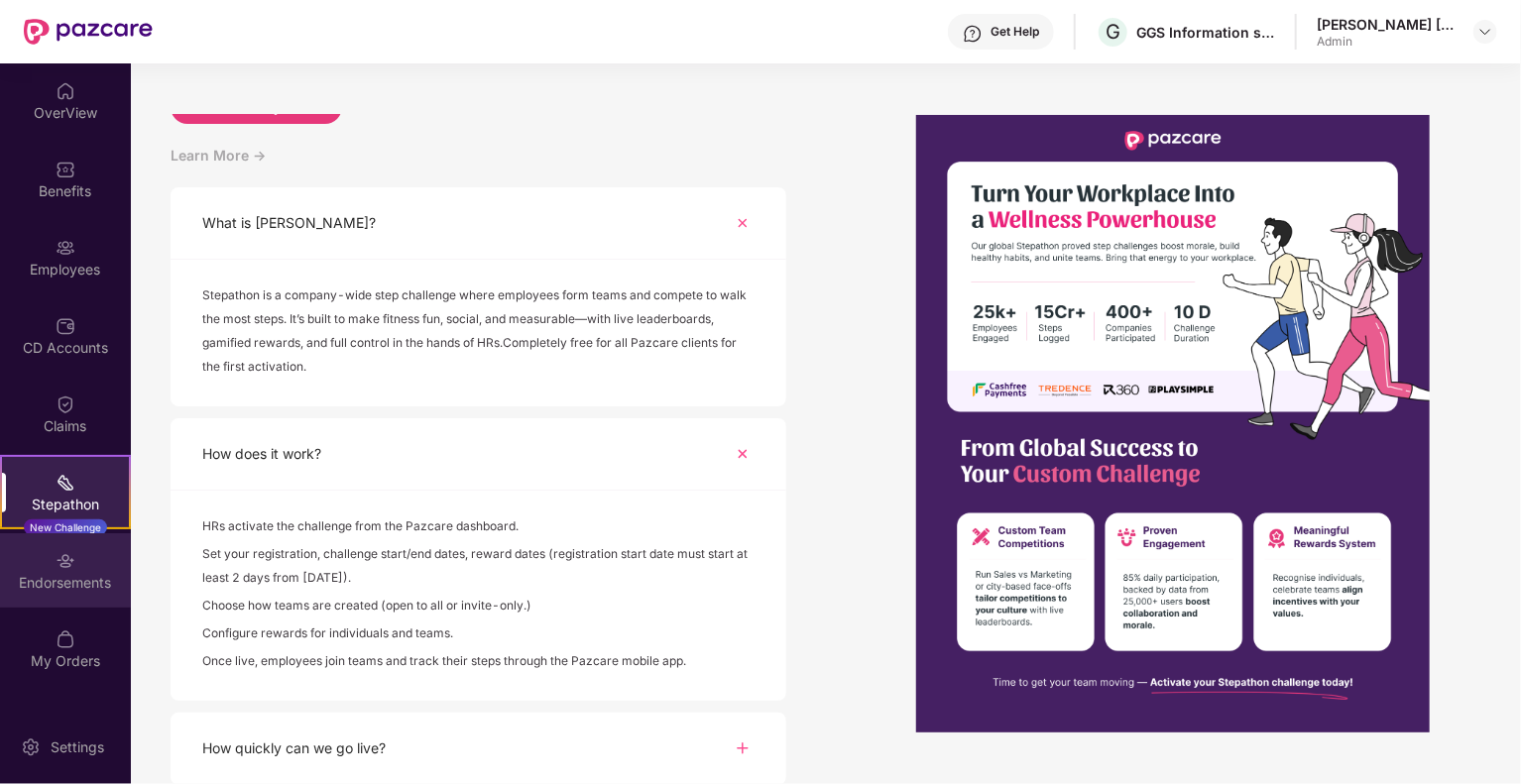 click on "Endorsements" at bounding box center [65, 583] 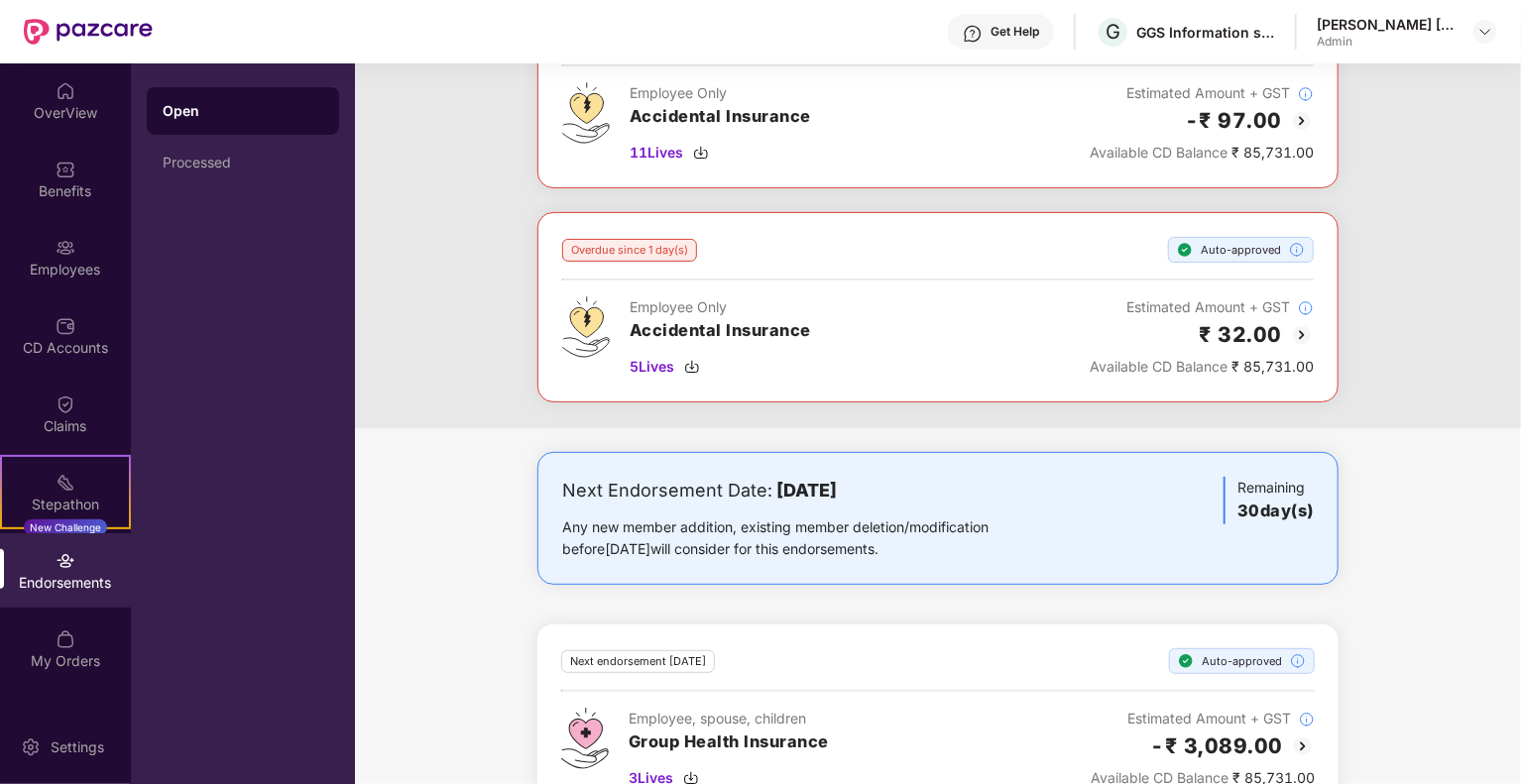 scroll, scrollTop: 198, scrollLeft: 0, axis: vertical 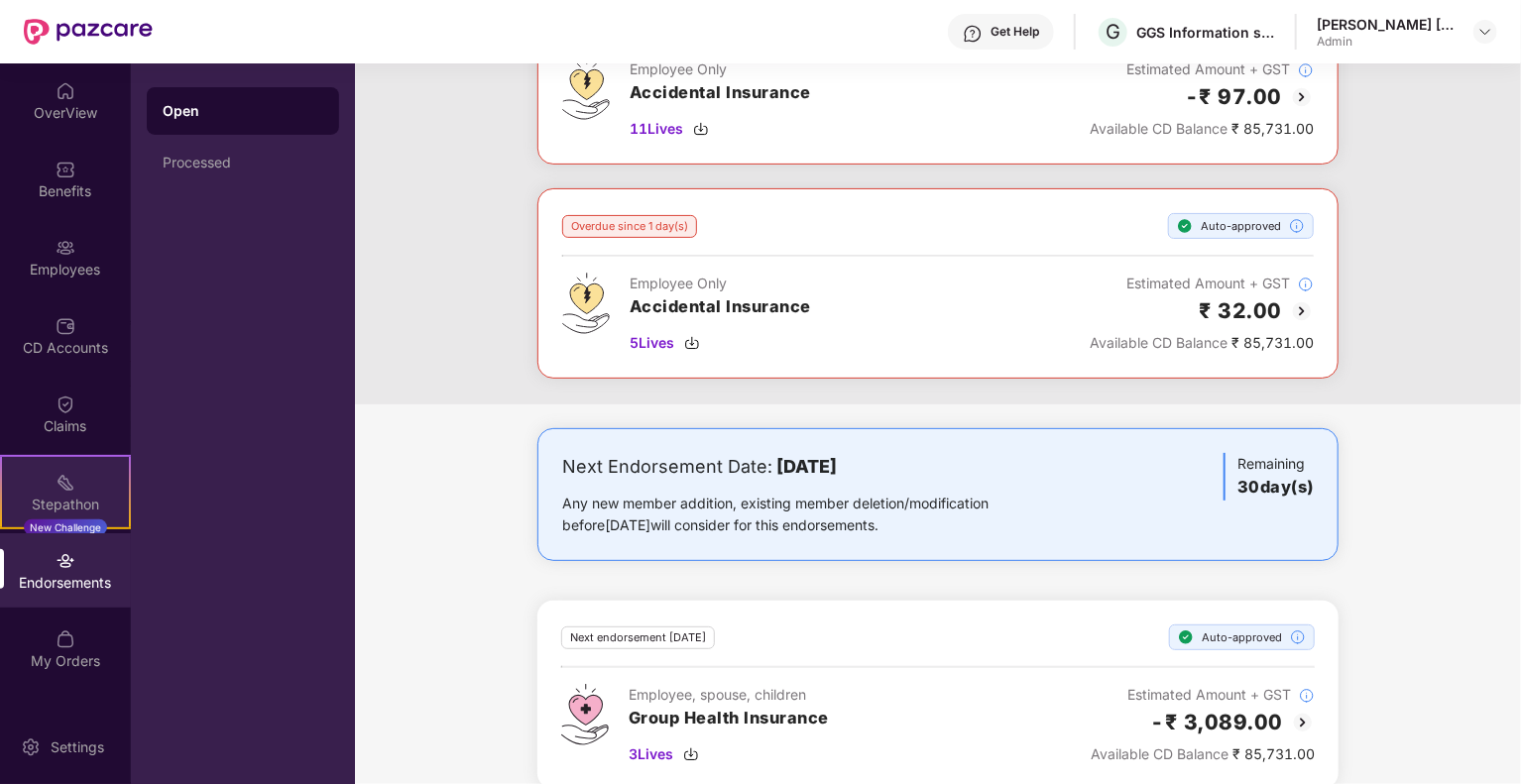click at bounding box center [65, 483] 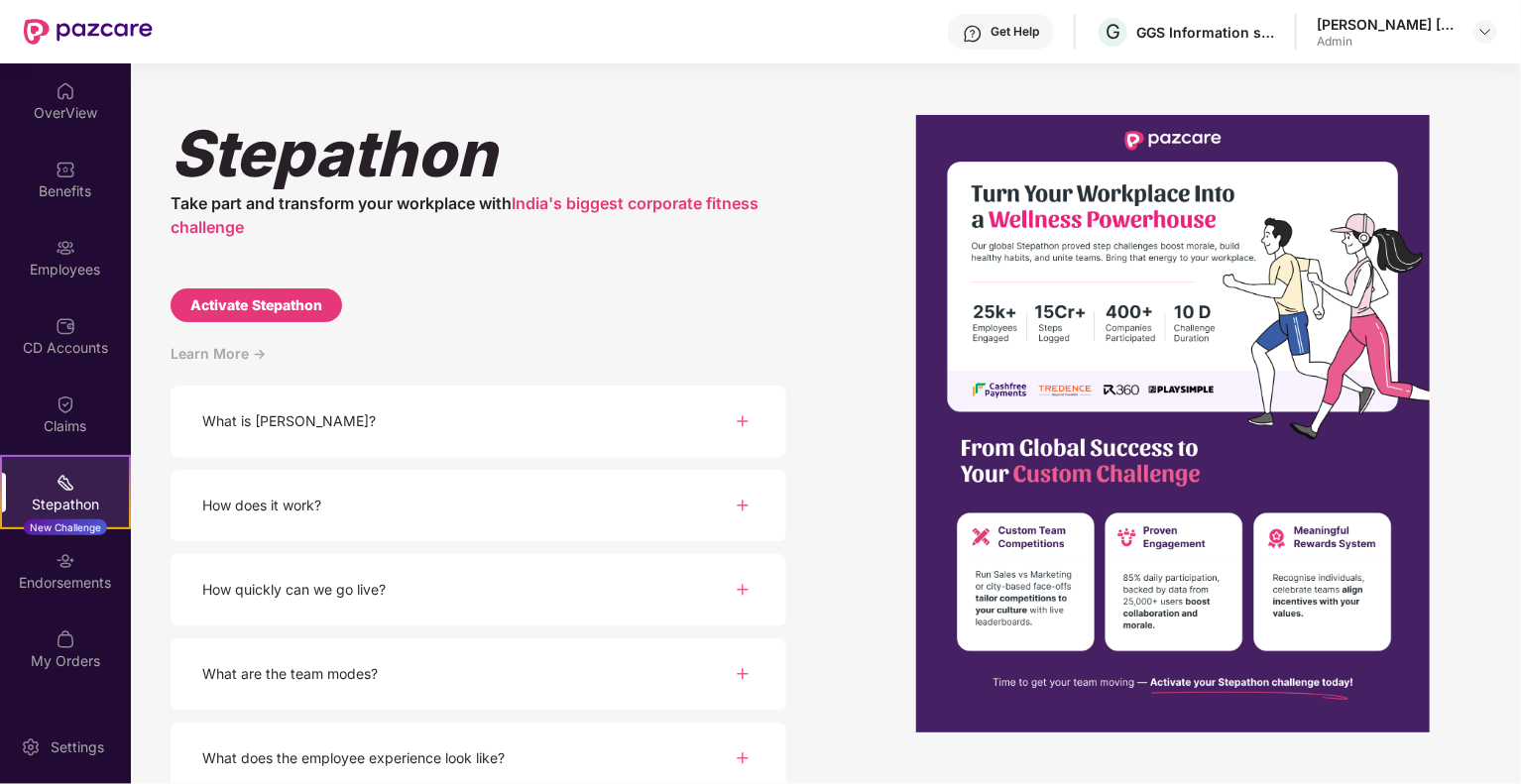 click on "What is [PERSON_NAME]?" at bounding box center (478, 421) 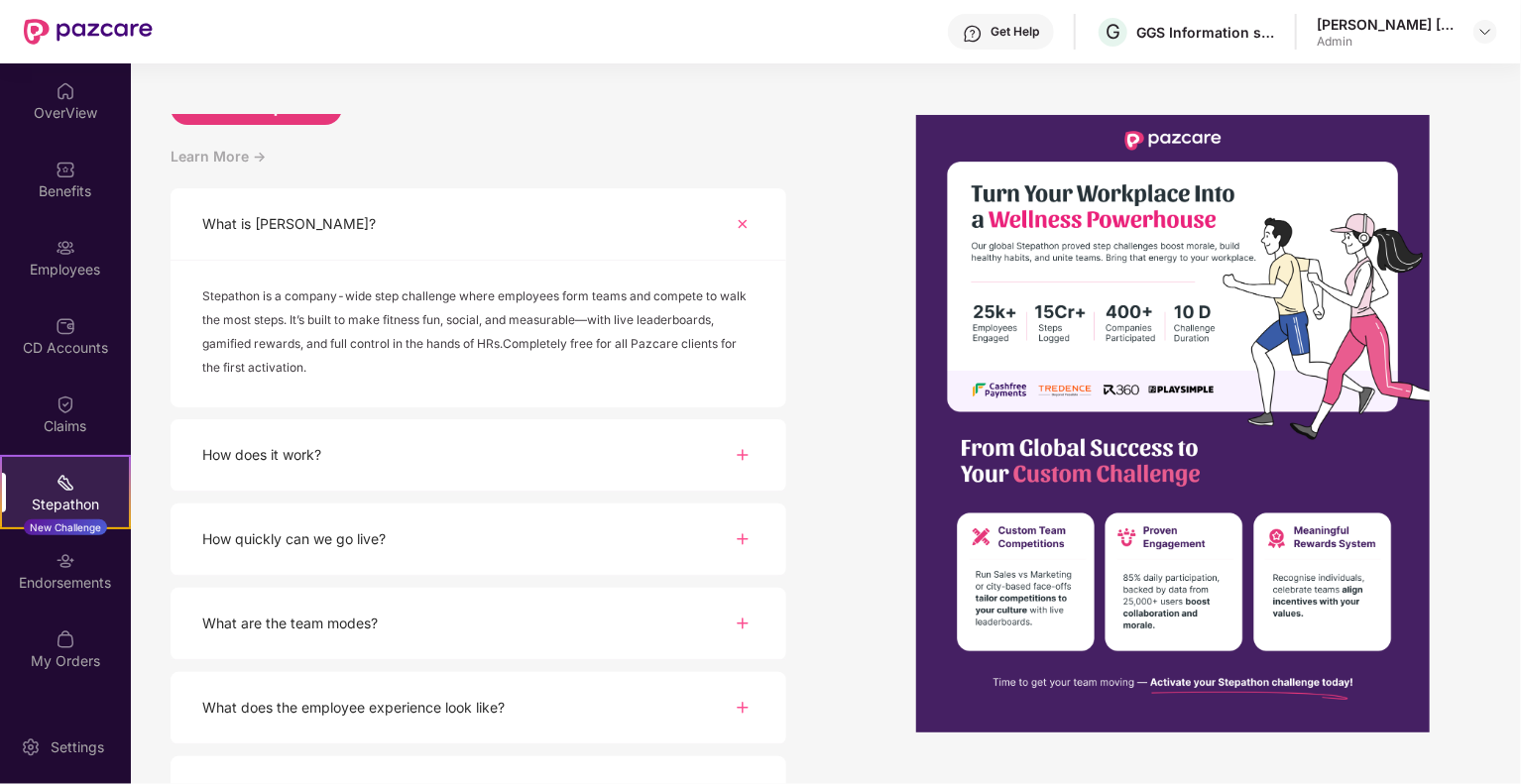 scroll, scrollTop: 198, scrollLeft: 0, axis: vertical 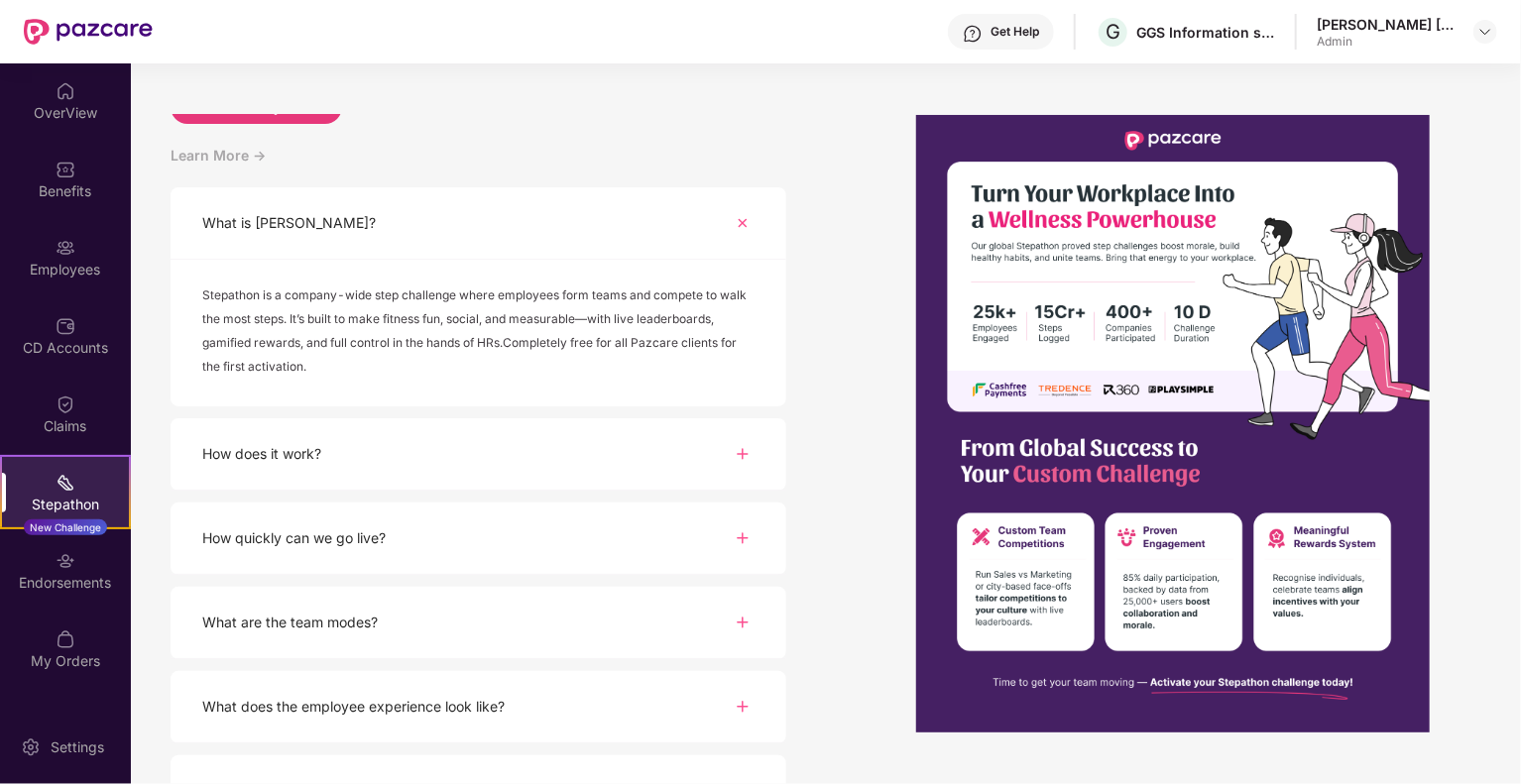 click on "How does it work?" at bounding box center (478, 454) 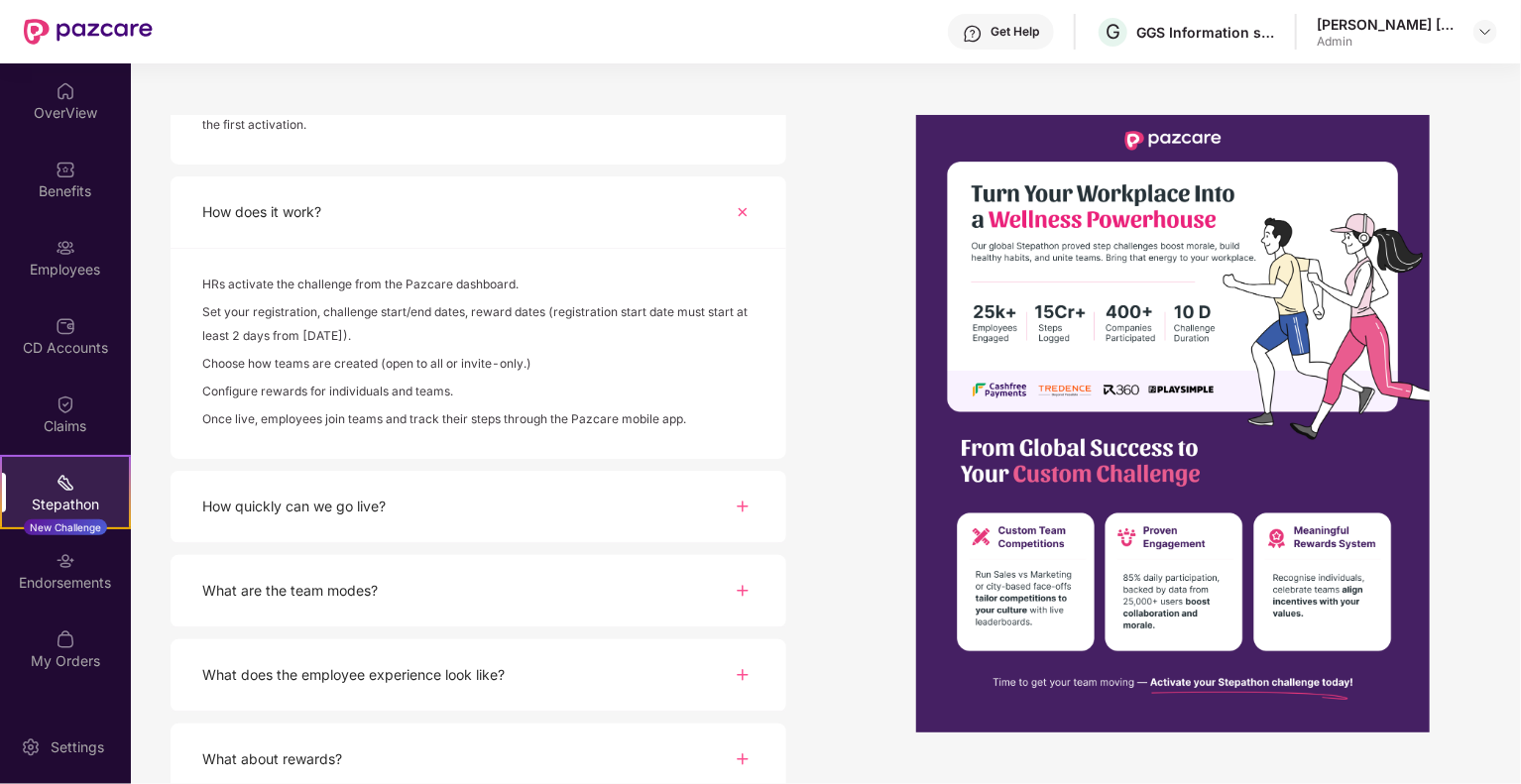 scroll, scrollTop: 463, scrollLeft: 0, axis: vertical 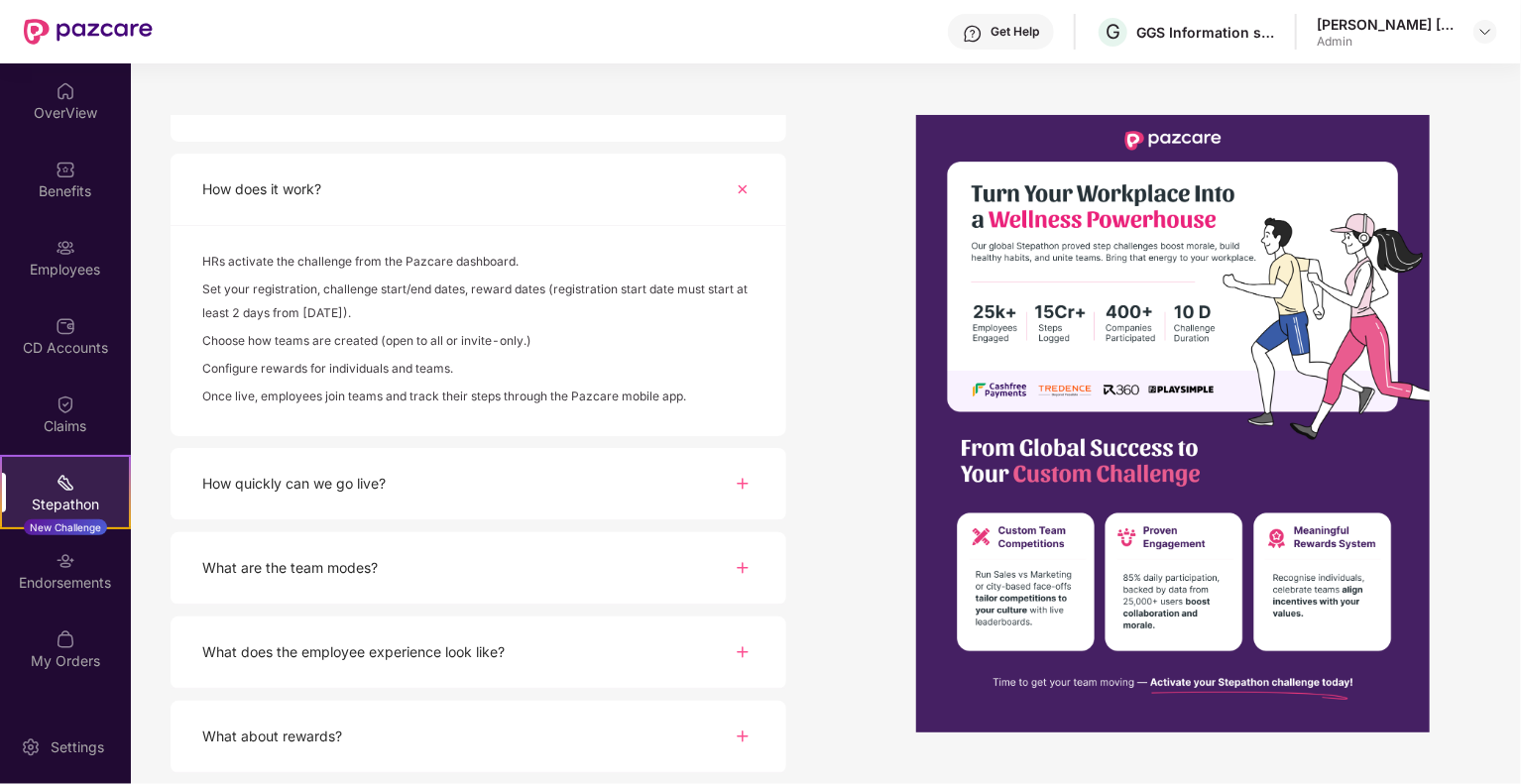 click on "How quickly can we go live?" at bounding box center [293, 484] 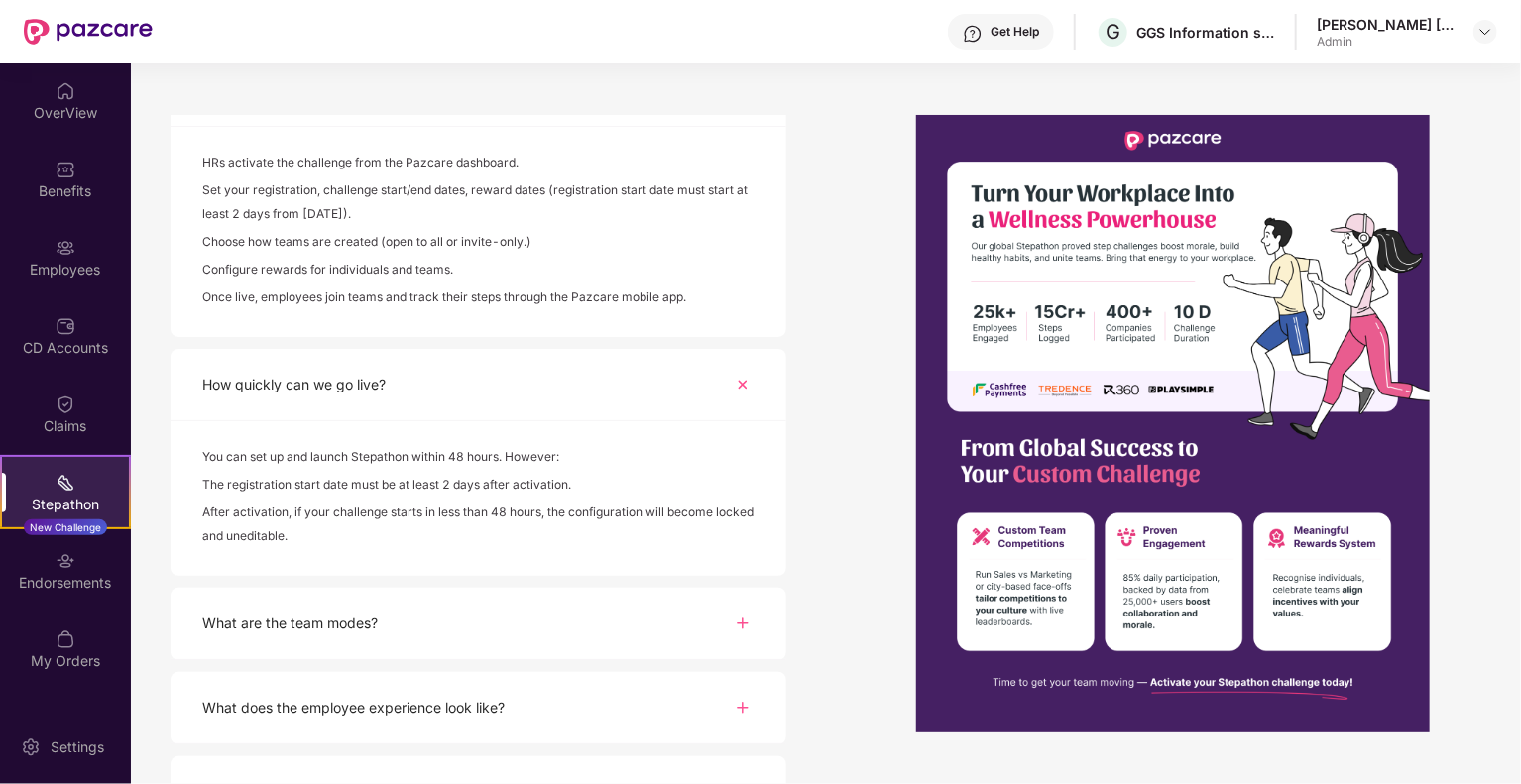 scroll, scrollTop: 617, scrollLeft: 0, axis: vertical 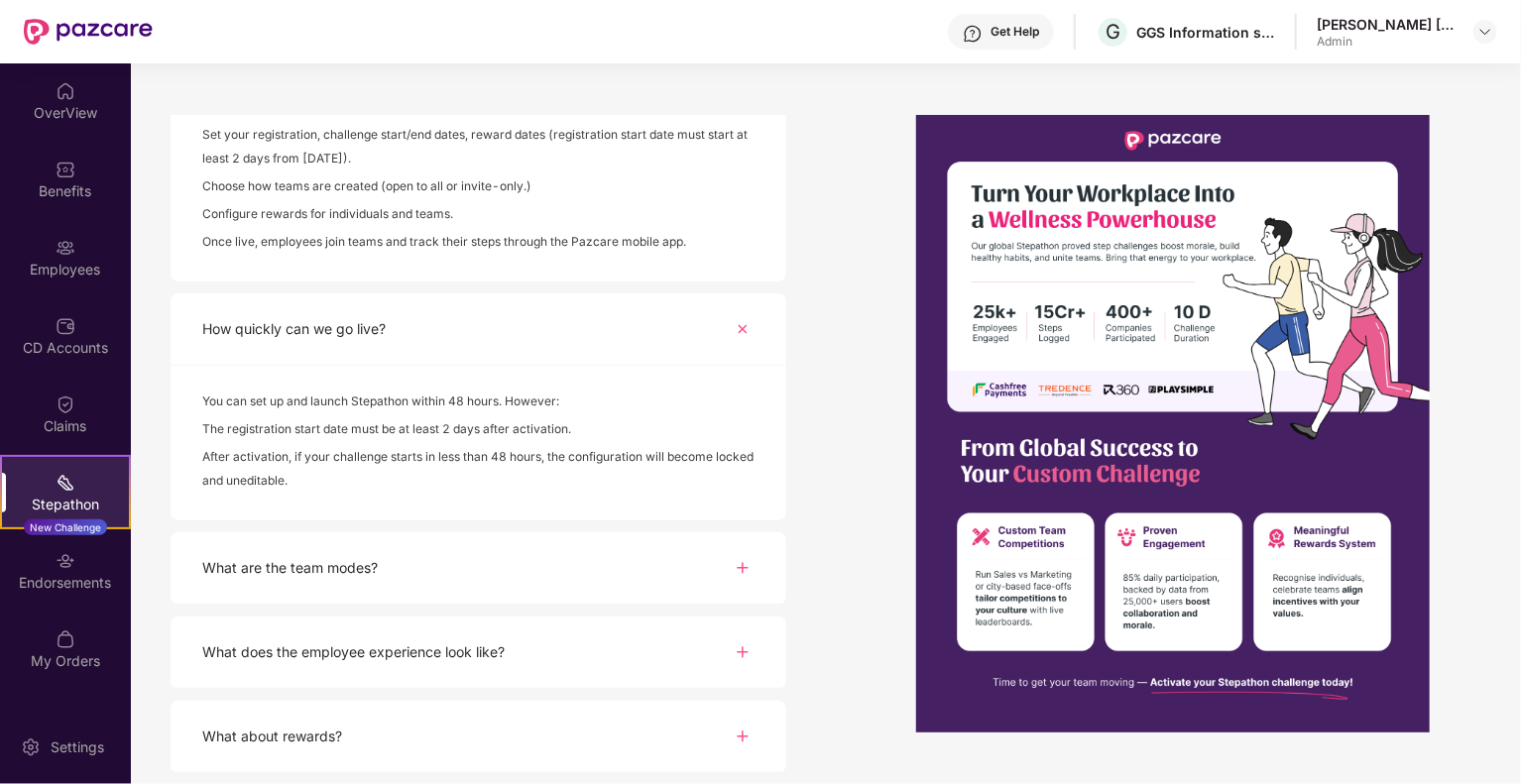 click on "What are the team modes?" at bounding box center (478, 568) 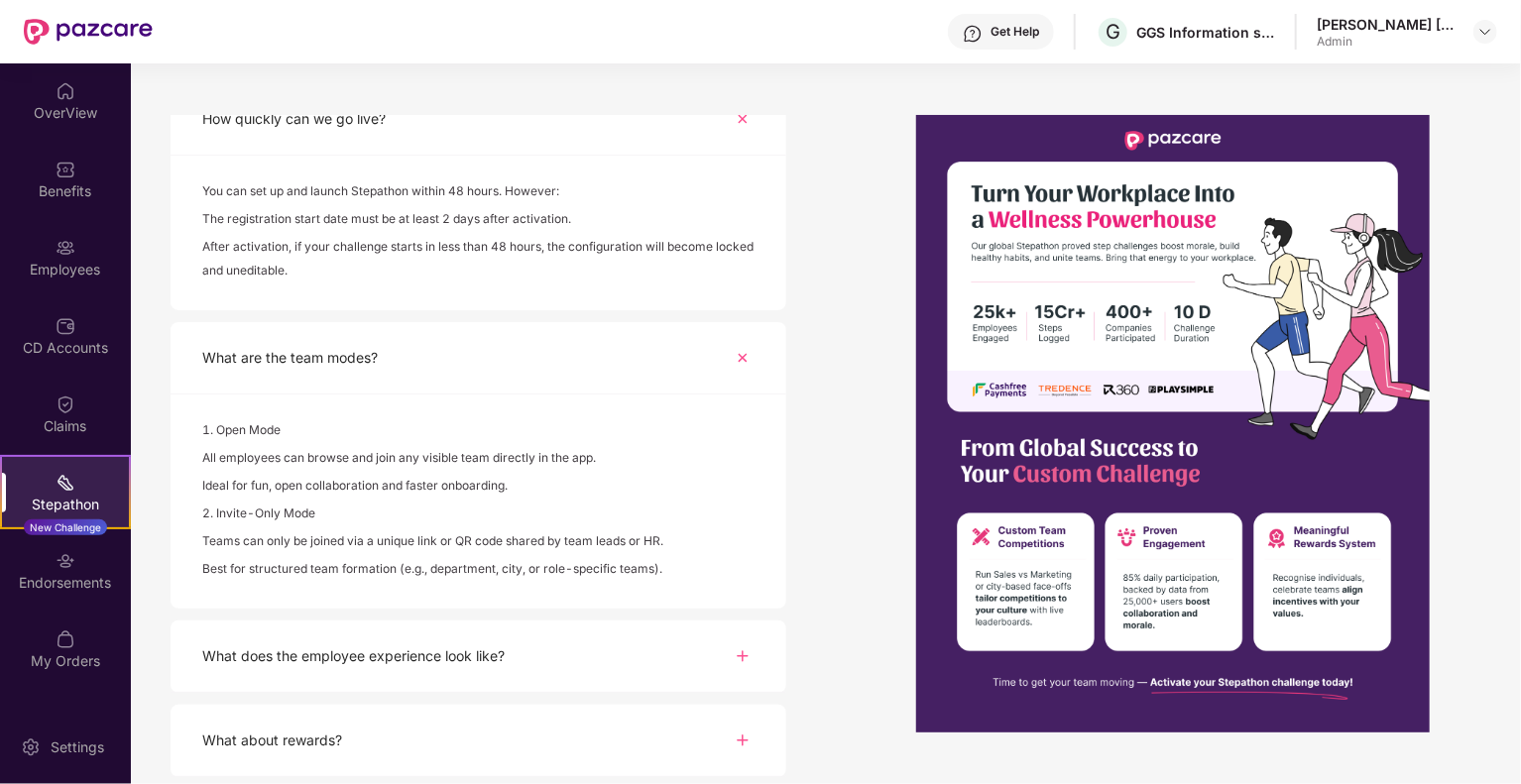 scroll, scrollTop: 832, scrollLeft: 0, axis: vertical 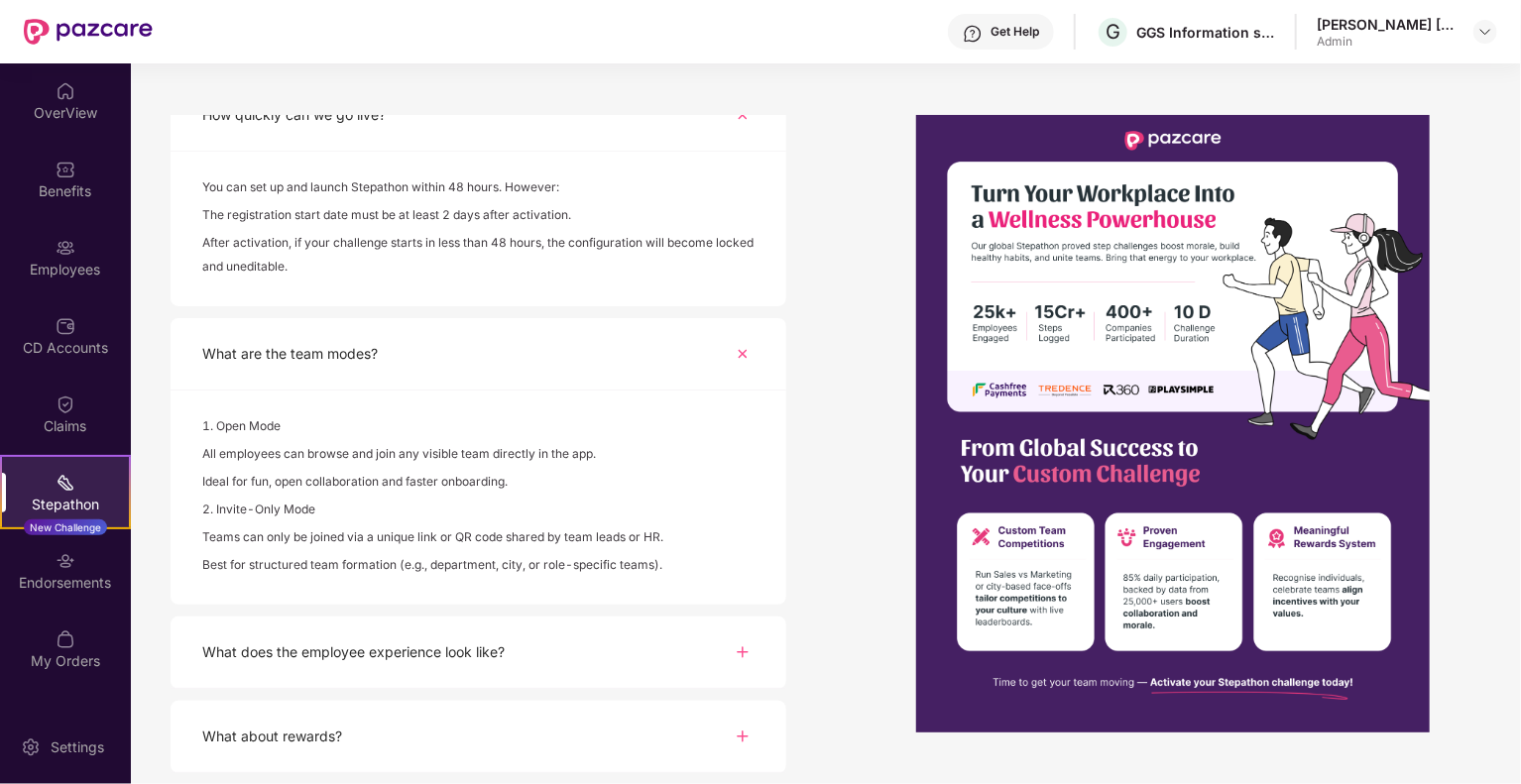 click on "What does the employee experience look like?" at bounding box center (478, 652) 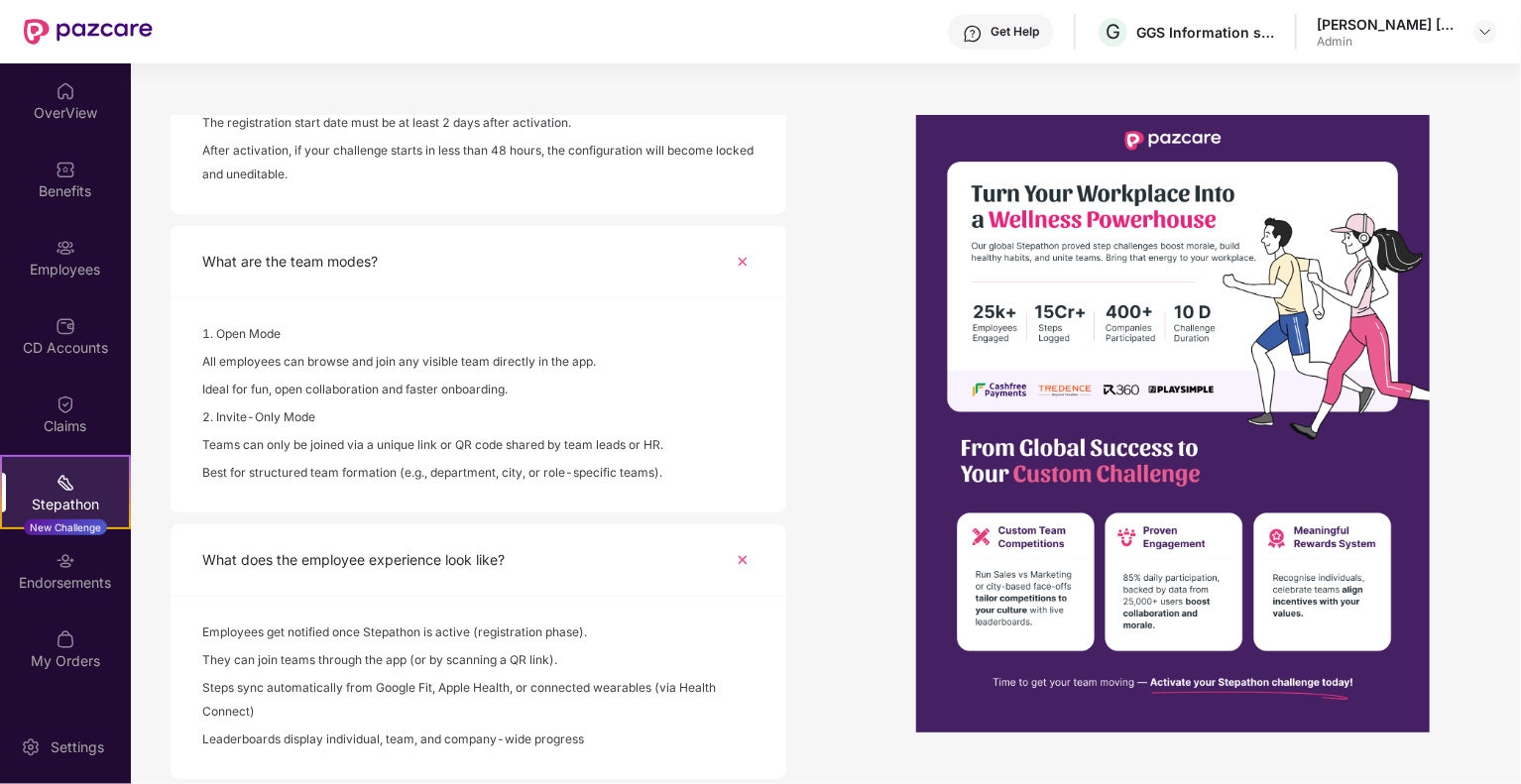 scroll, scrollTop: 1014, scrollLeft: 0, axis: vertical 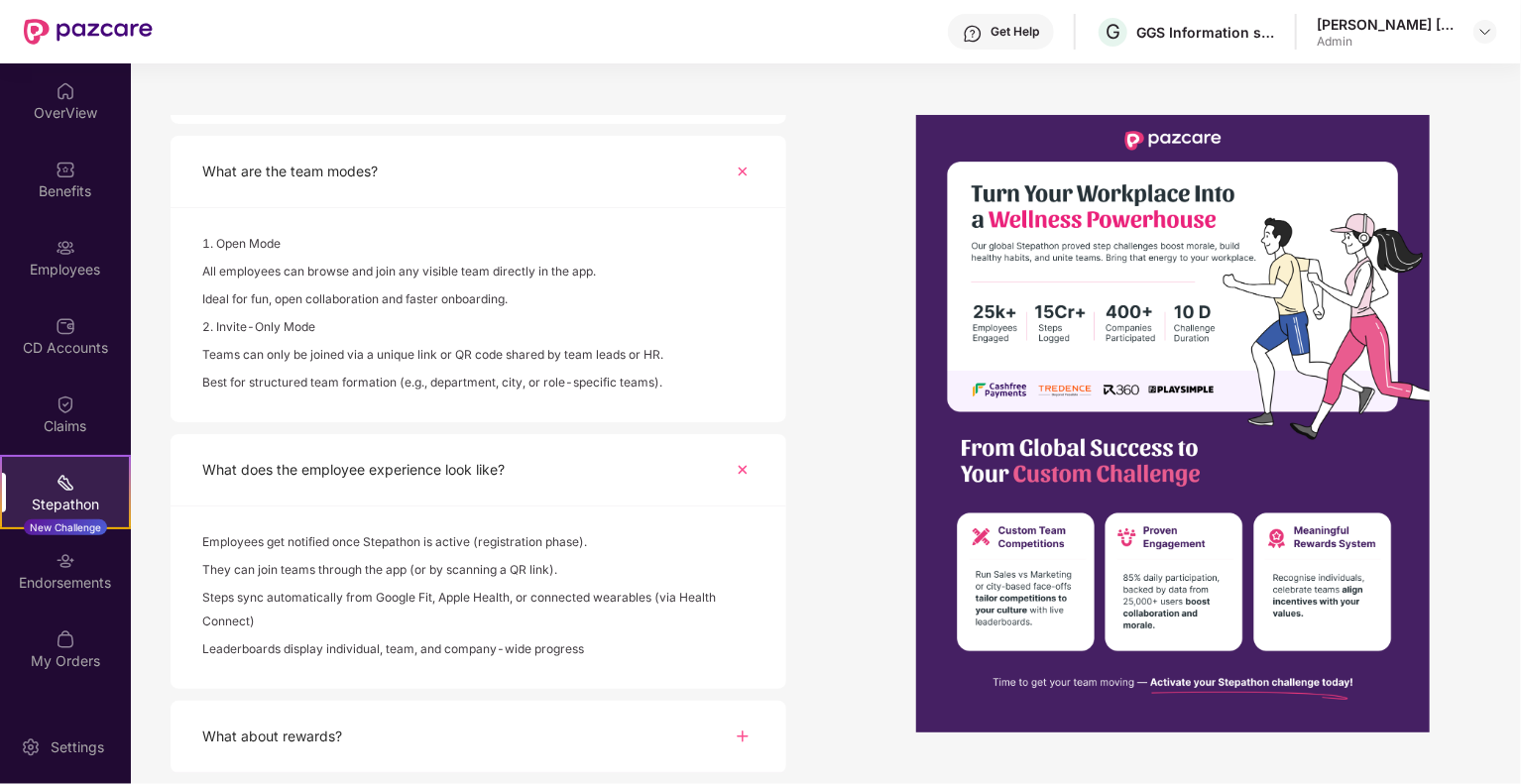 click on "What about rewards?" at bounding box center [478, 736] 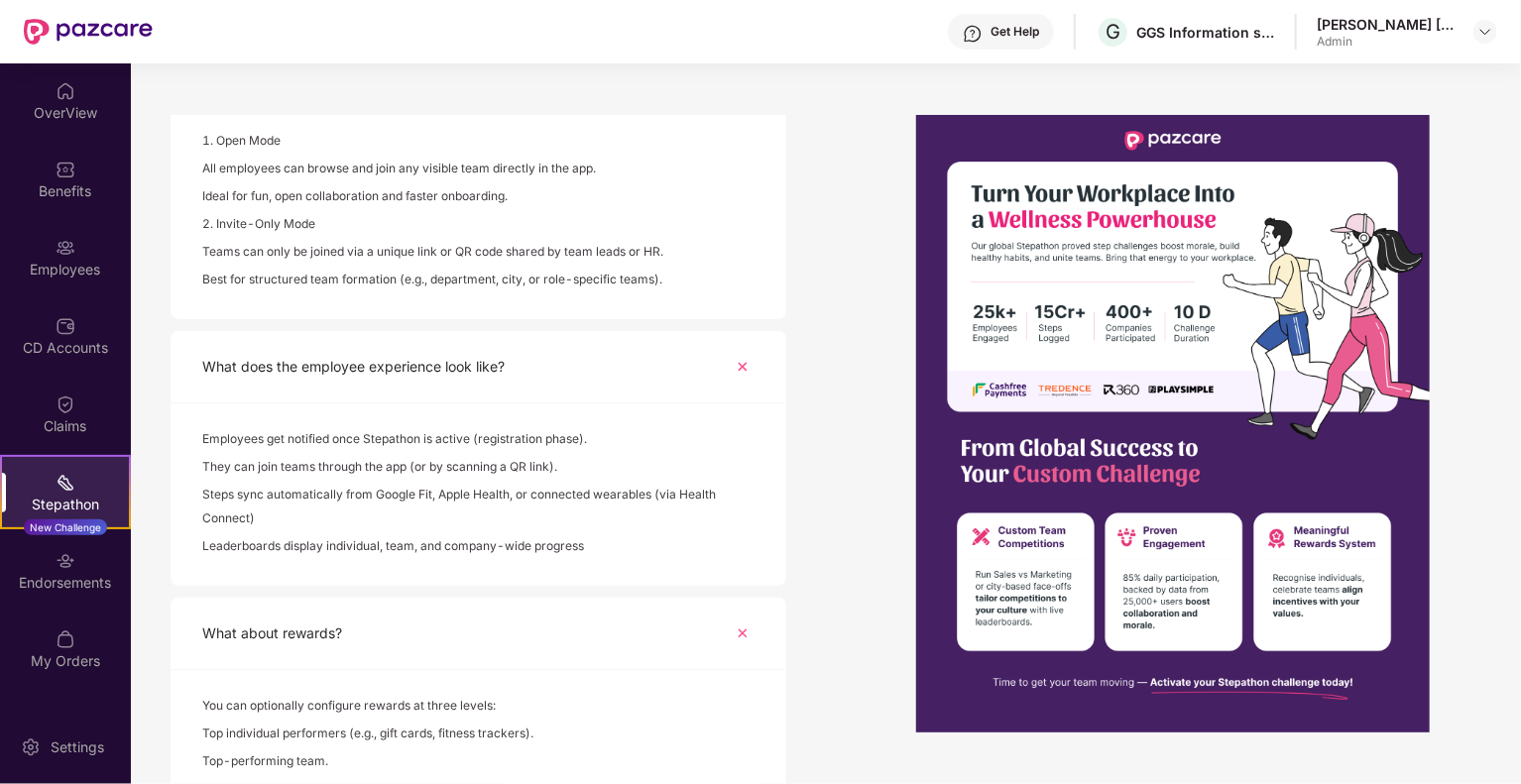 scroll, scrollTop: 1200, scrollLeft: 0, axis: vertical 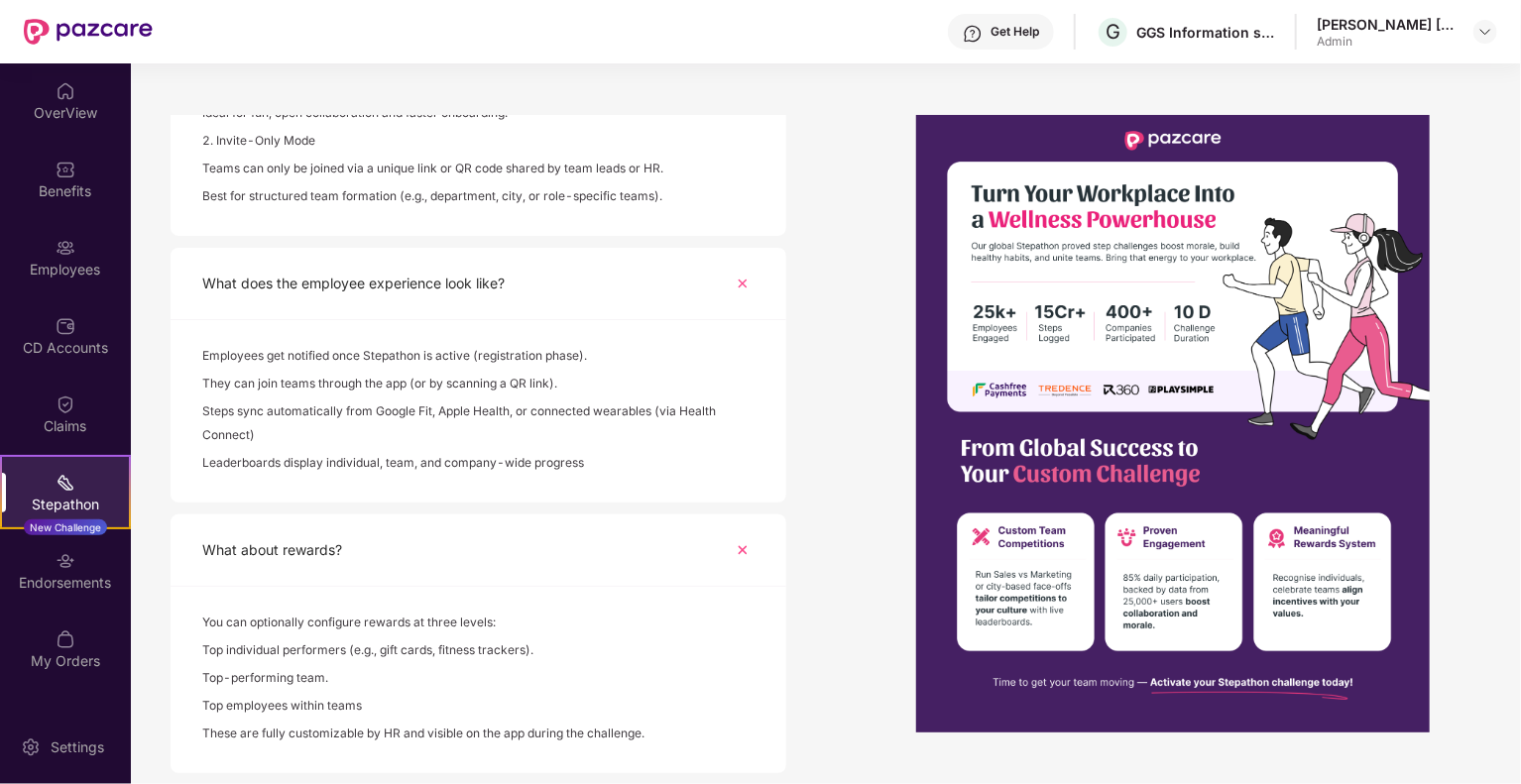 click at bounding box center (1173, 423) 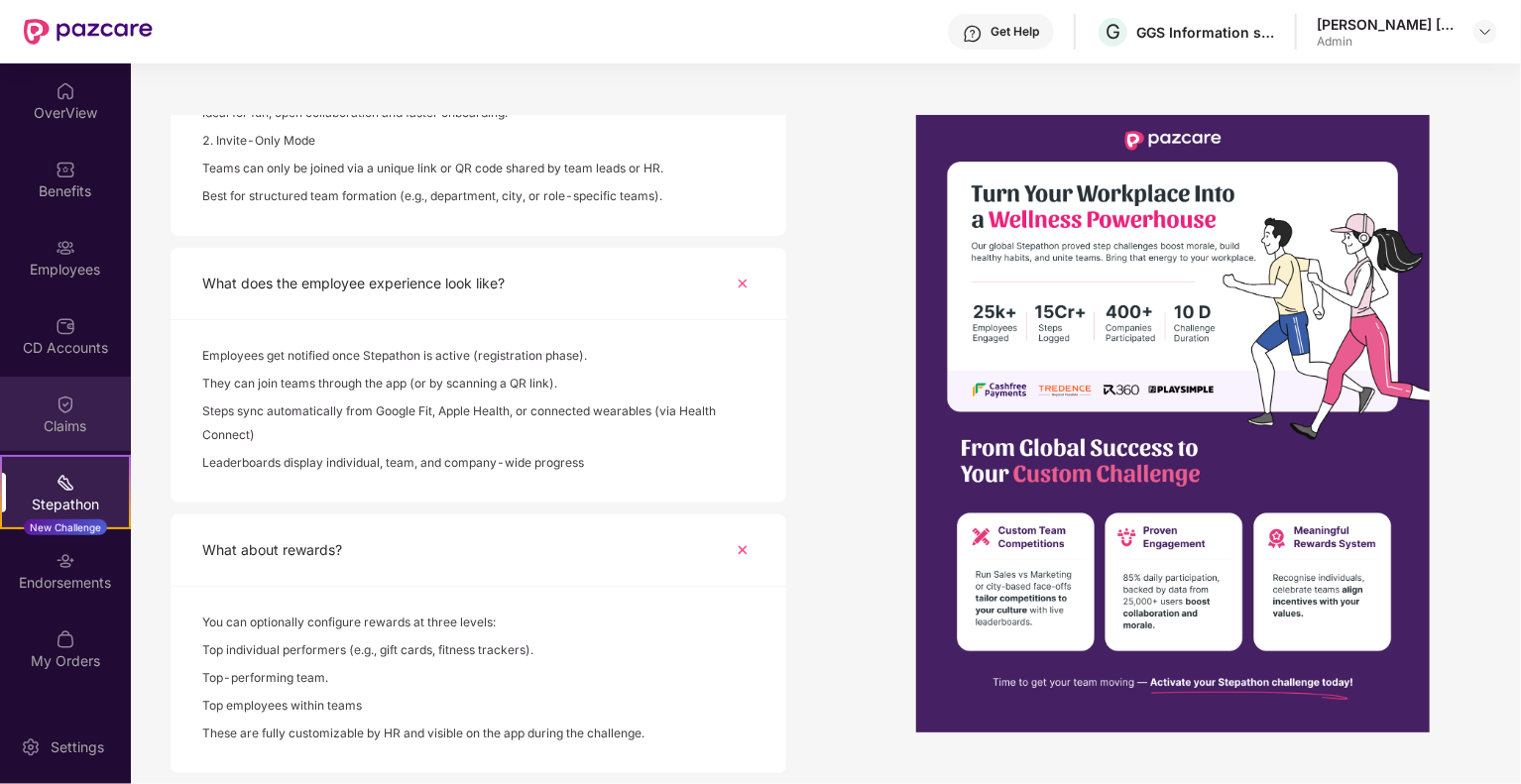 click at bounding box center (65, 404) 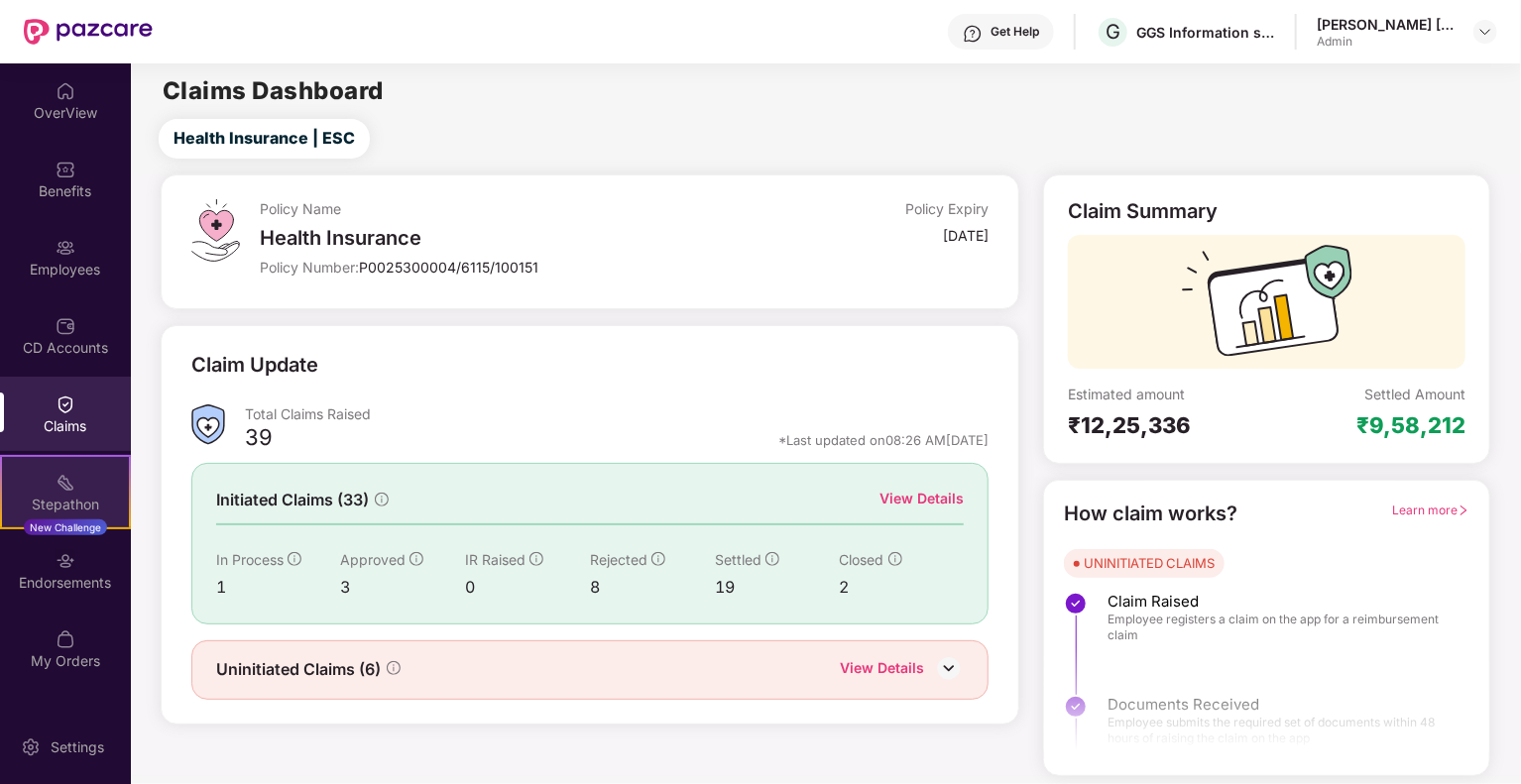 click on "Stepathon New Challenge" at bounding box center [65, 492] 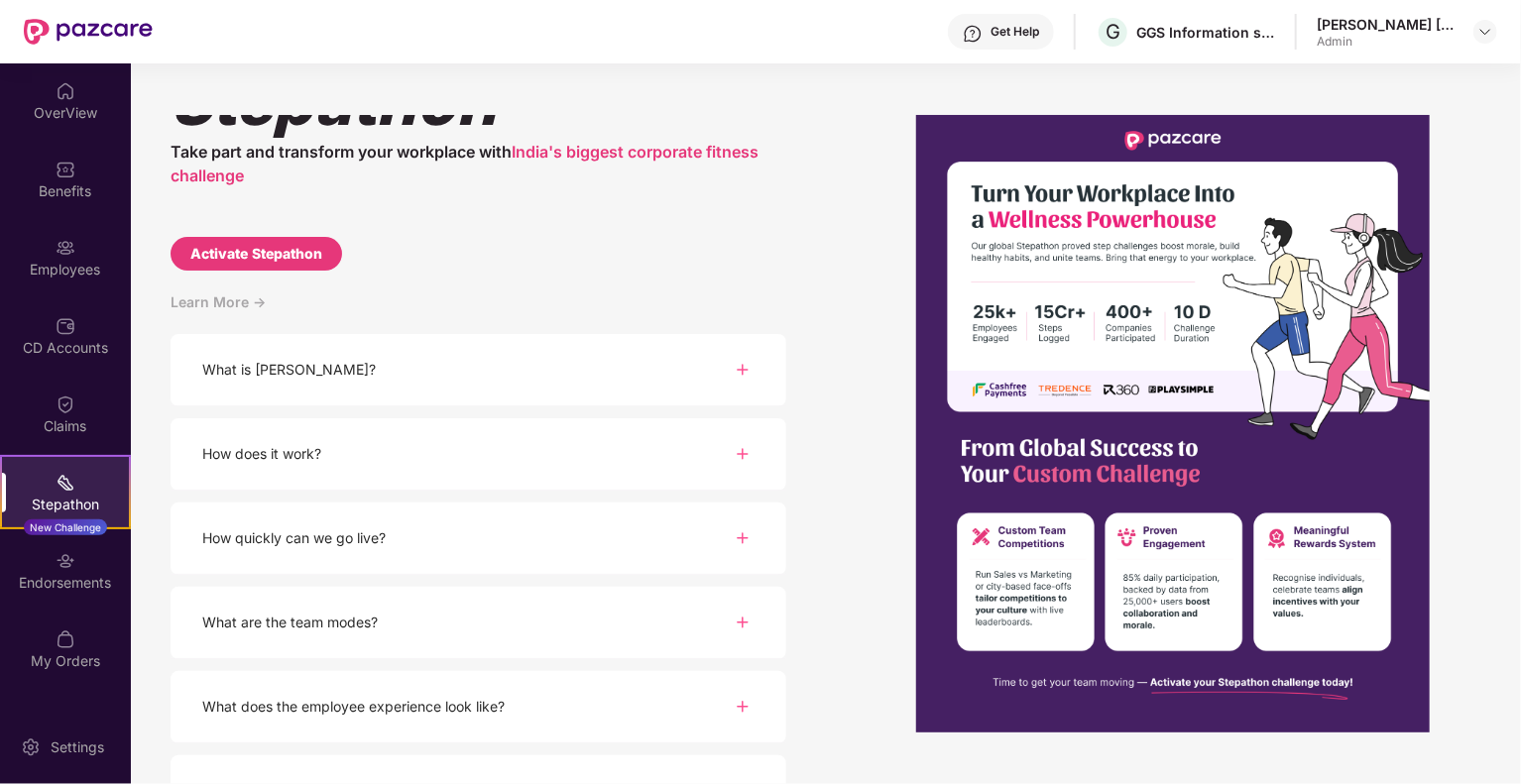scroll, scrollTop: 0, scrollLeft: 0, axis: both 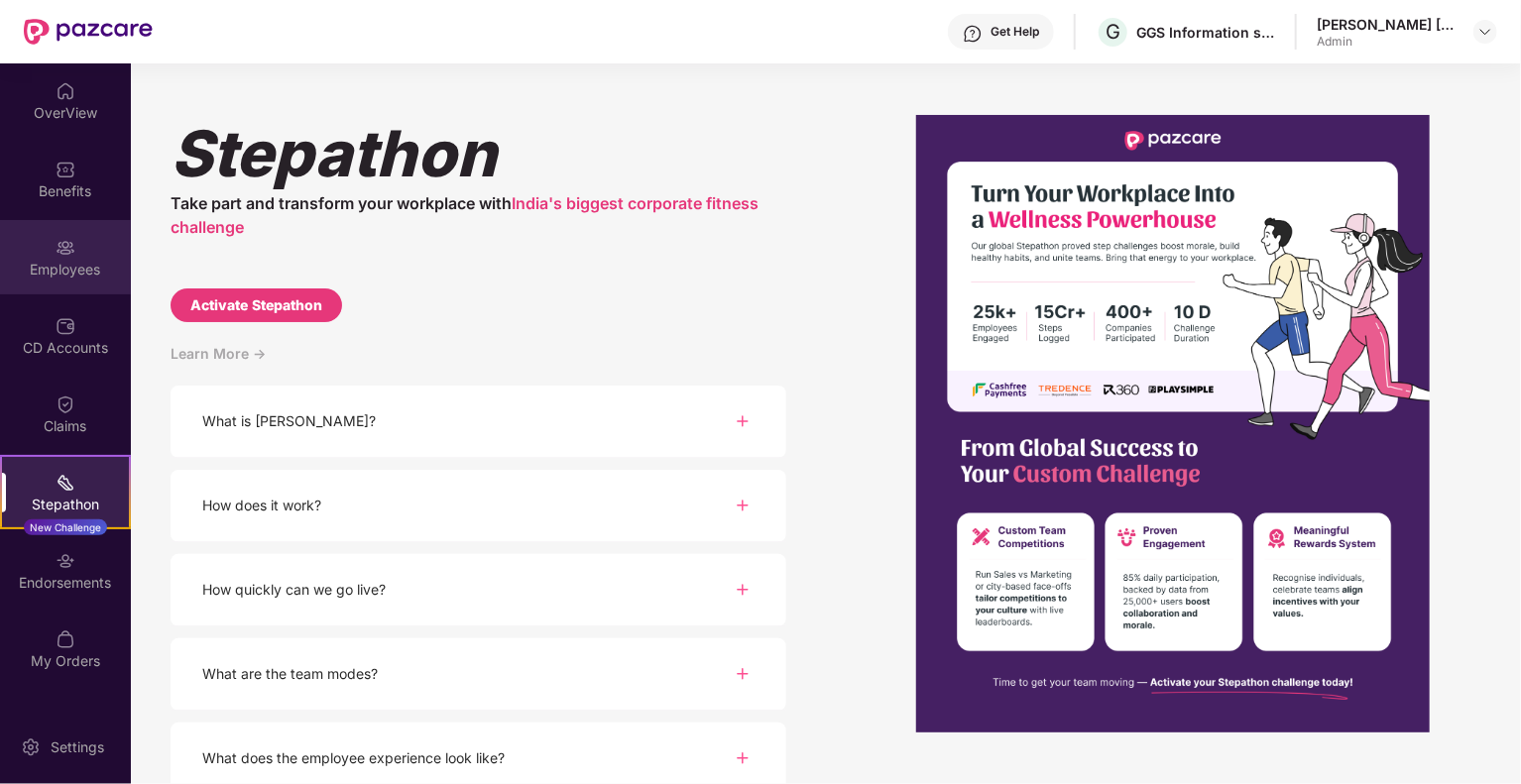 click on "Employees" at bounding box center [65, 270] 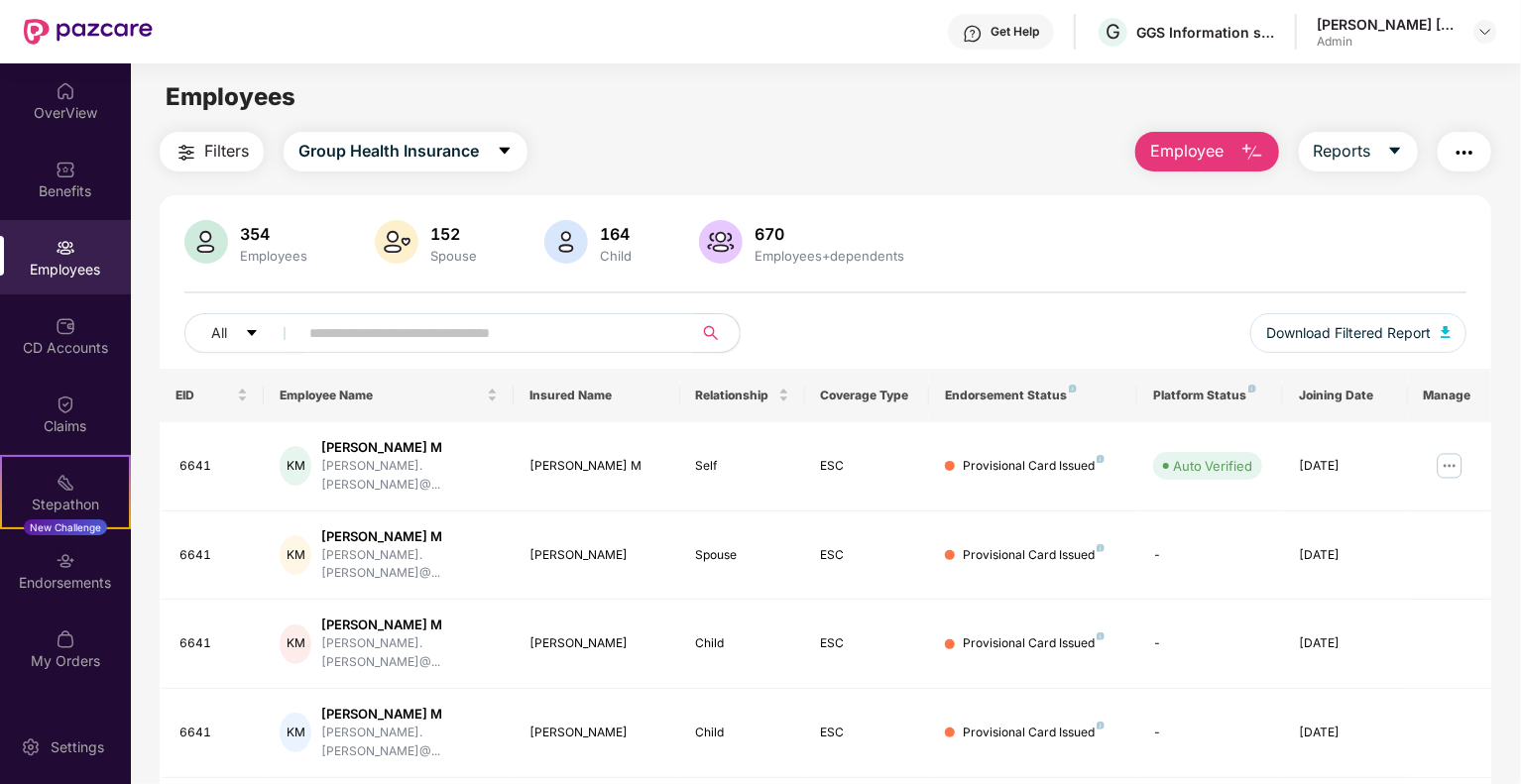 scroll, scrollTop: 0, scrollLeft: 0, axis: both 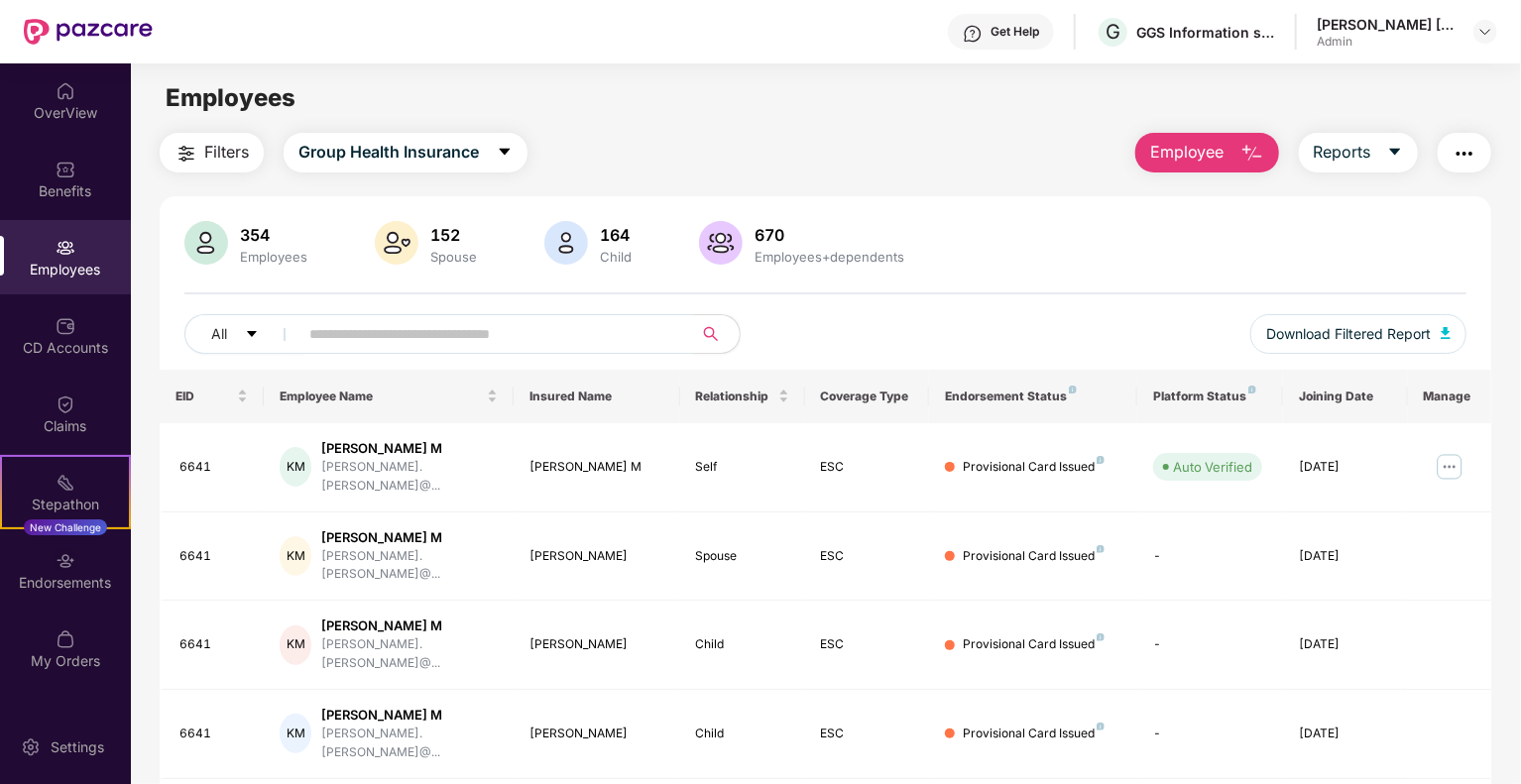 click at bounding box center (487, 334) 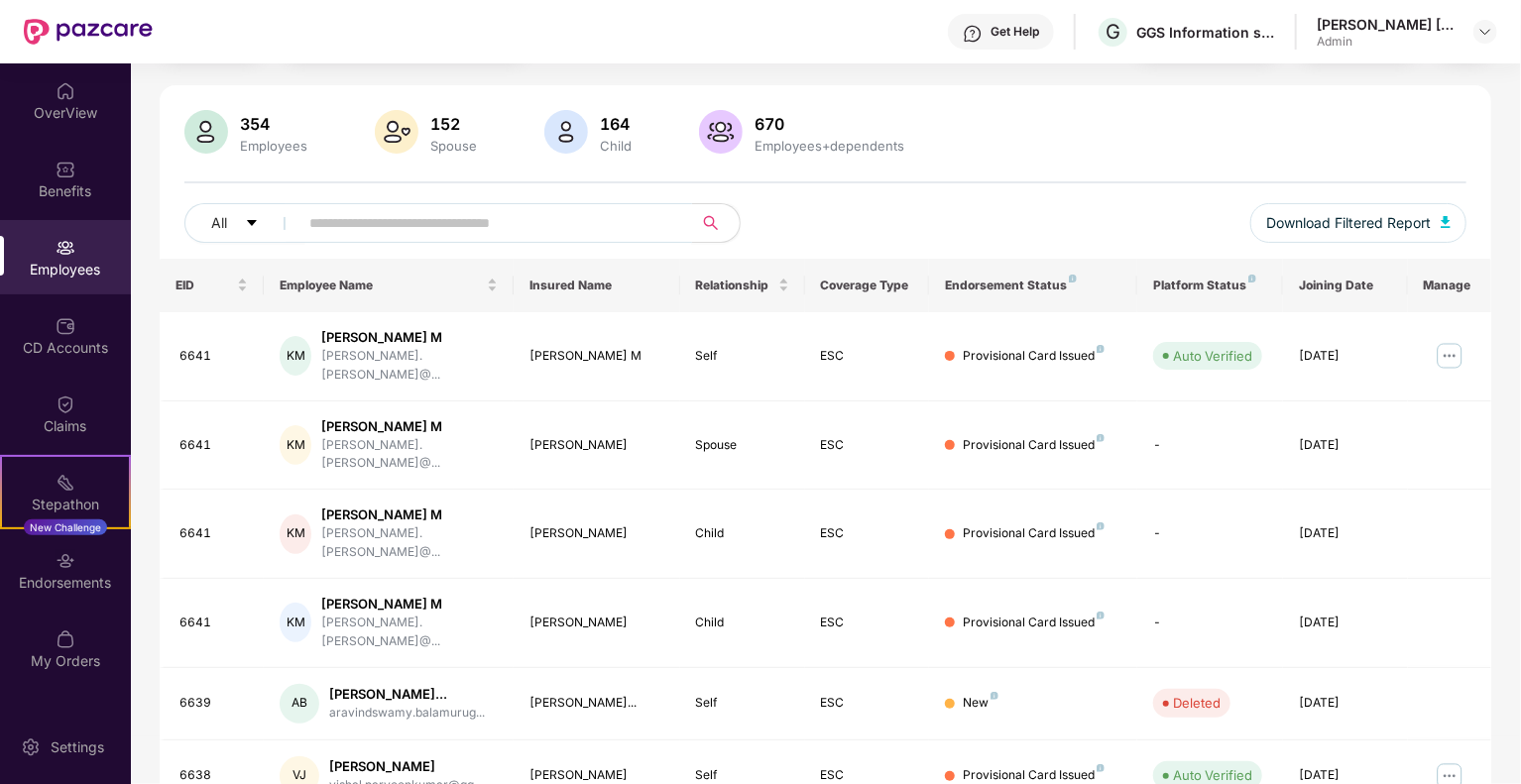 scroll, scrollTop: 198, scrollLeft: 0, axis: vertical 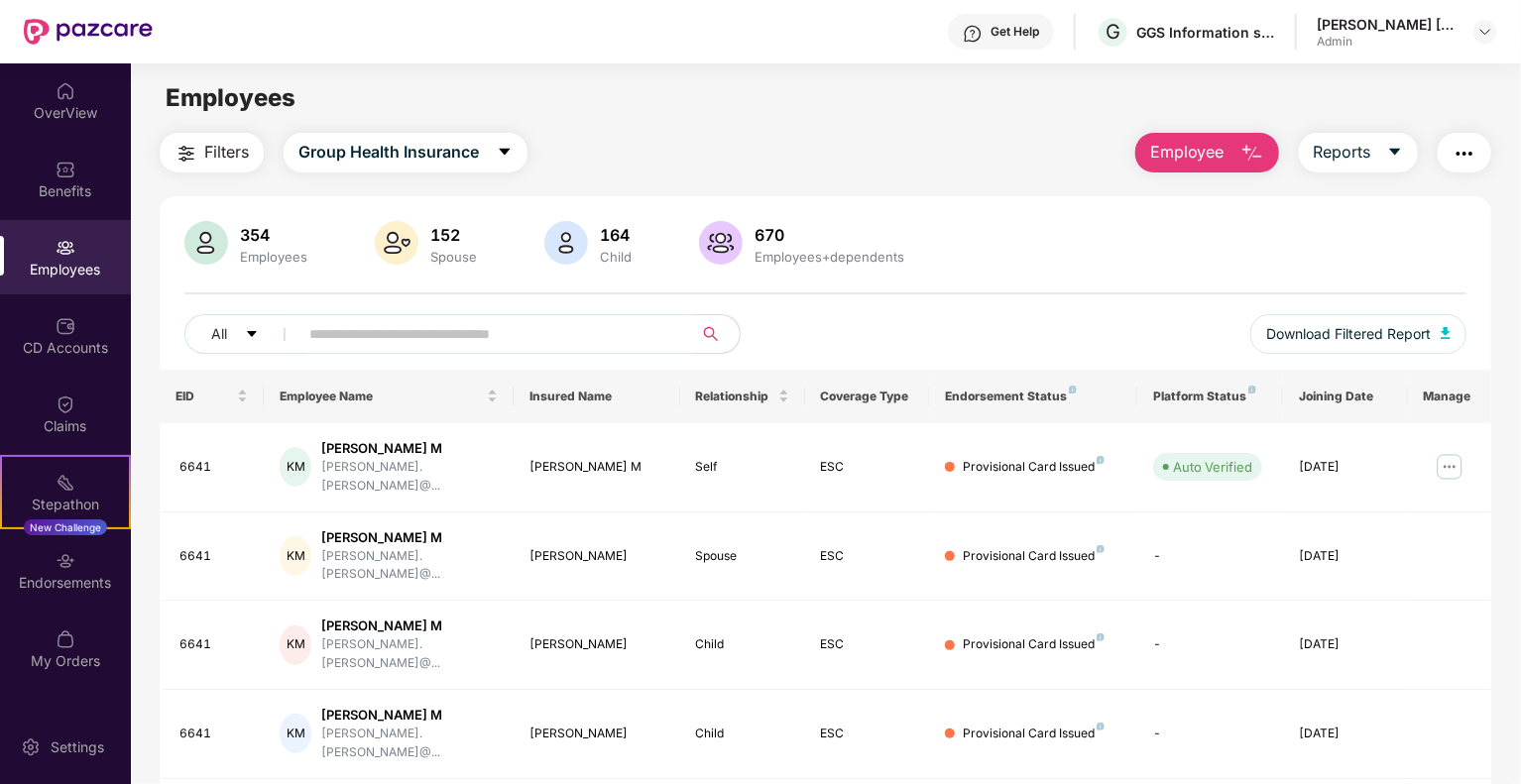 click at bounding box center (487, 334) 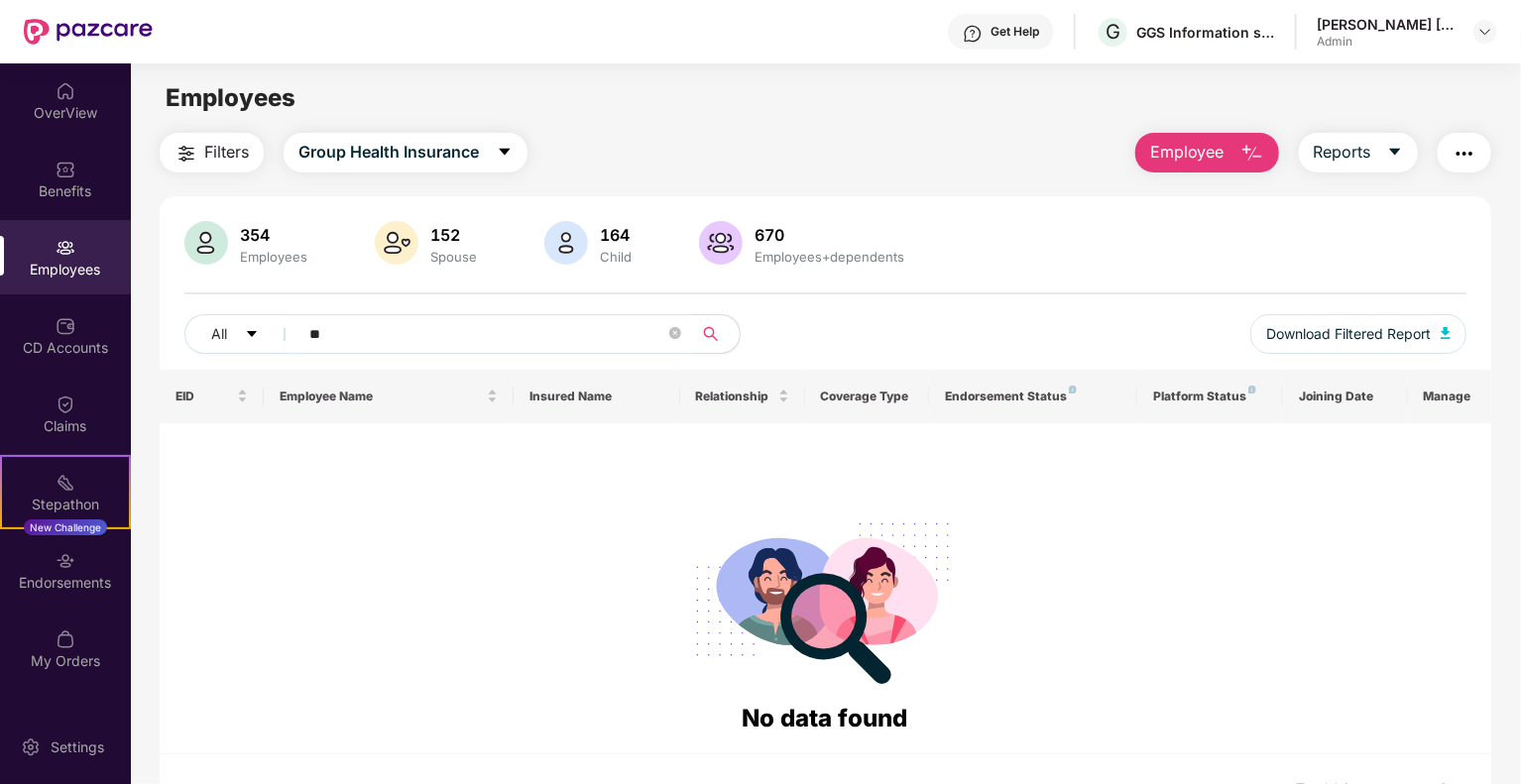 type on "*" 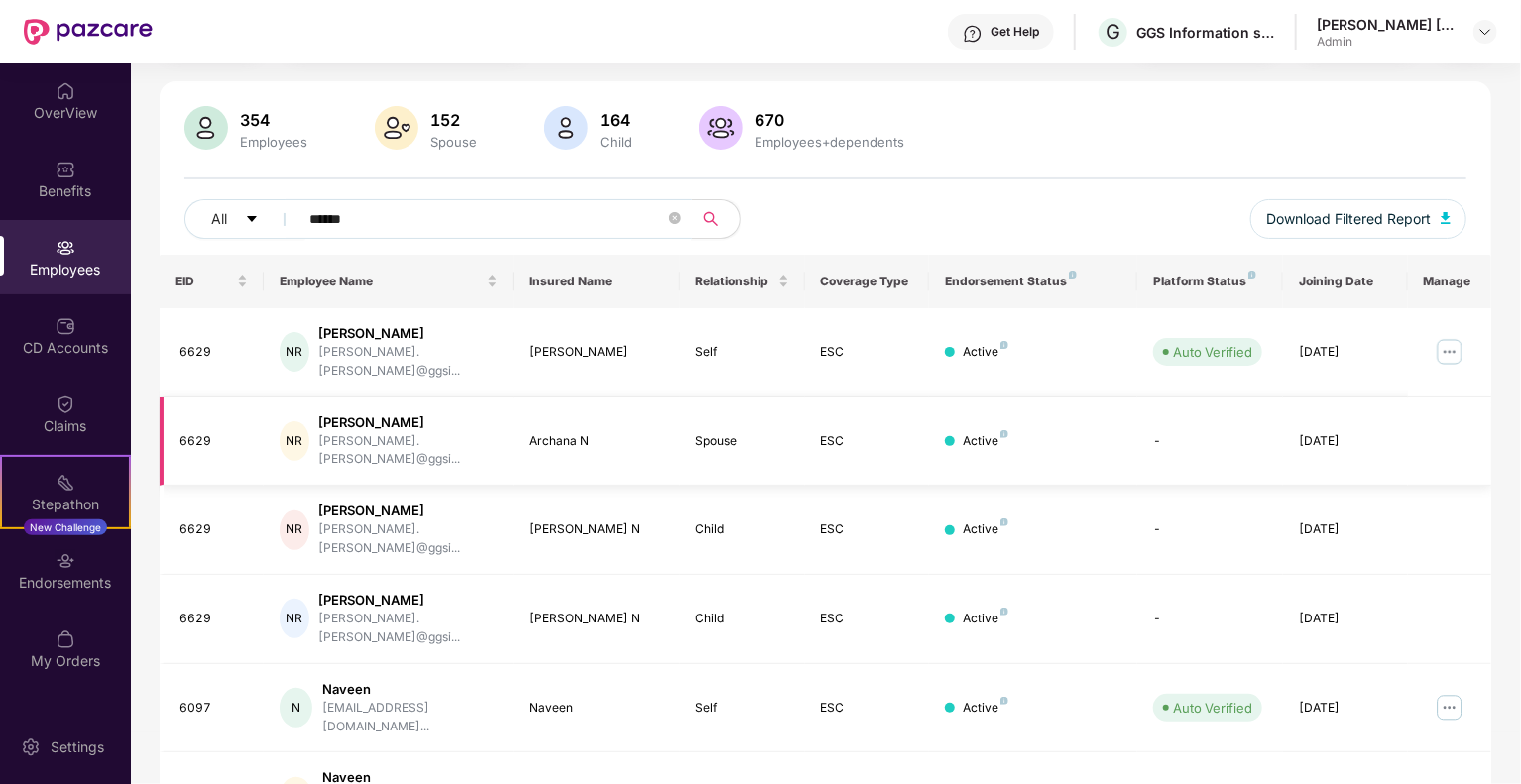 scroll, scrollTop: 214, scrollLeft: 0, axis: vertical 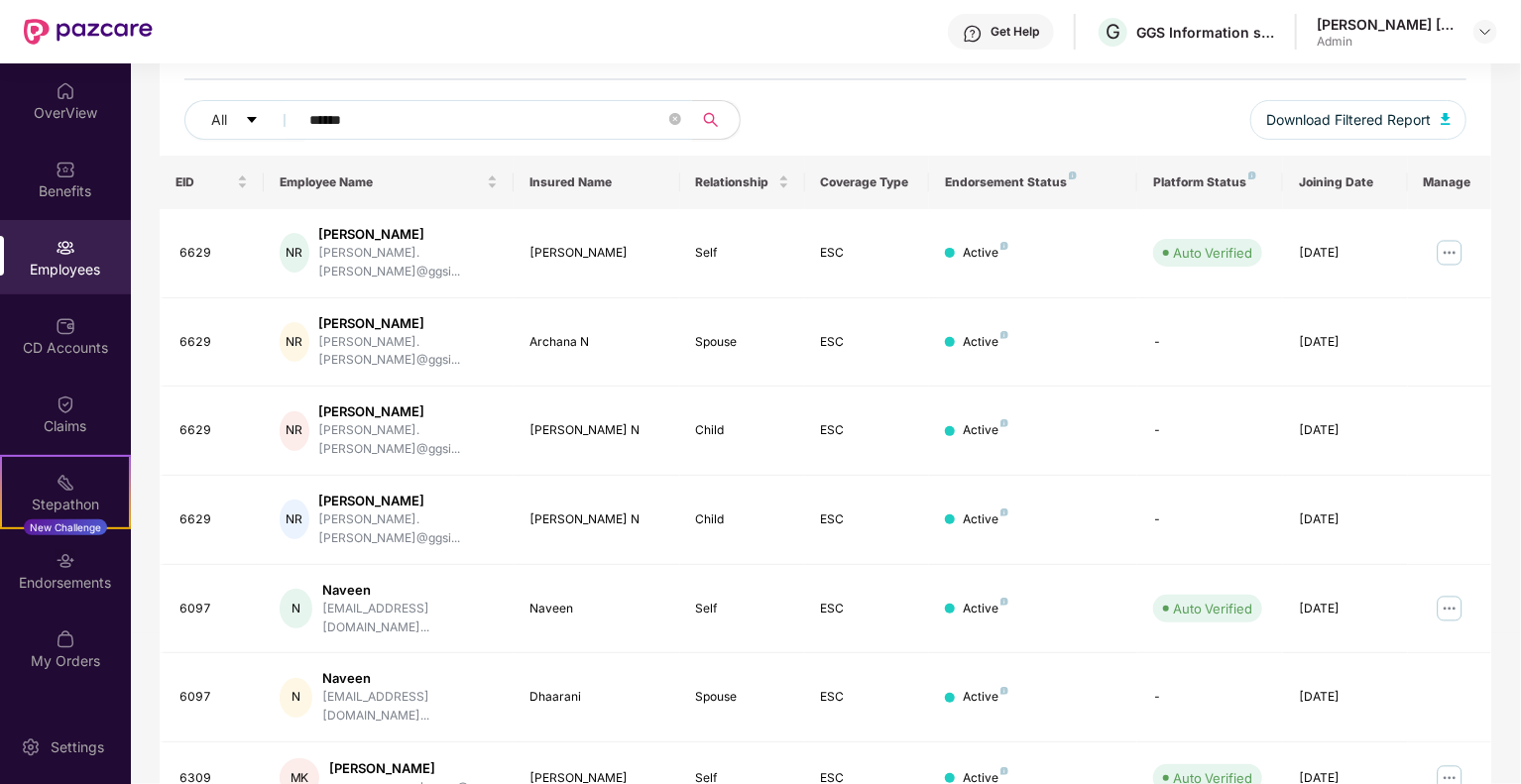 drag, startPoint x: 416, startPoint y: 104, endPoint x: 417, endPoint y: 114, distance: 10.049876 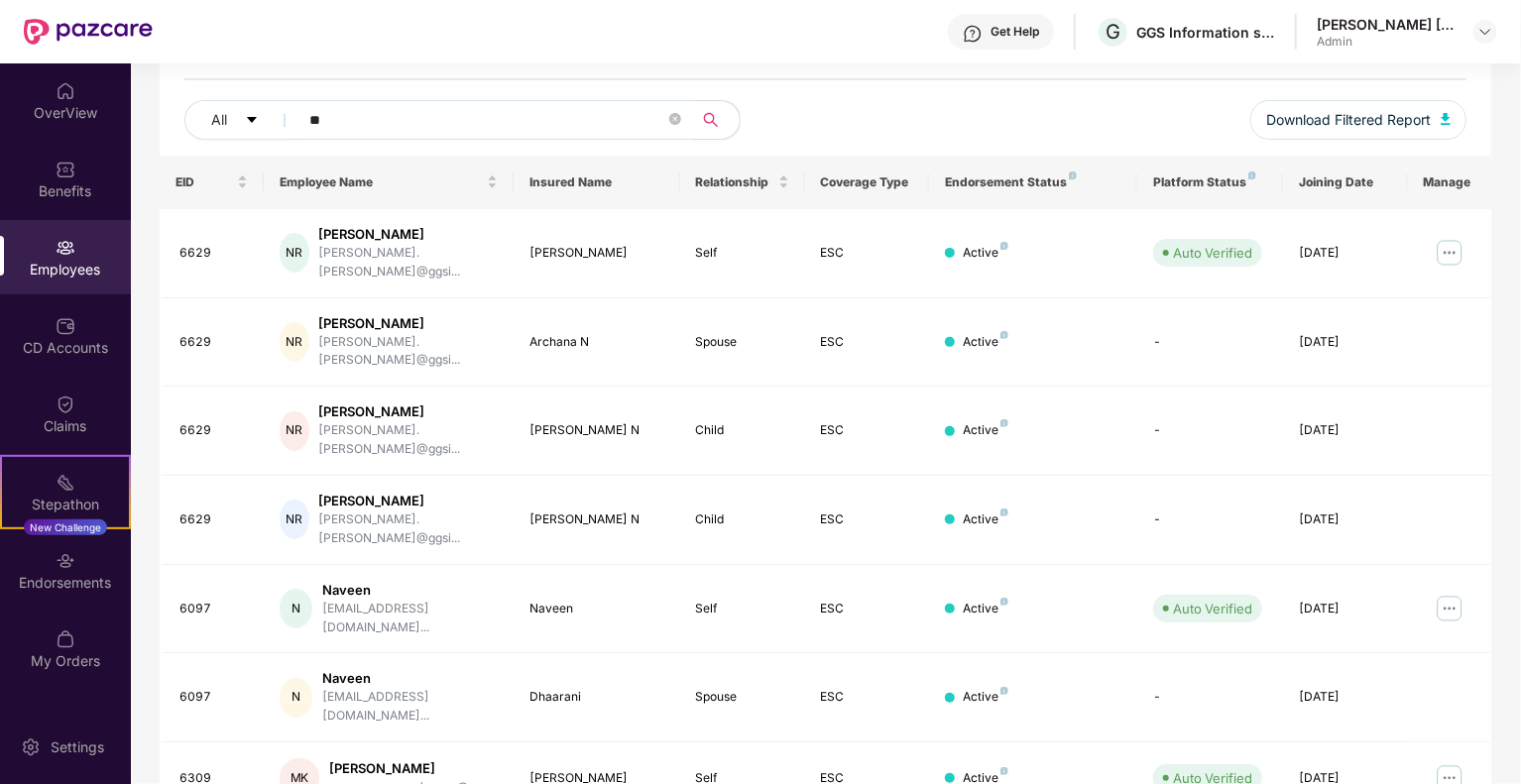 type on "*" 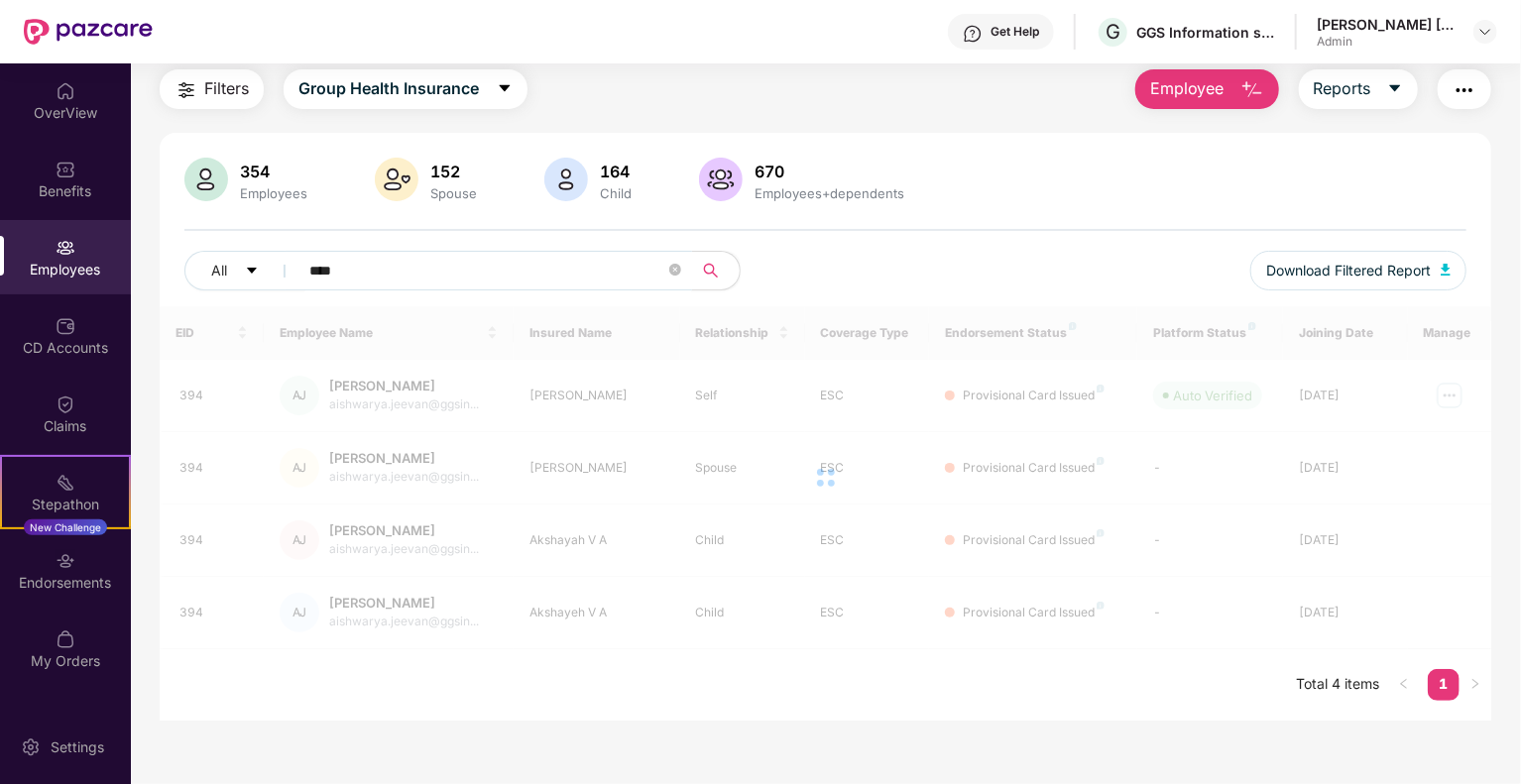 scroll, scrollTop: 63, scrollLeft: 0, axis: vertical 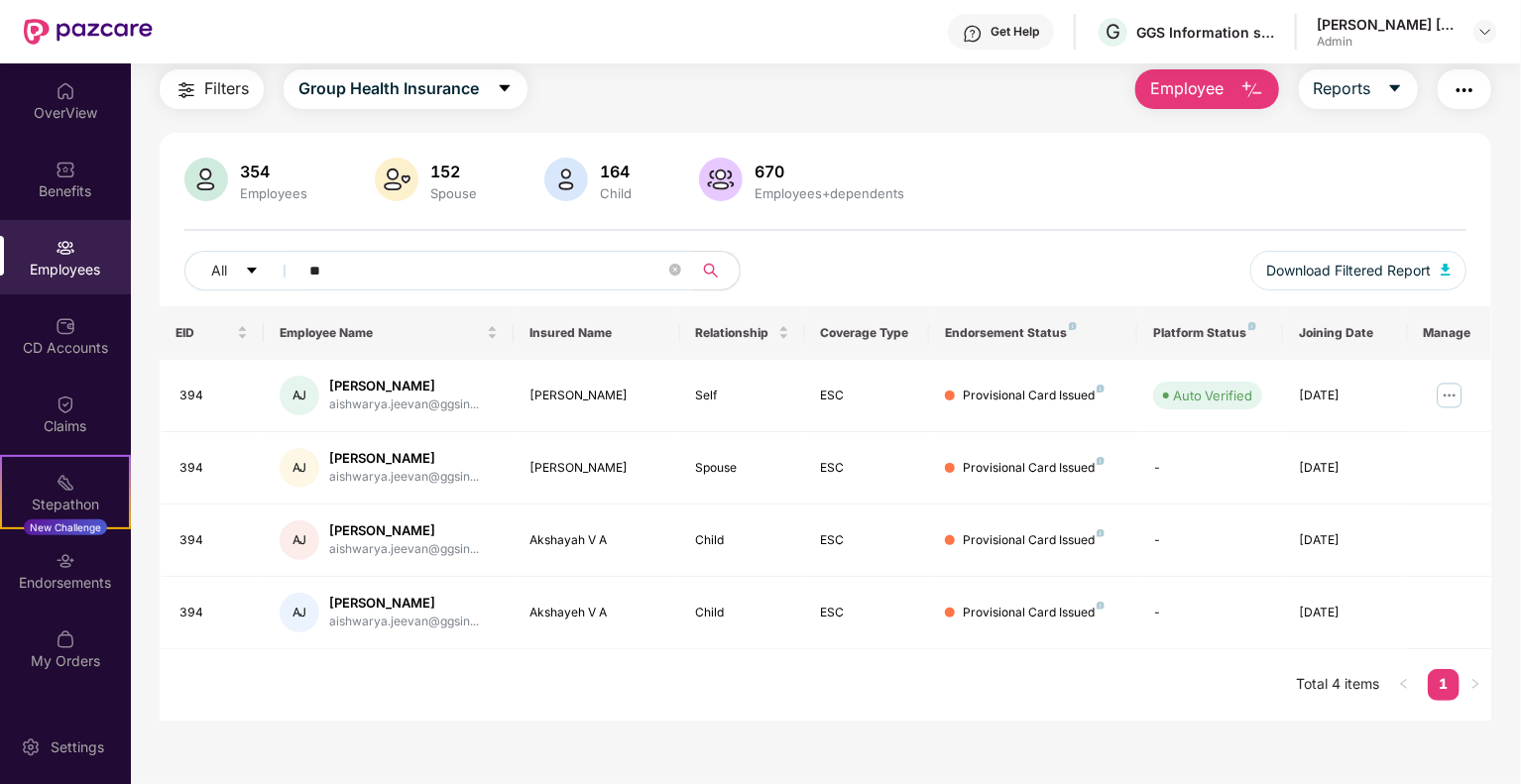 type on "*" 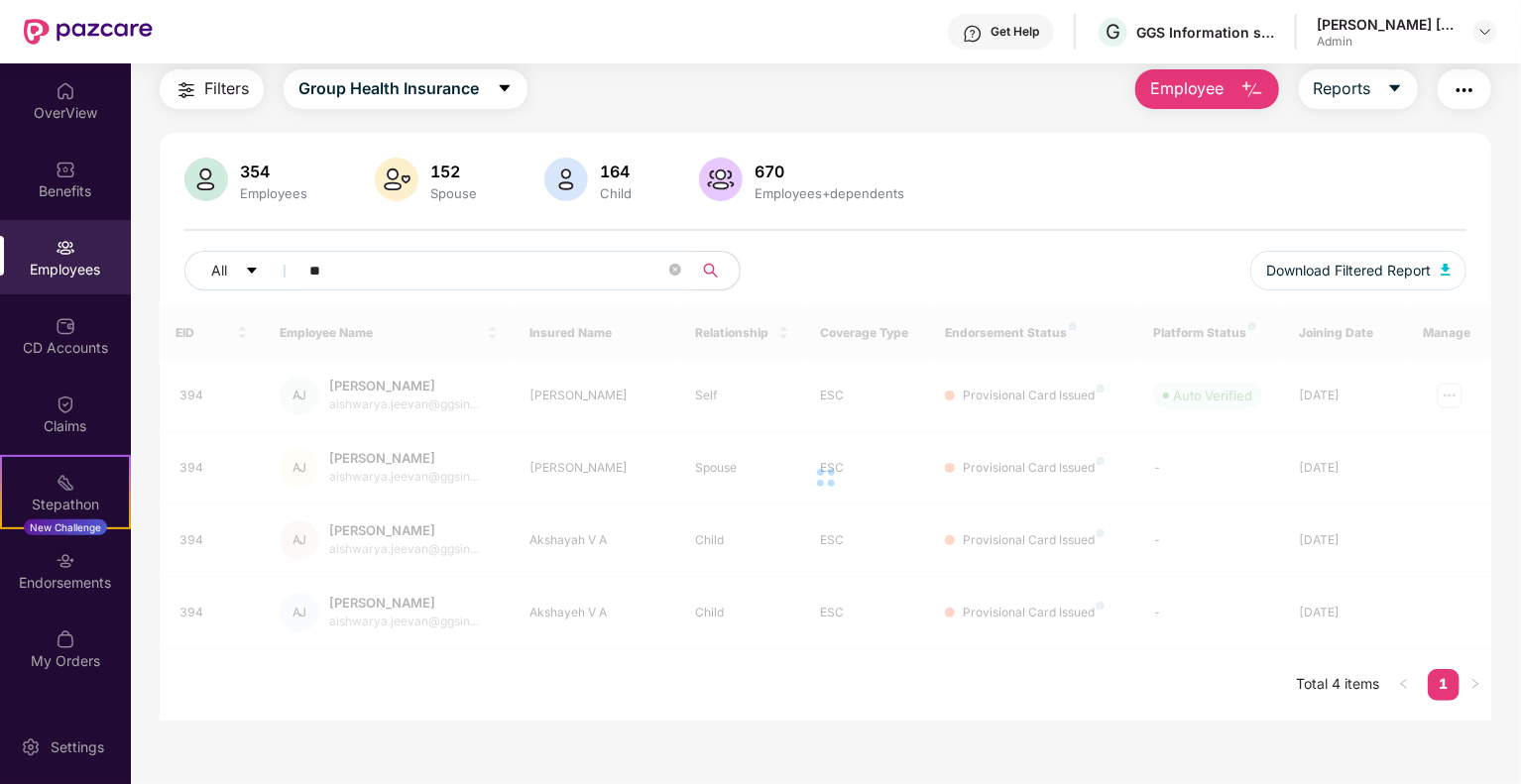 type on "***" 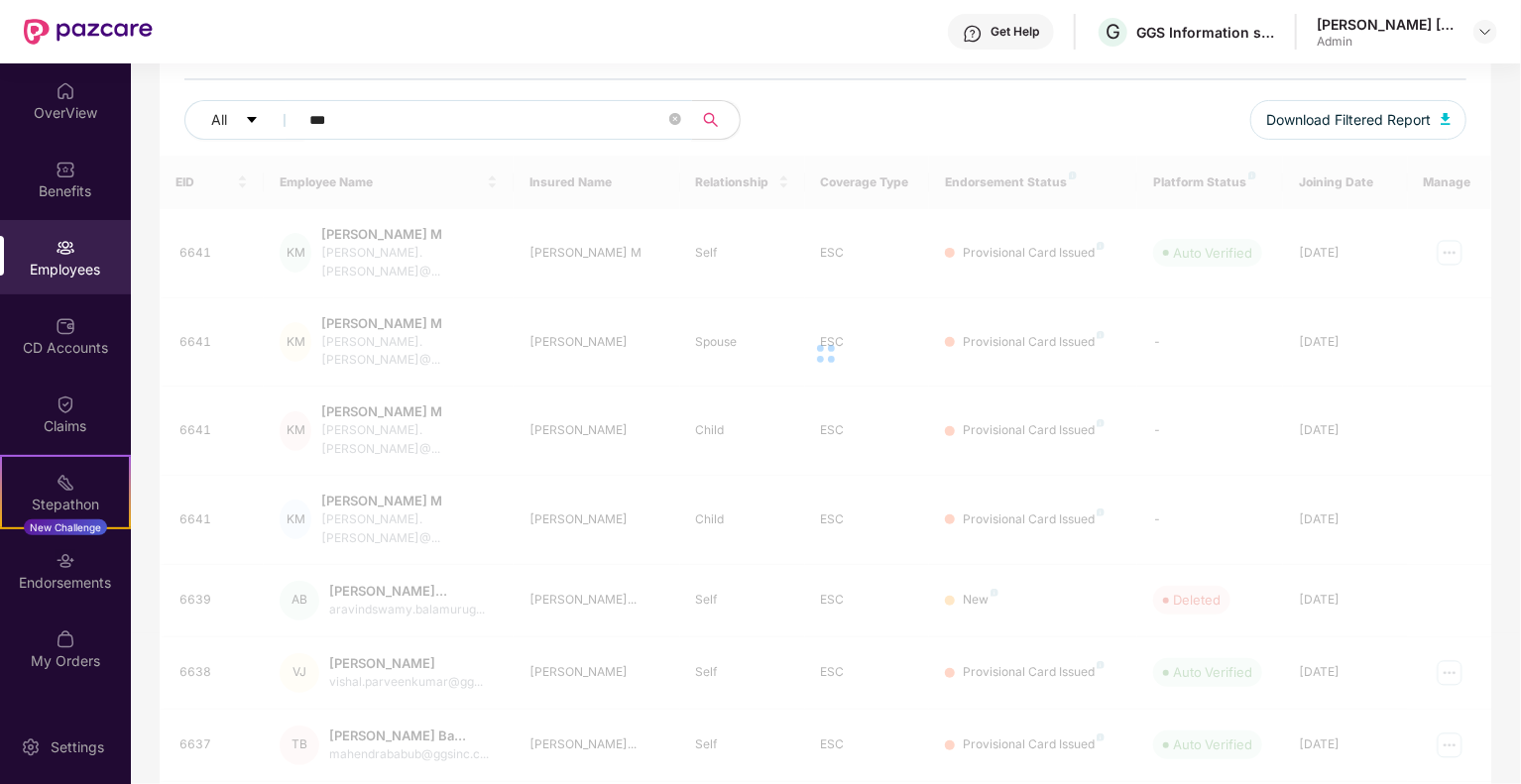 scroll, scrollTop: 63, scrollLeft: 0, axis: vertical 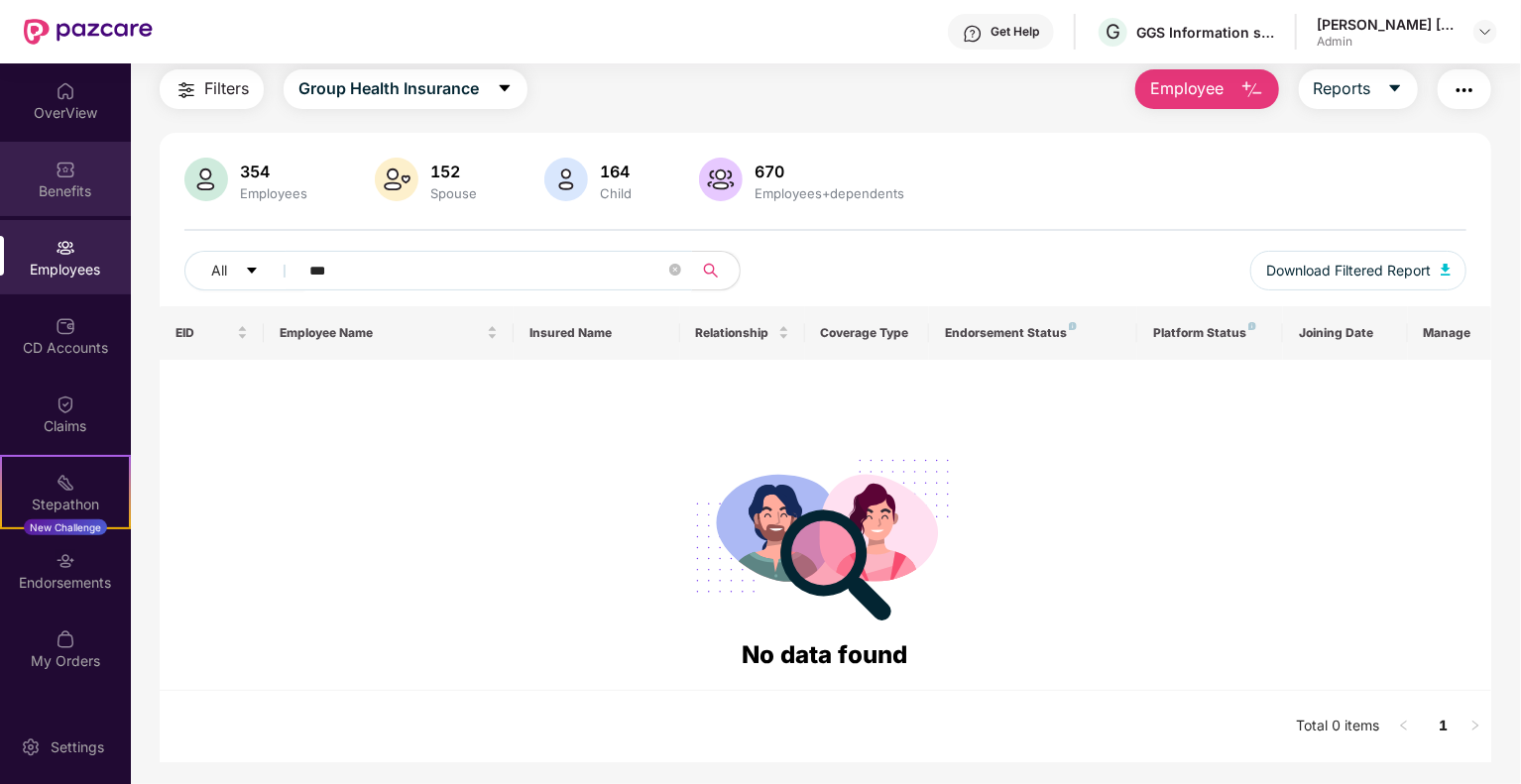 click on "Benefits" at bounding box center (65, 191) 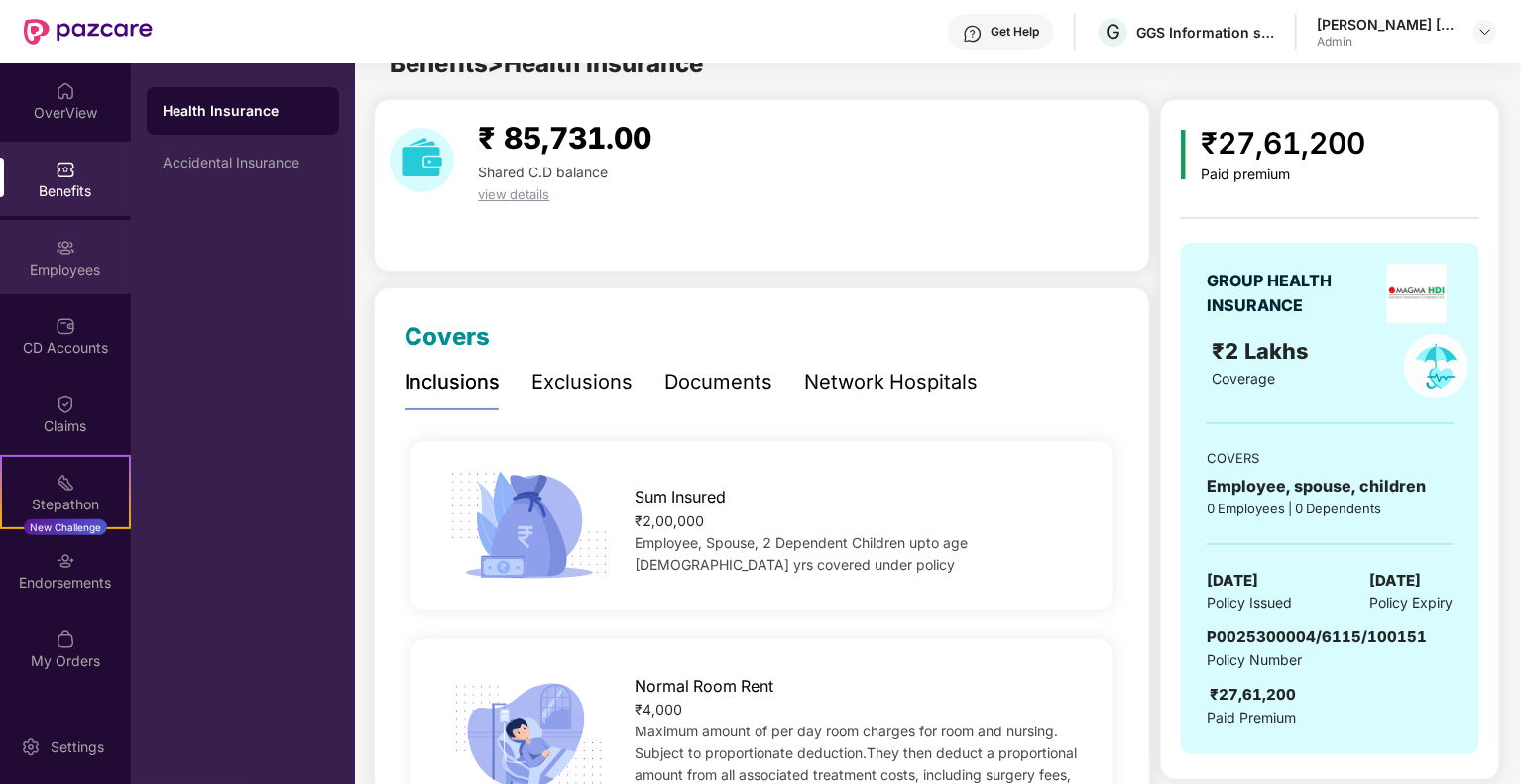 scroll, scrollTop: 63, scrollLeft: 0, axis: vertical 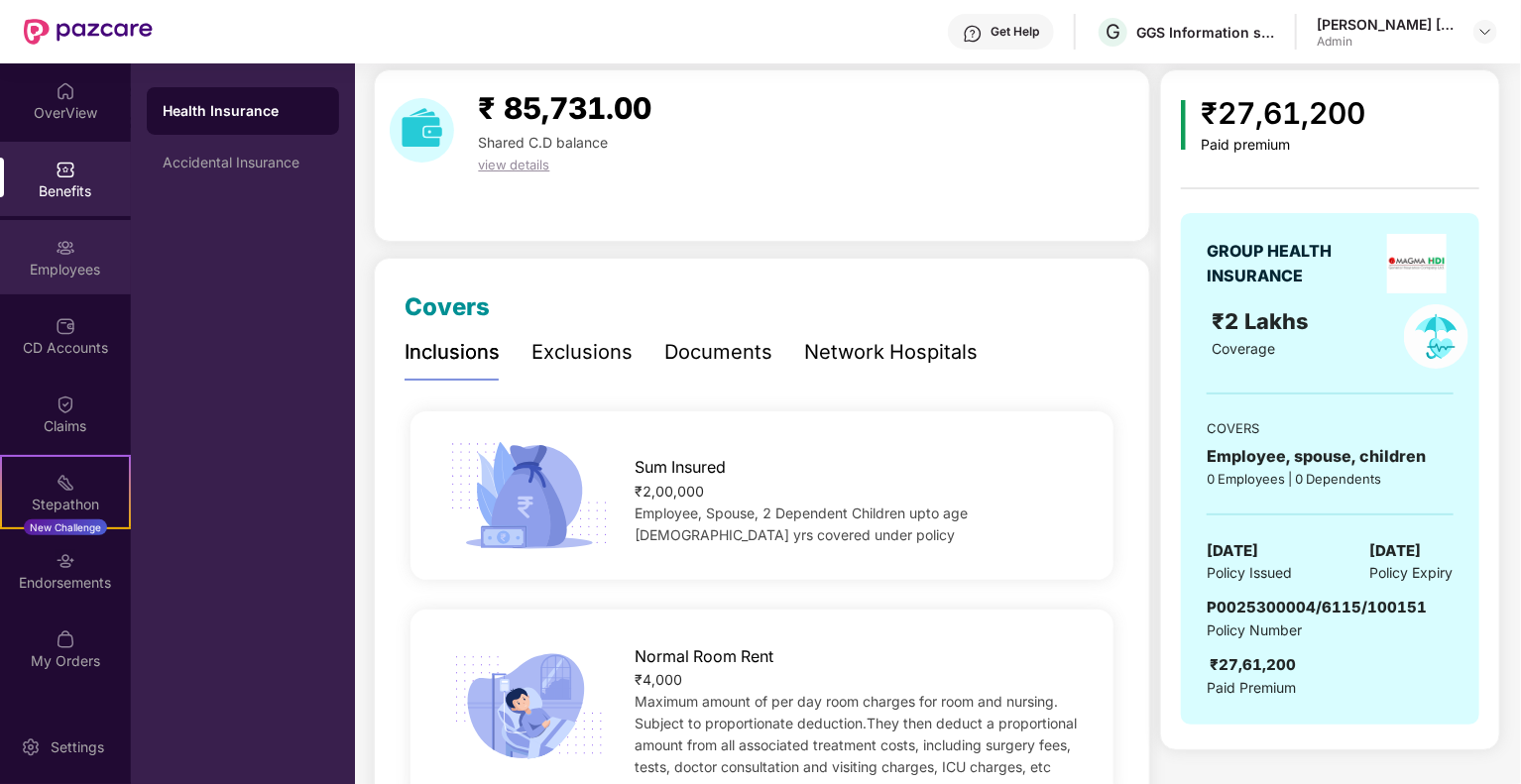 click at bounding box center [65, 248] 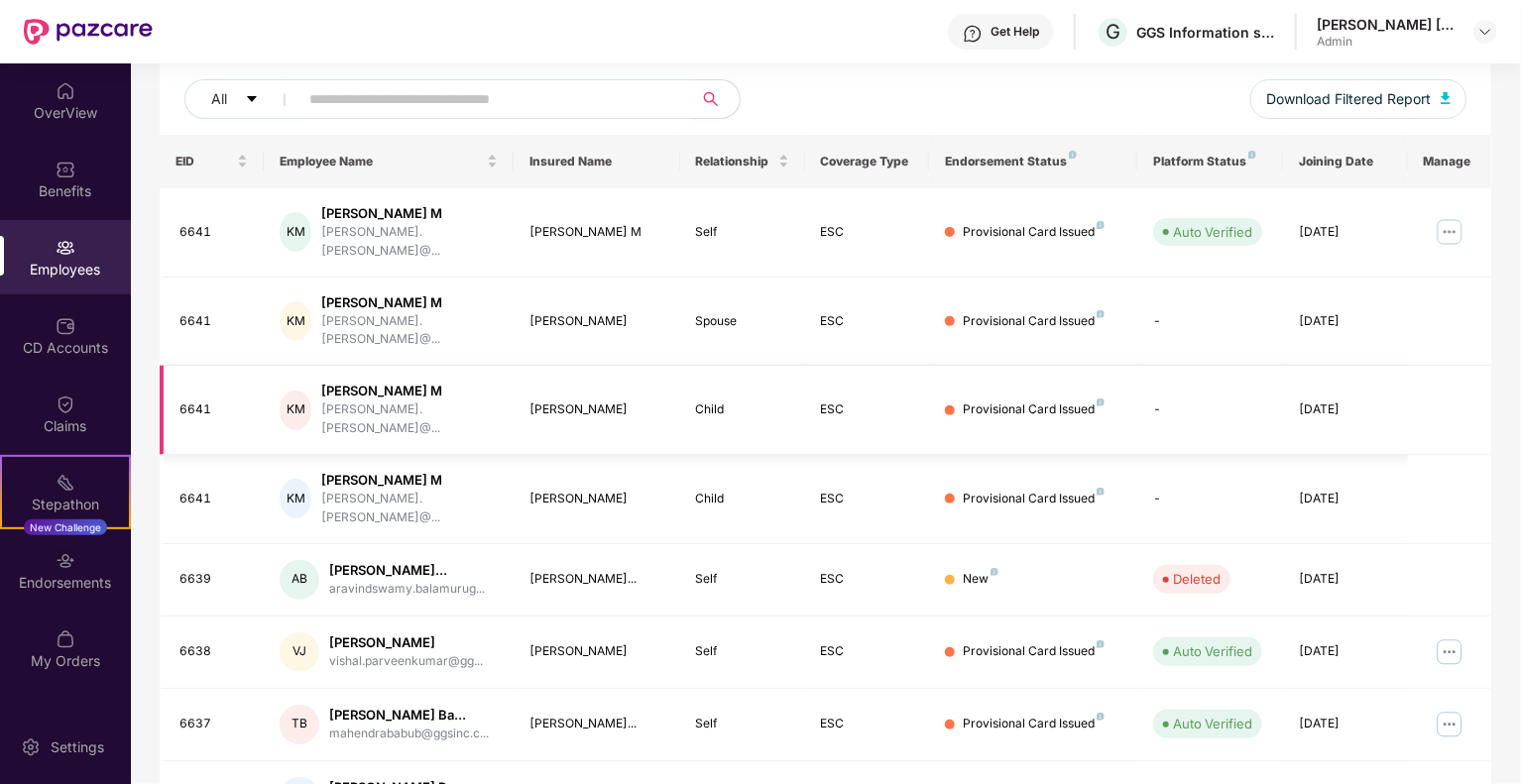 scroll, scrollTop: 0, scrollLeft: 0, axis: both 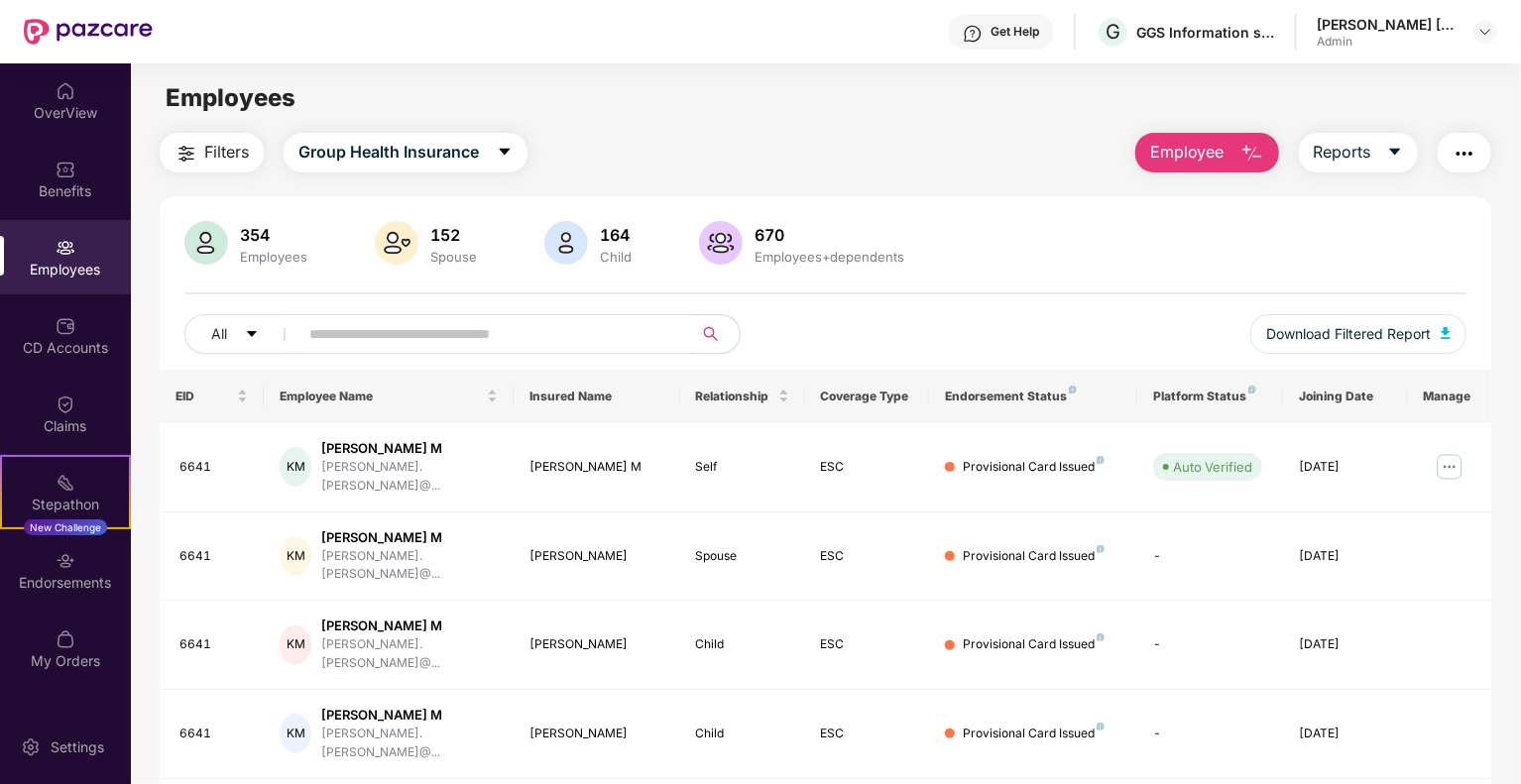 click on "Employee" at bounding box center [1187, 152] 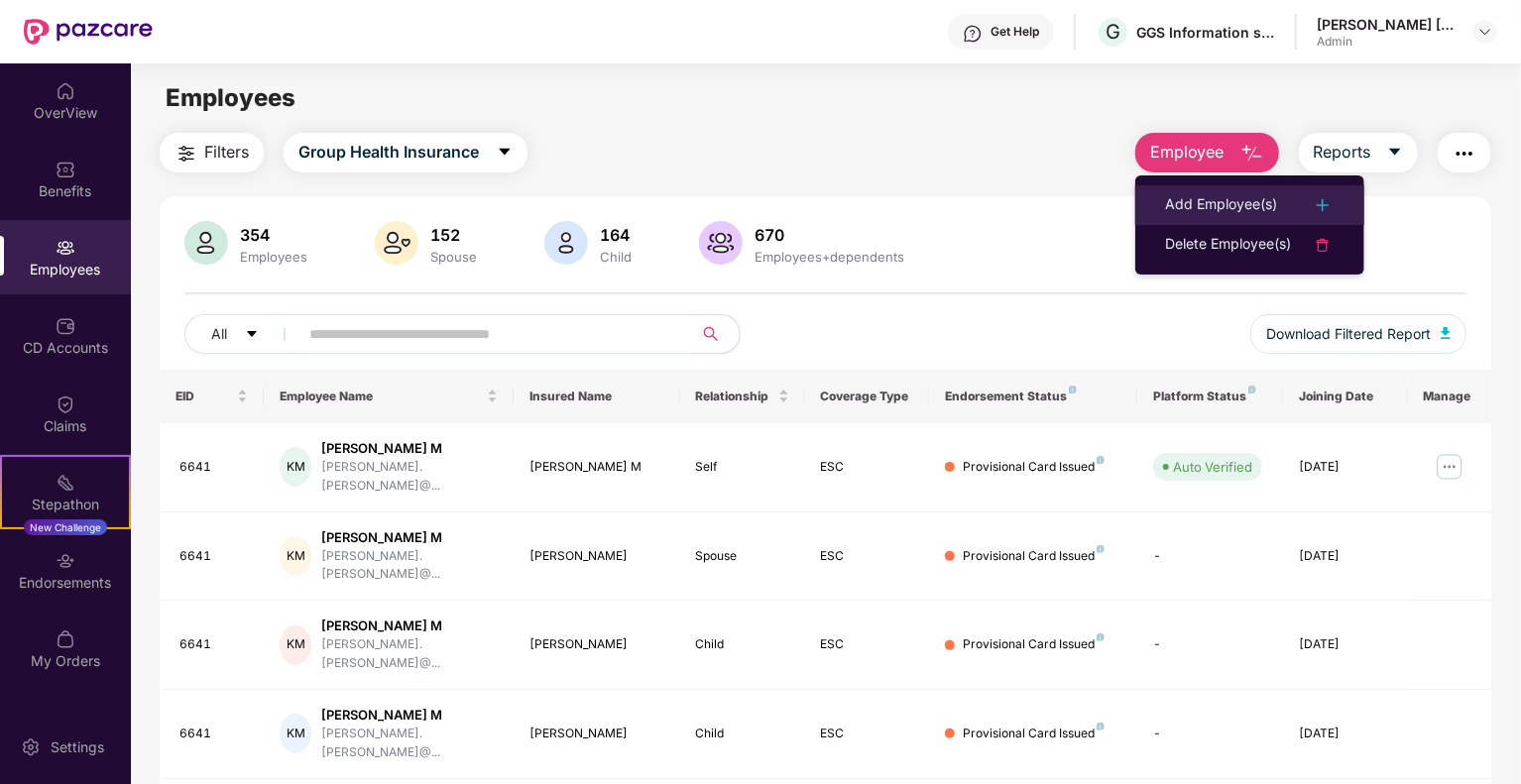 click on "Add Employee(s)" at bounding box center [1221, 205] 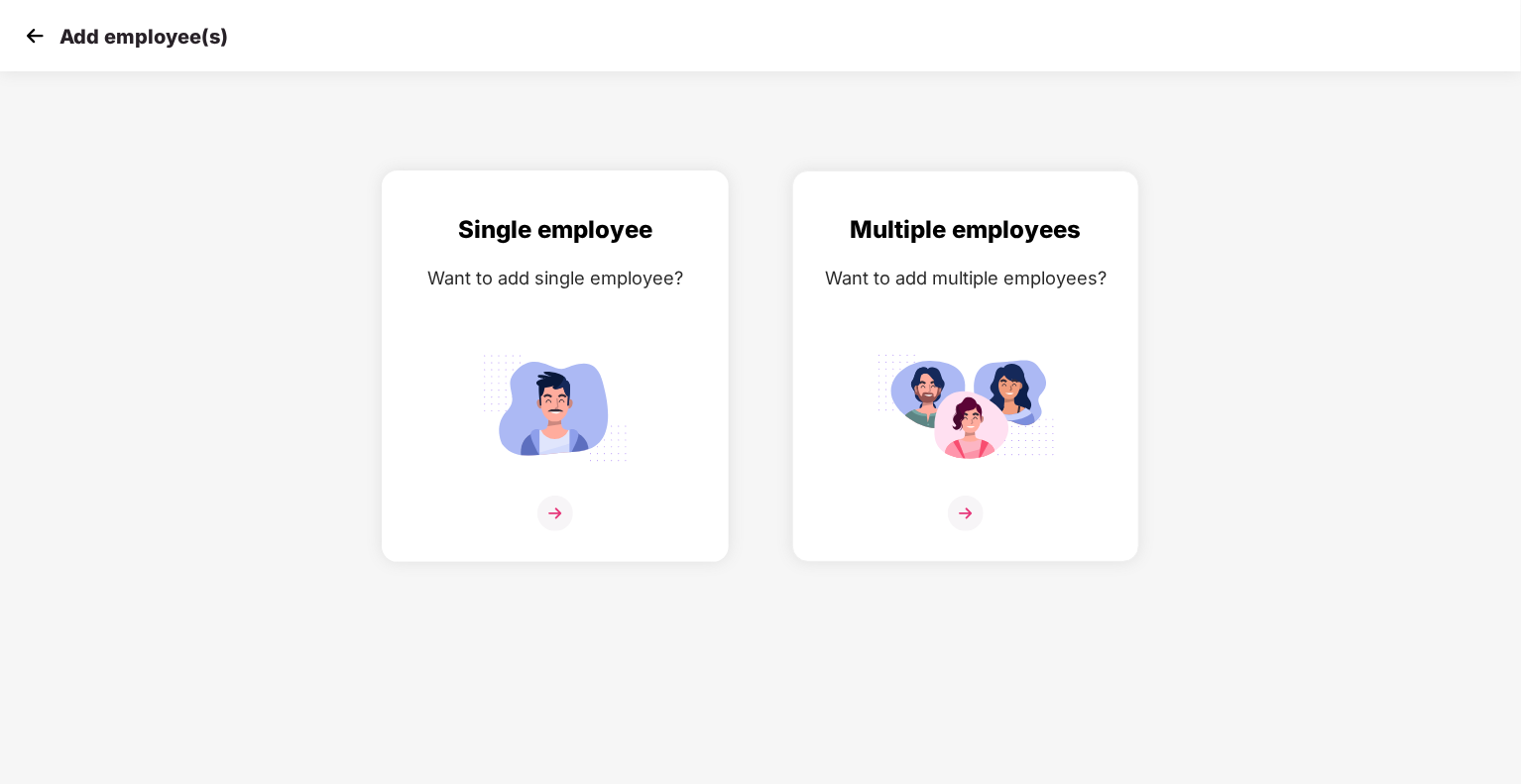 click on "Single employee Want to add single employee?" at bounding box center (555, 384) 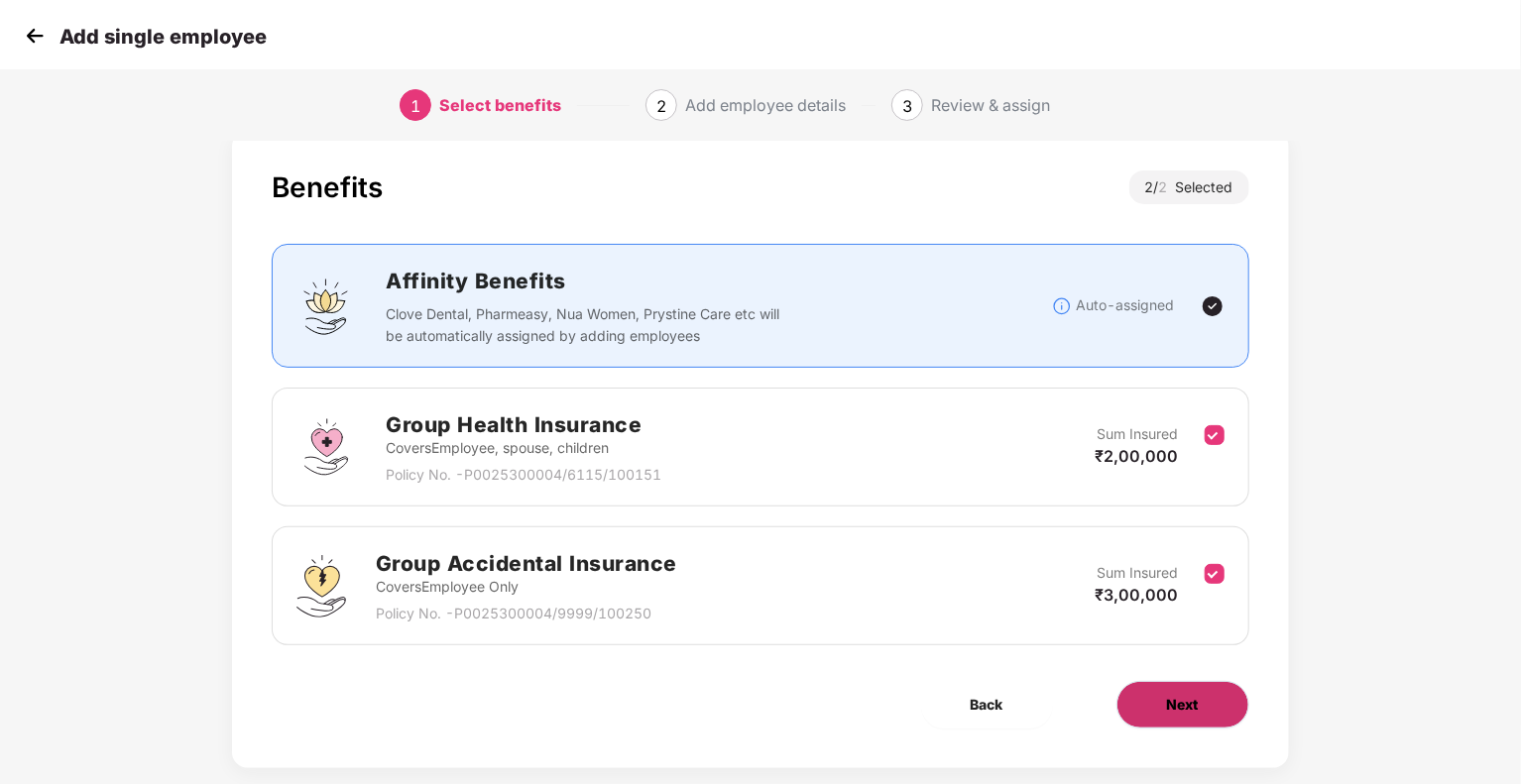 scroll, scrollTop: 63, scrollLeft: 0, axis: vertical 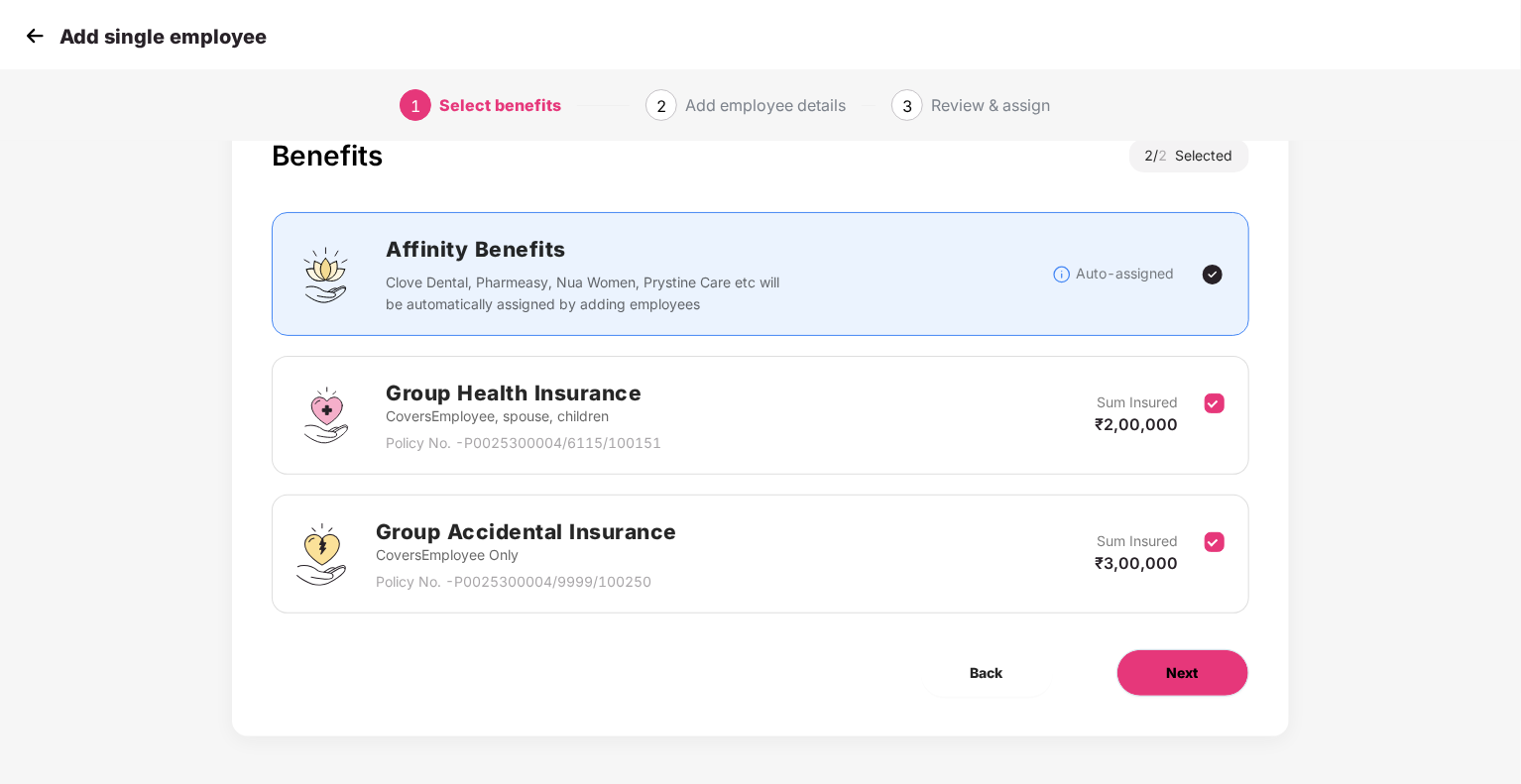 click on "Next" at bounding box center (1183, 673) 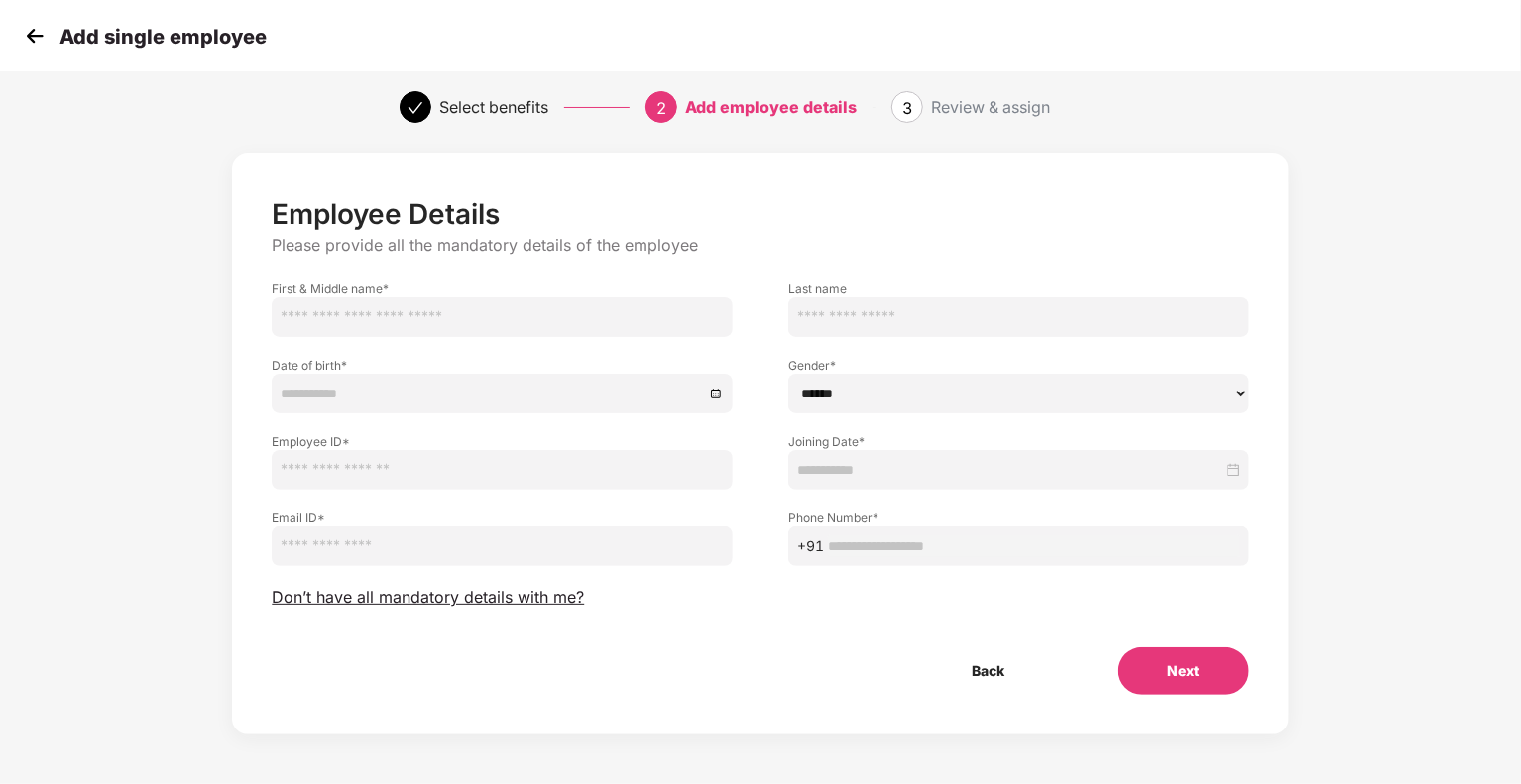 scroll, scrollTop: 0, scrollLeft: 0, axis: both 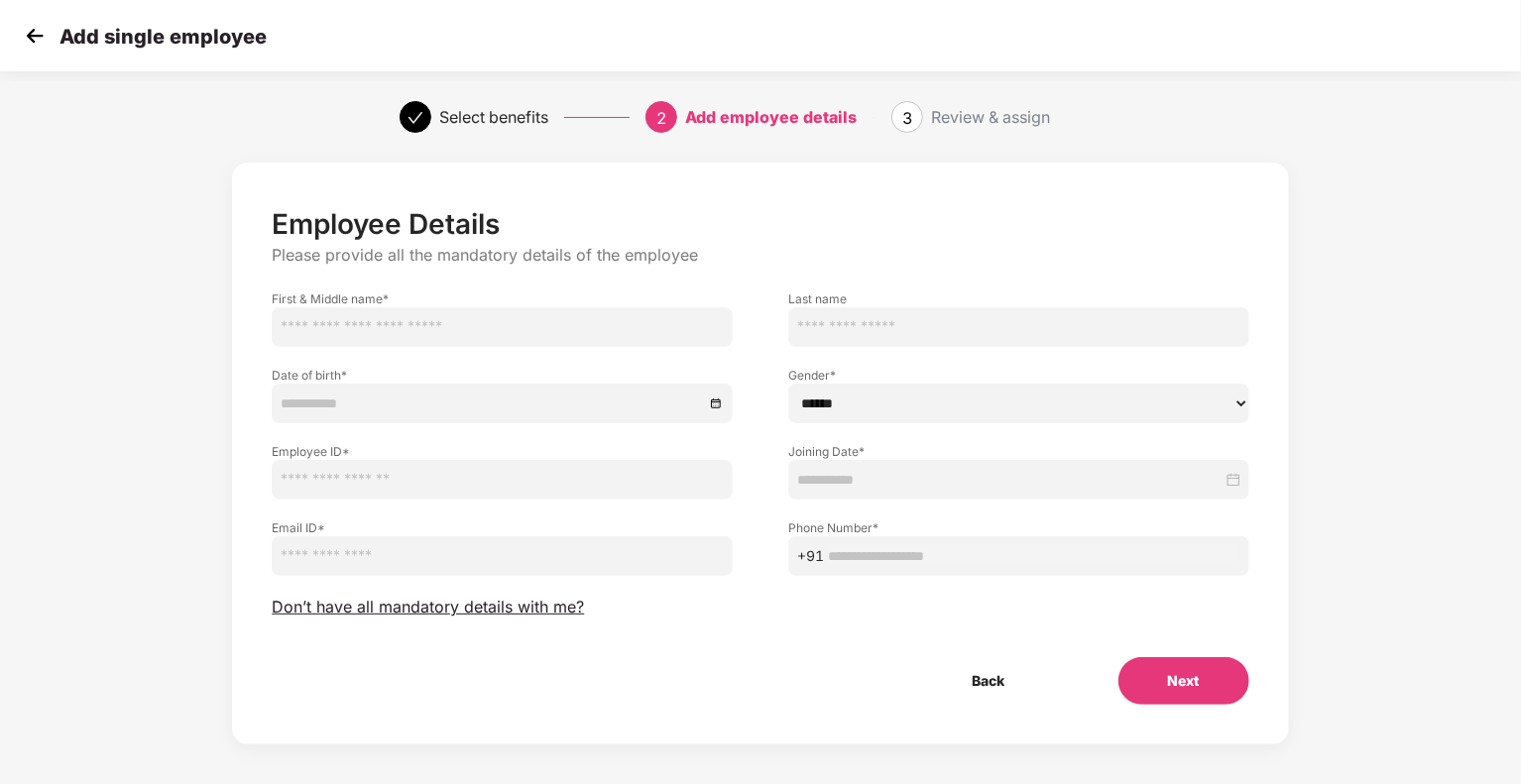 click at bounding box center (35, 36) 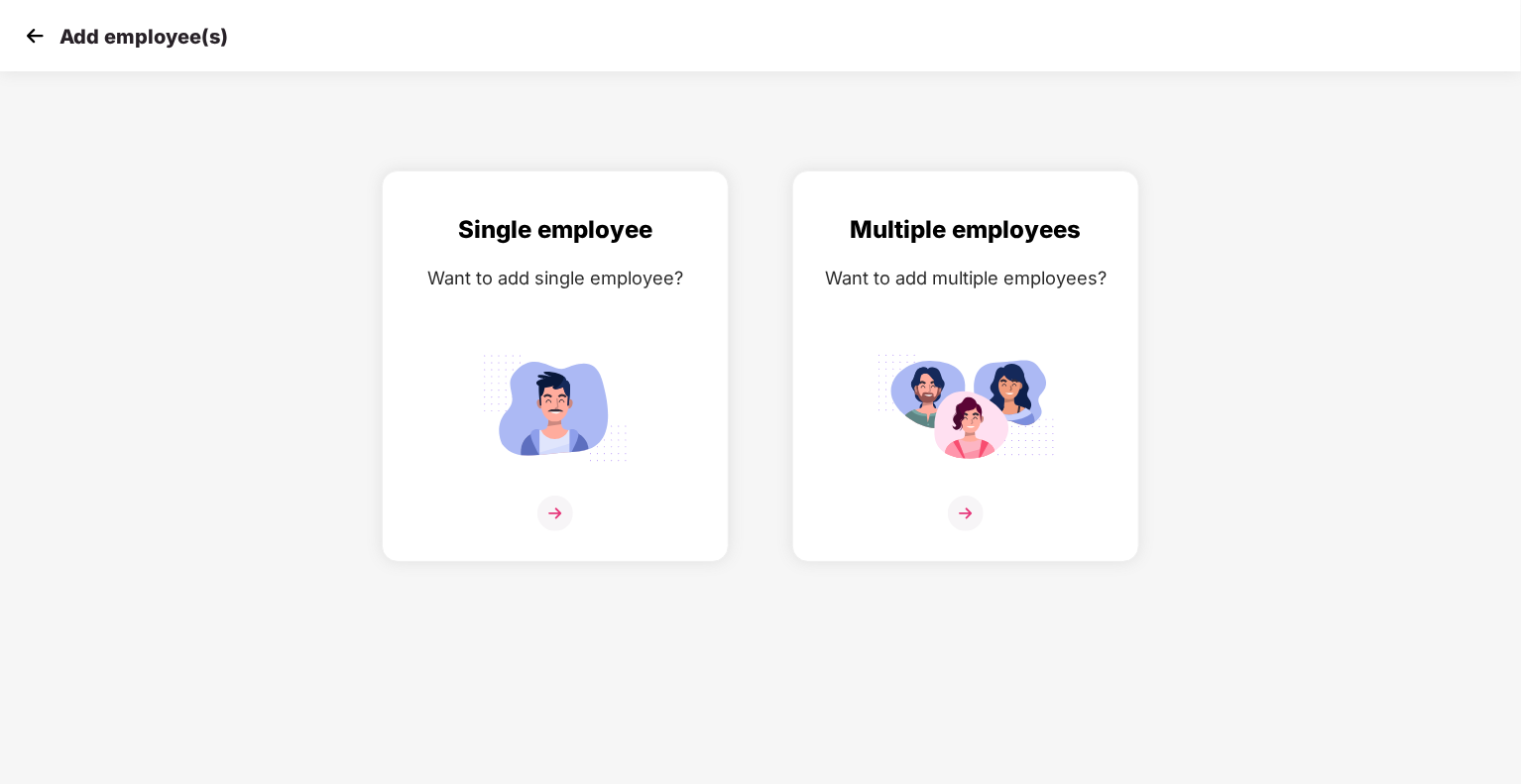 click at bounding box center [35, 36] 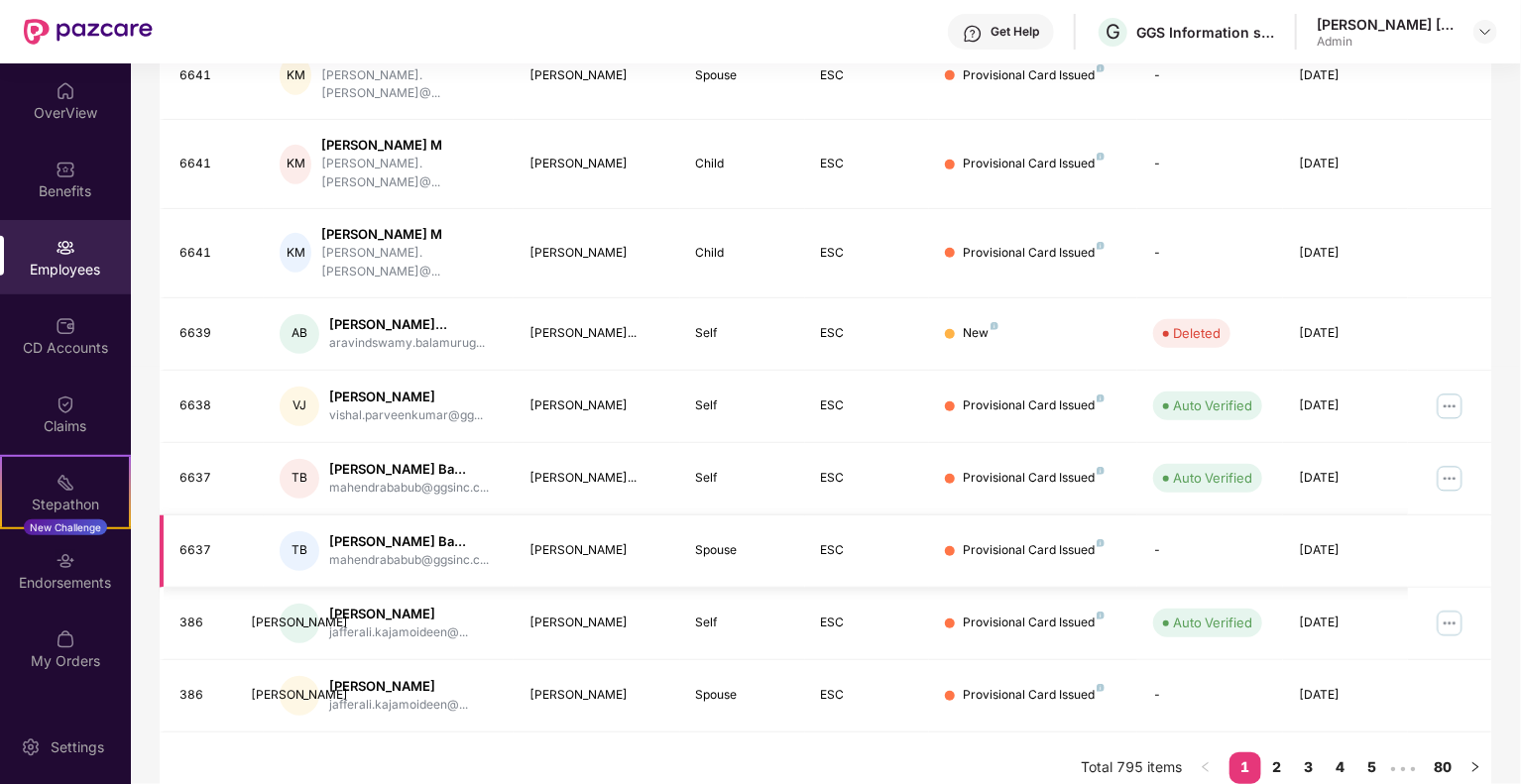 scroll, scrollTop: 0, scrollLeft: 0, axis: both 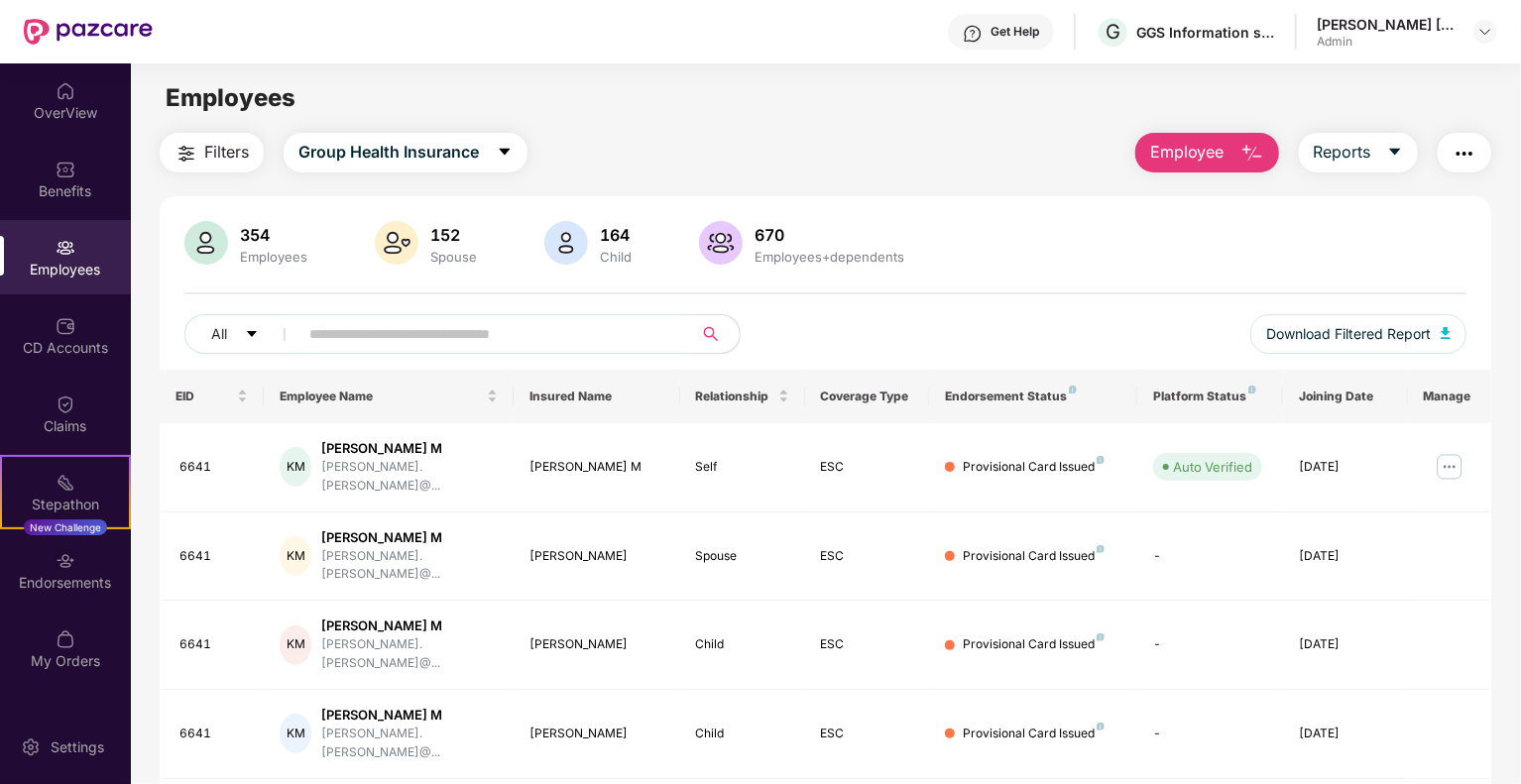 click on "Employee" at bounding box center (1187, 152) 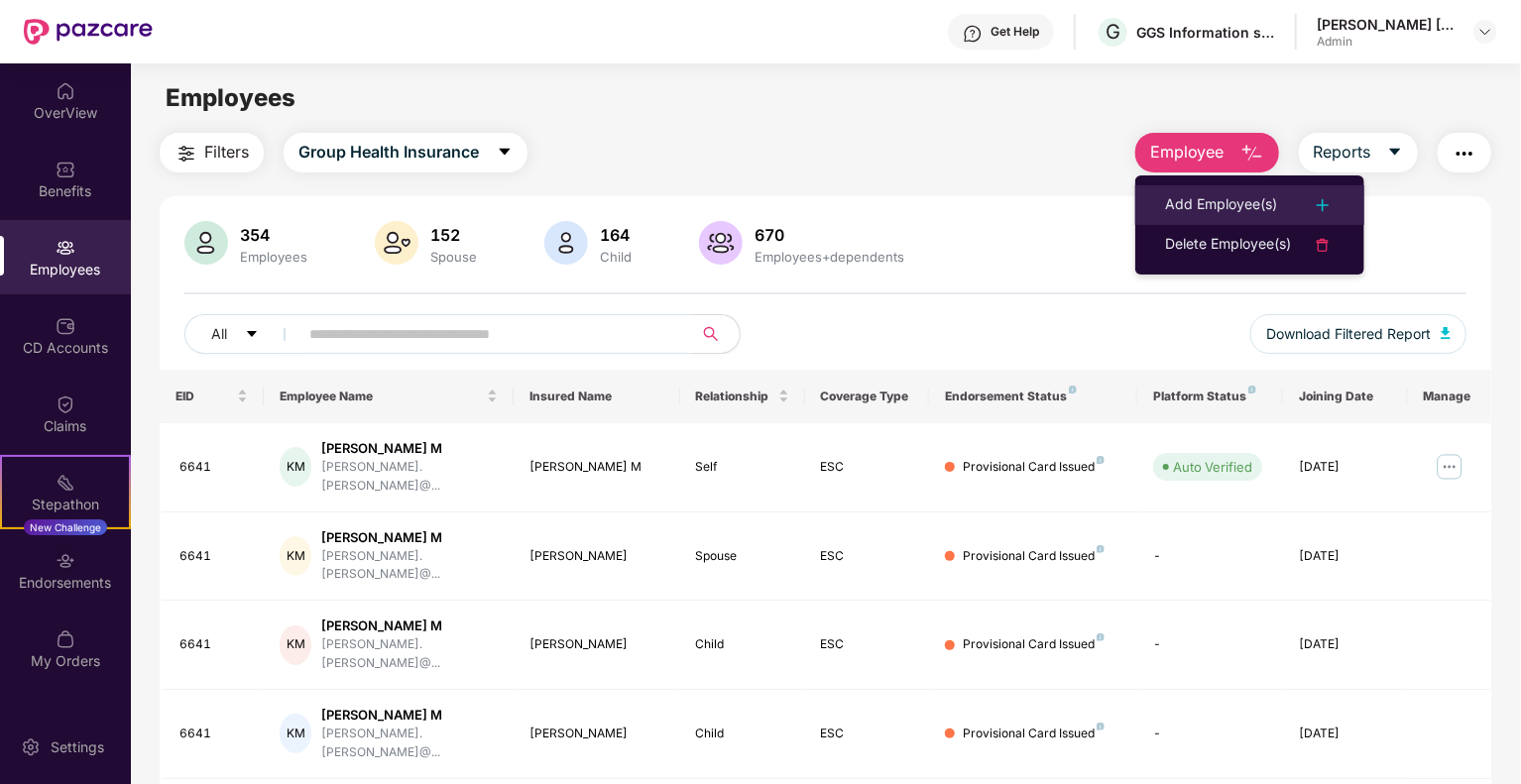 click on "Add Employee(s)" at bounding box center [1221, 205] 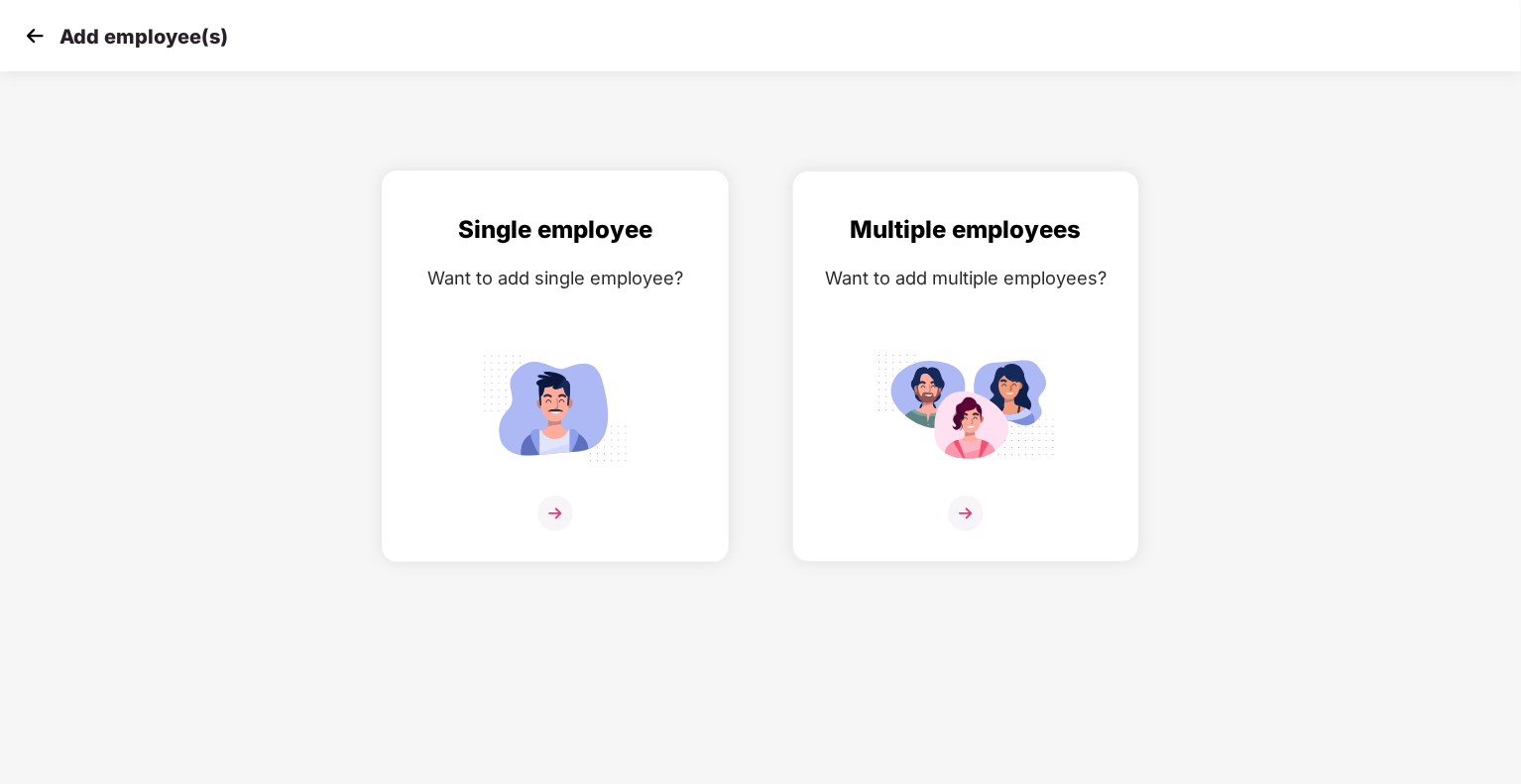 click on "Single employee Want to add single employee?" at bounding box center [555, 384] 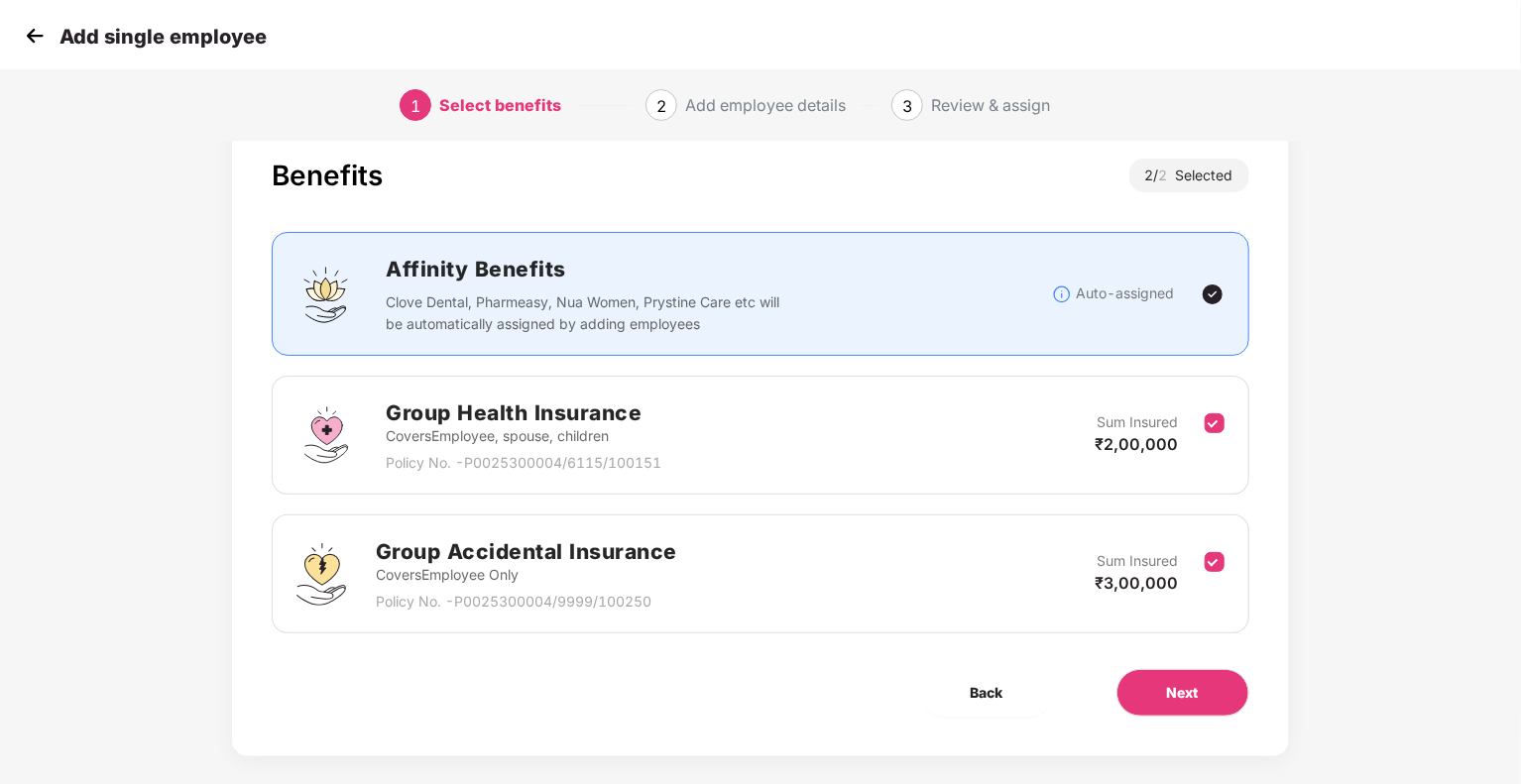 scroll, scrollTop: 63, scrollLeft: 0, axis: vertical 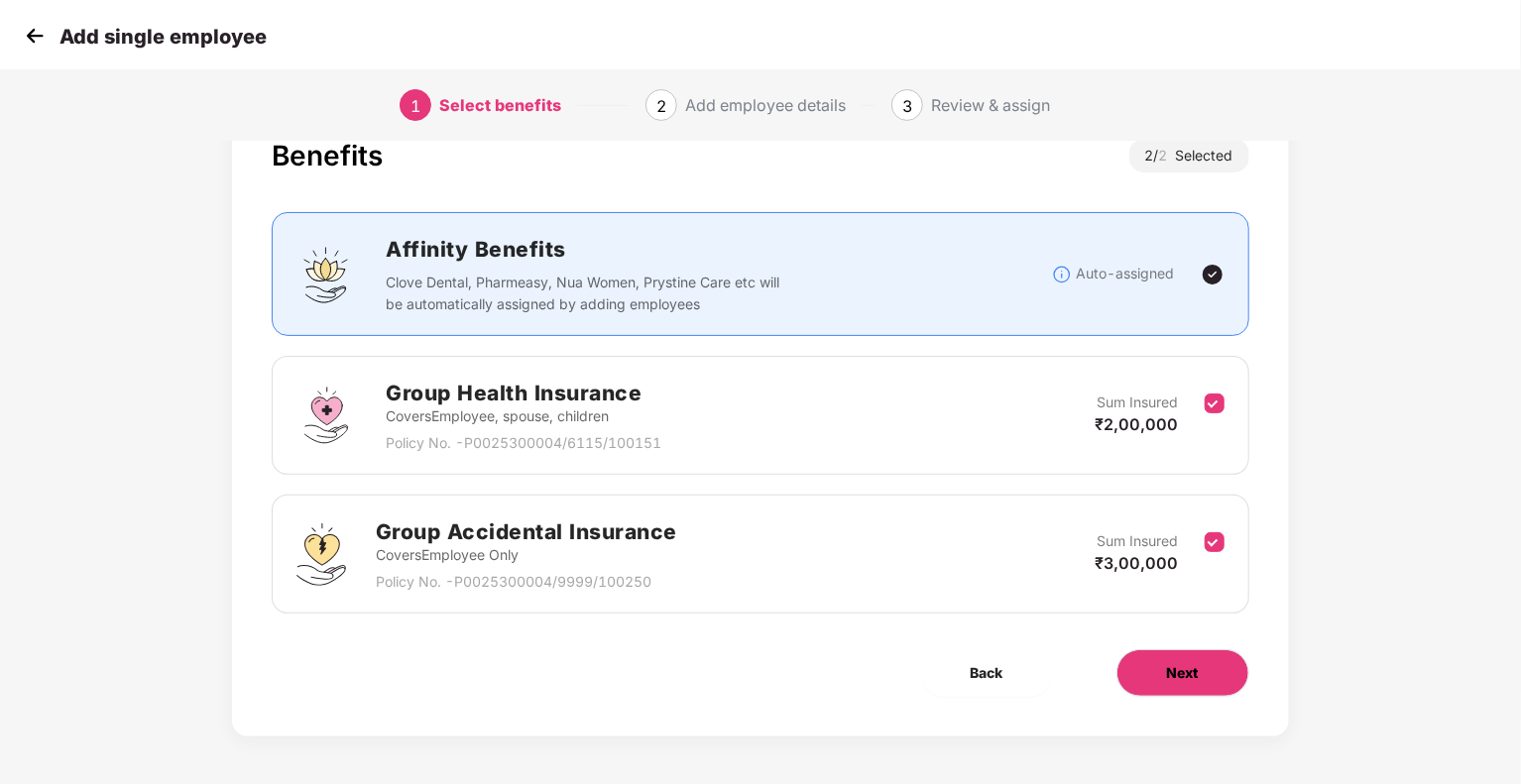 click on "Next" at bounding box center (1183, 673) 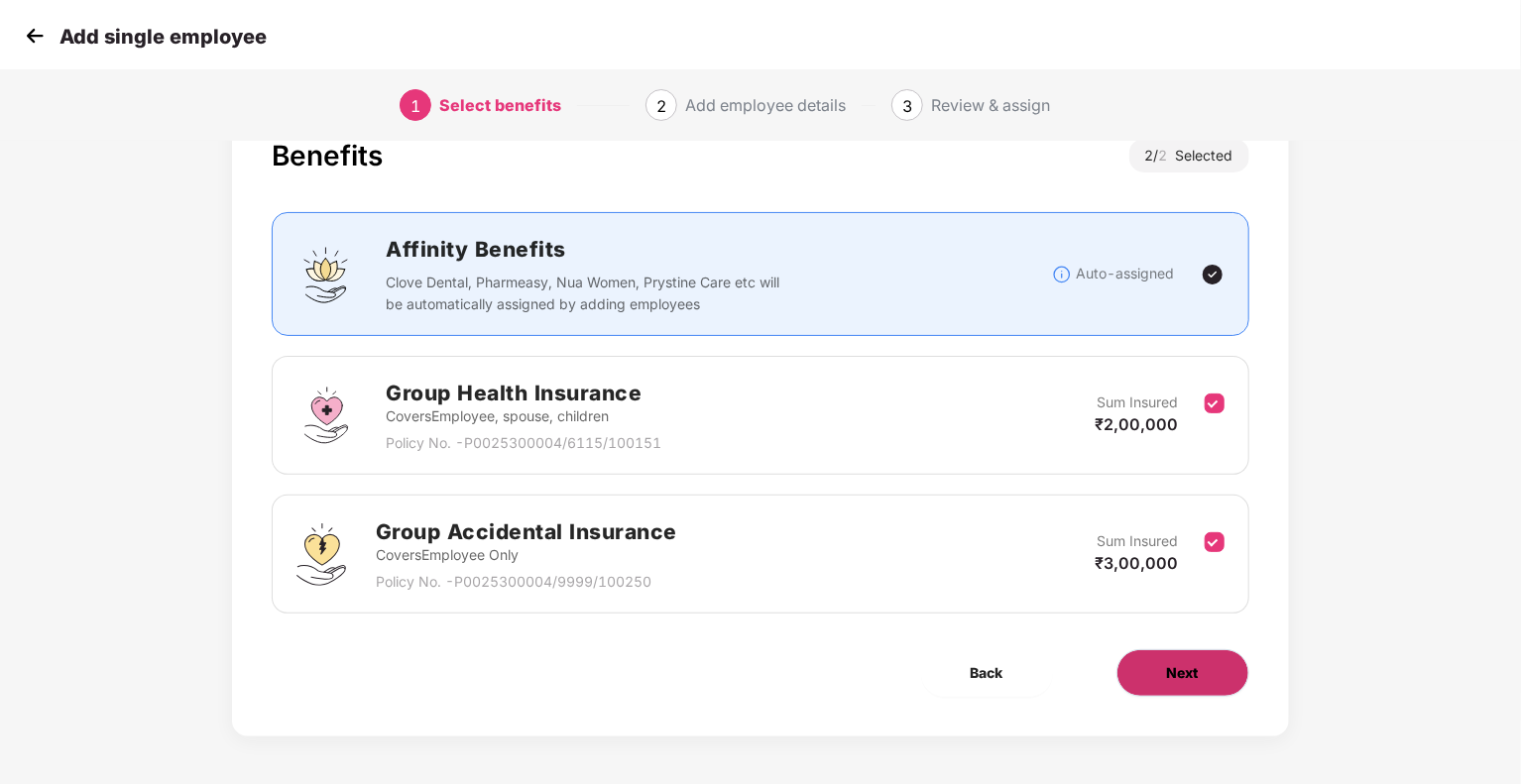 scroll, scrollTop: 0, scrollLeft: 0, axis: both 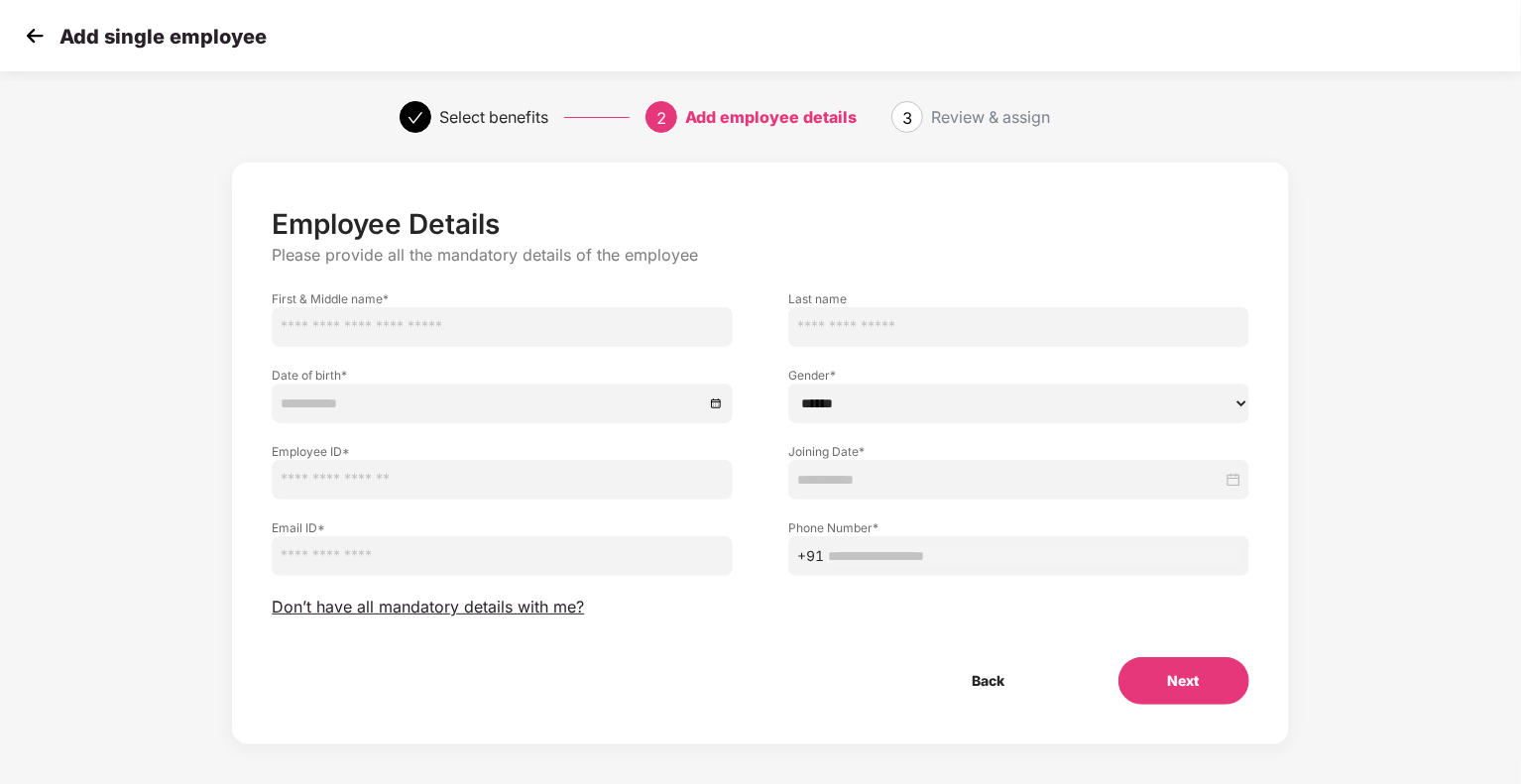 click at bounding box center (502, 327) 